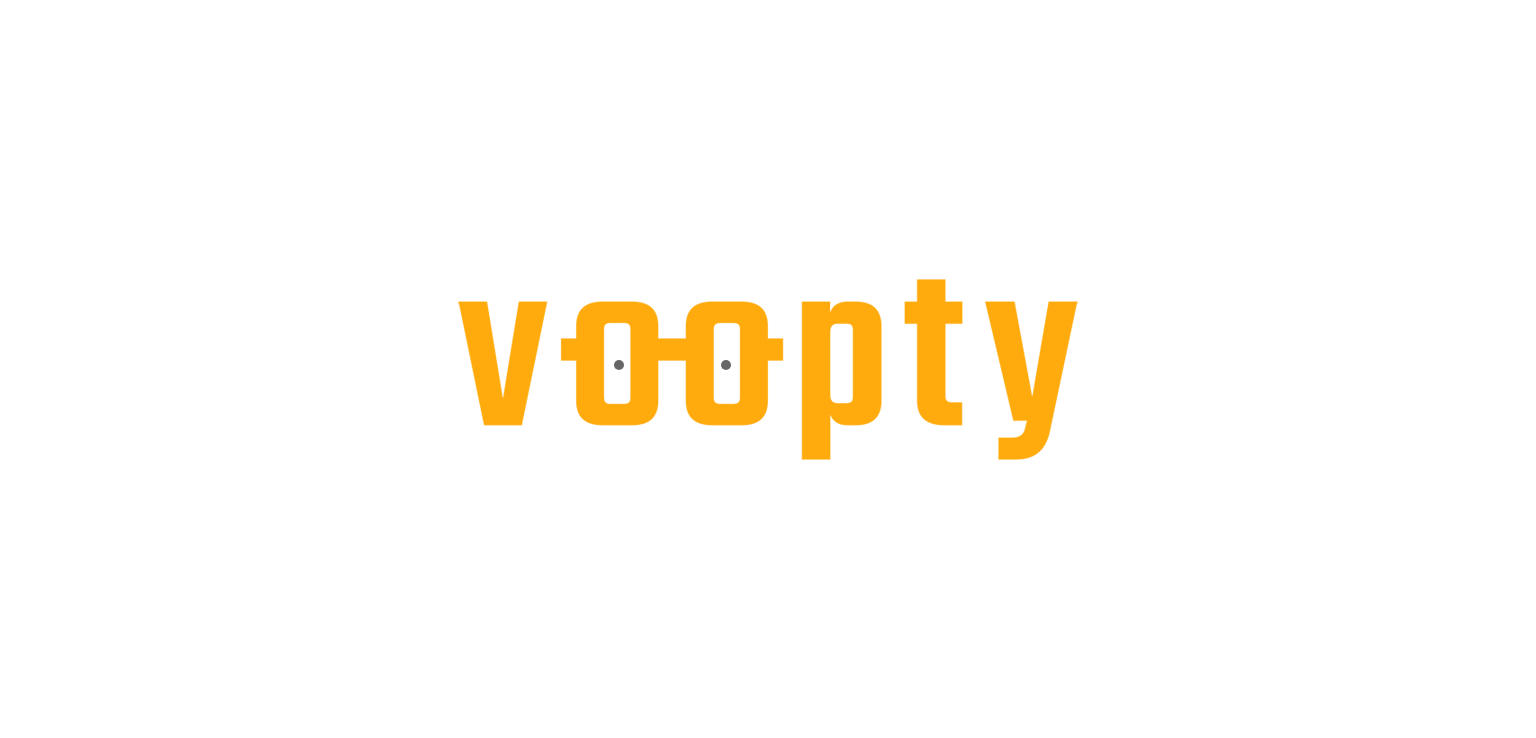 scroll, scrollTop: 0, scrollLeft: 0, axis: both 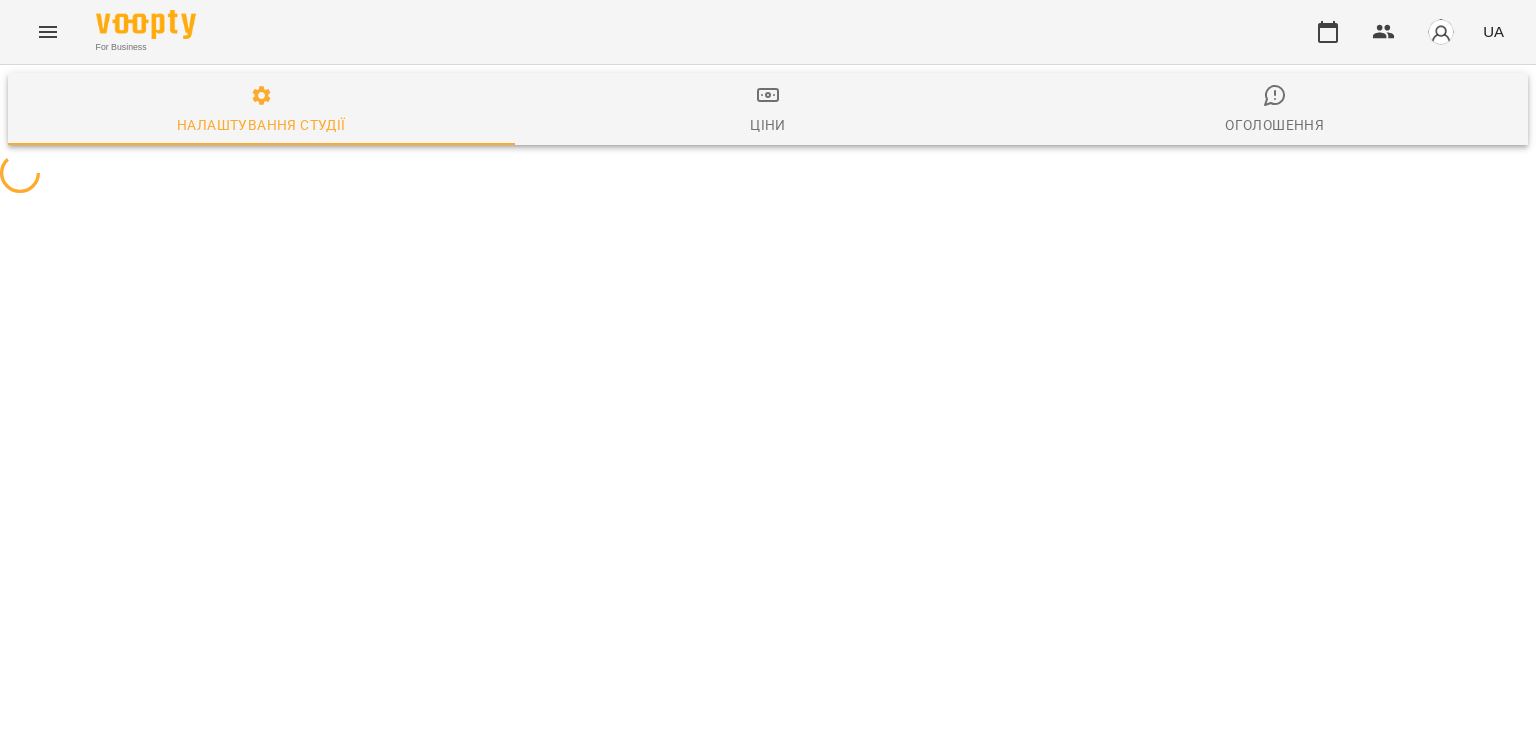 select on "**" 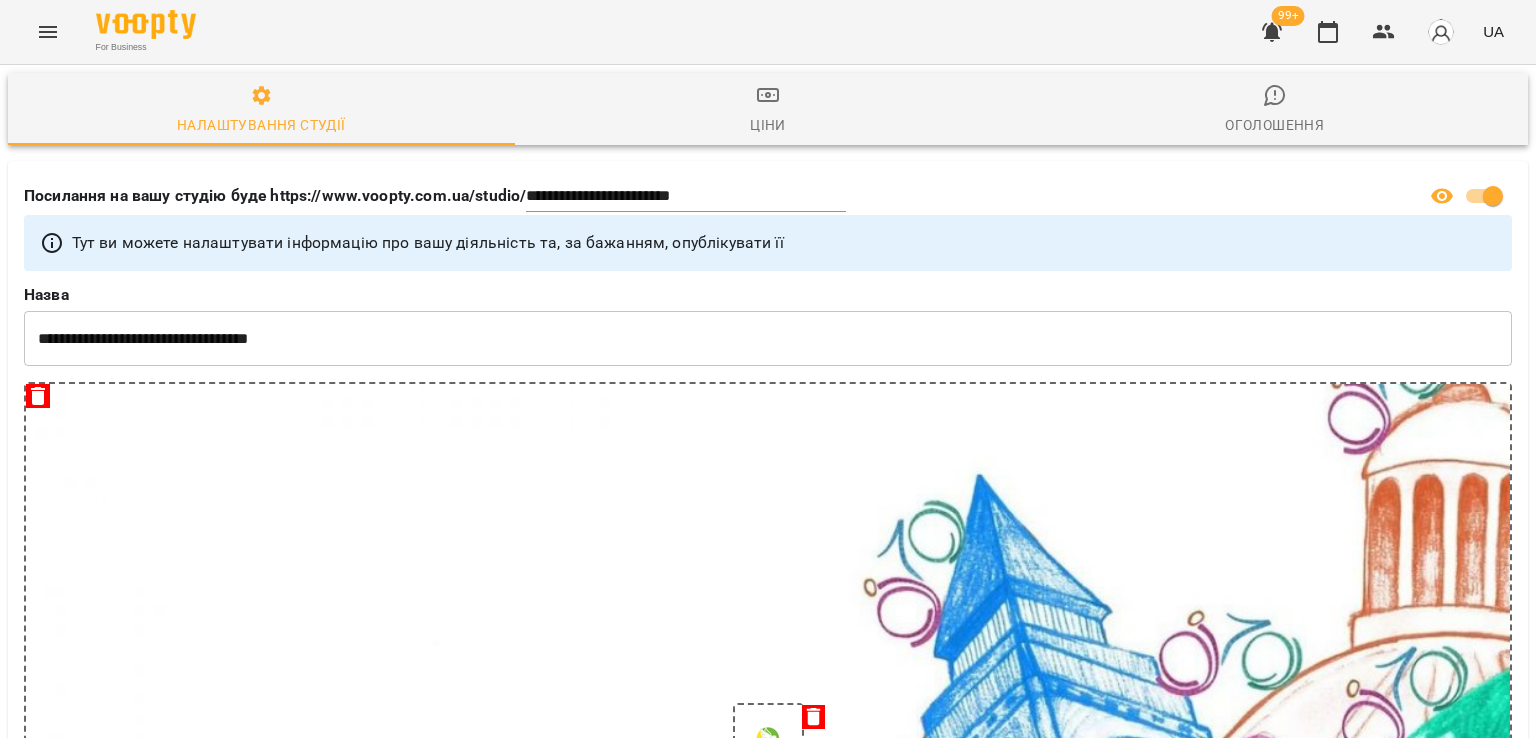 click at bounding box center (1272, 32) 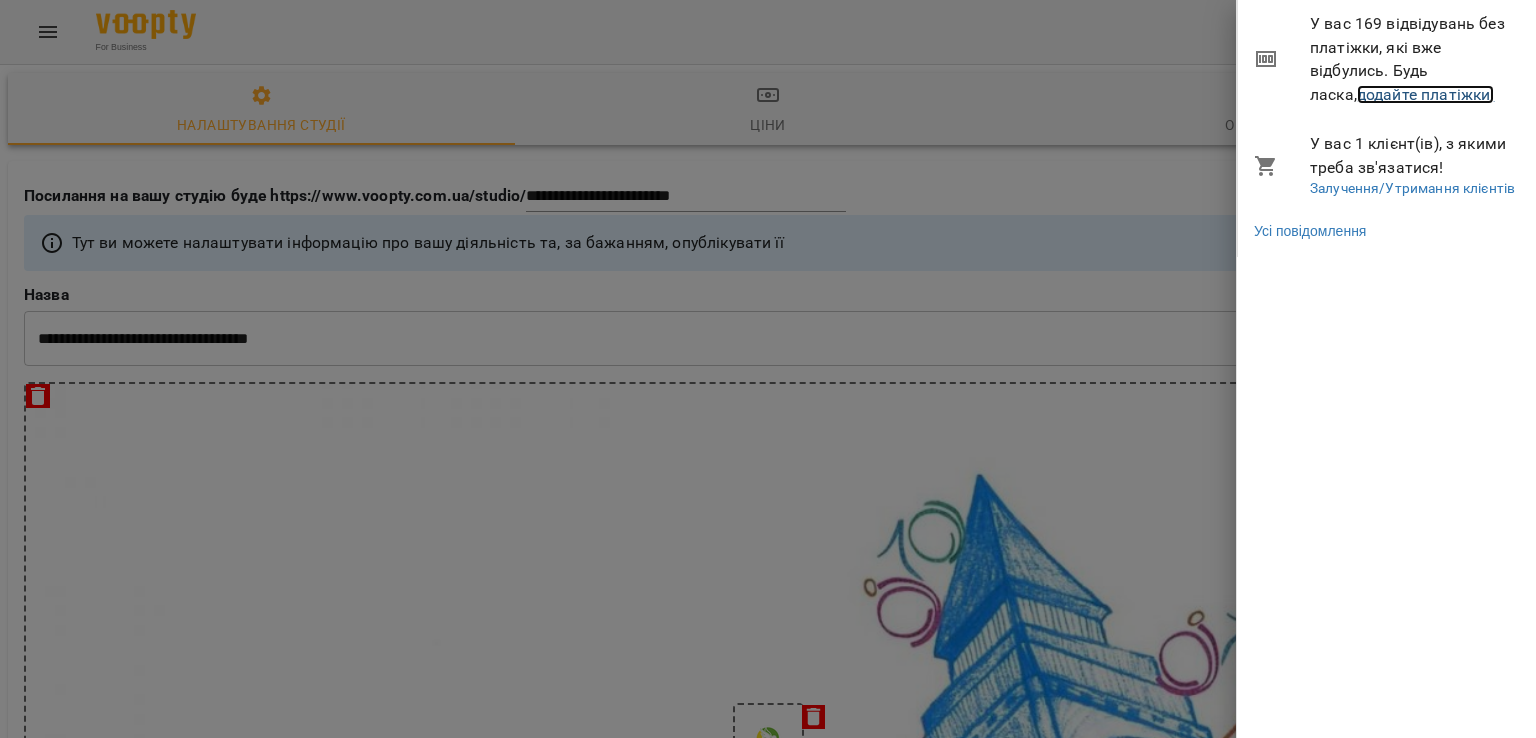 click on "додайте платіжки!" at bounding box center (1426, 94) 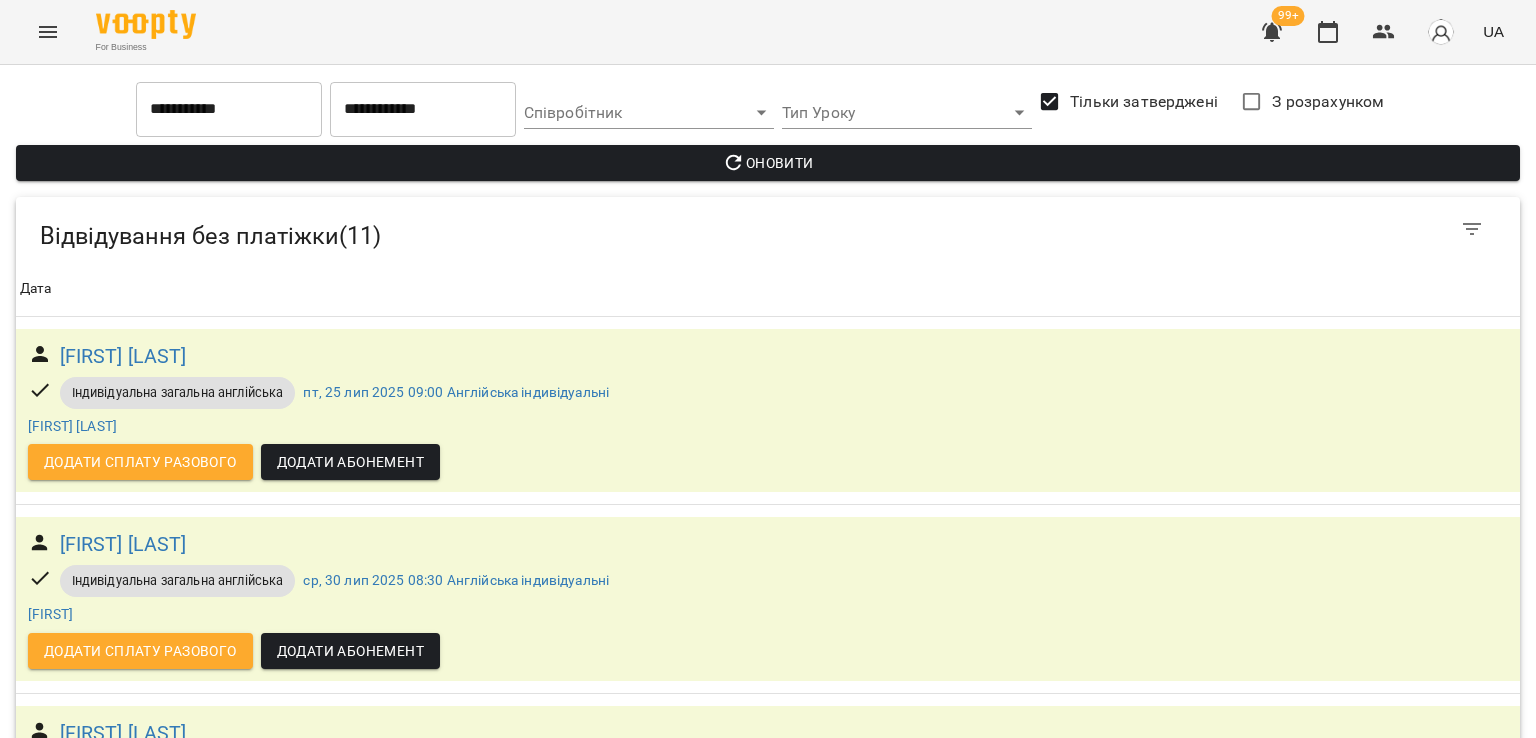 scroll, scrollTop: 1562, scrollLeft: 0, axis: vertical 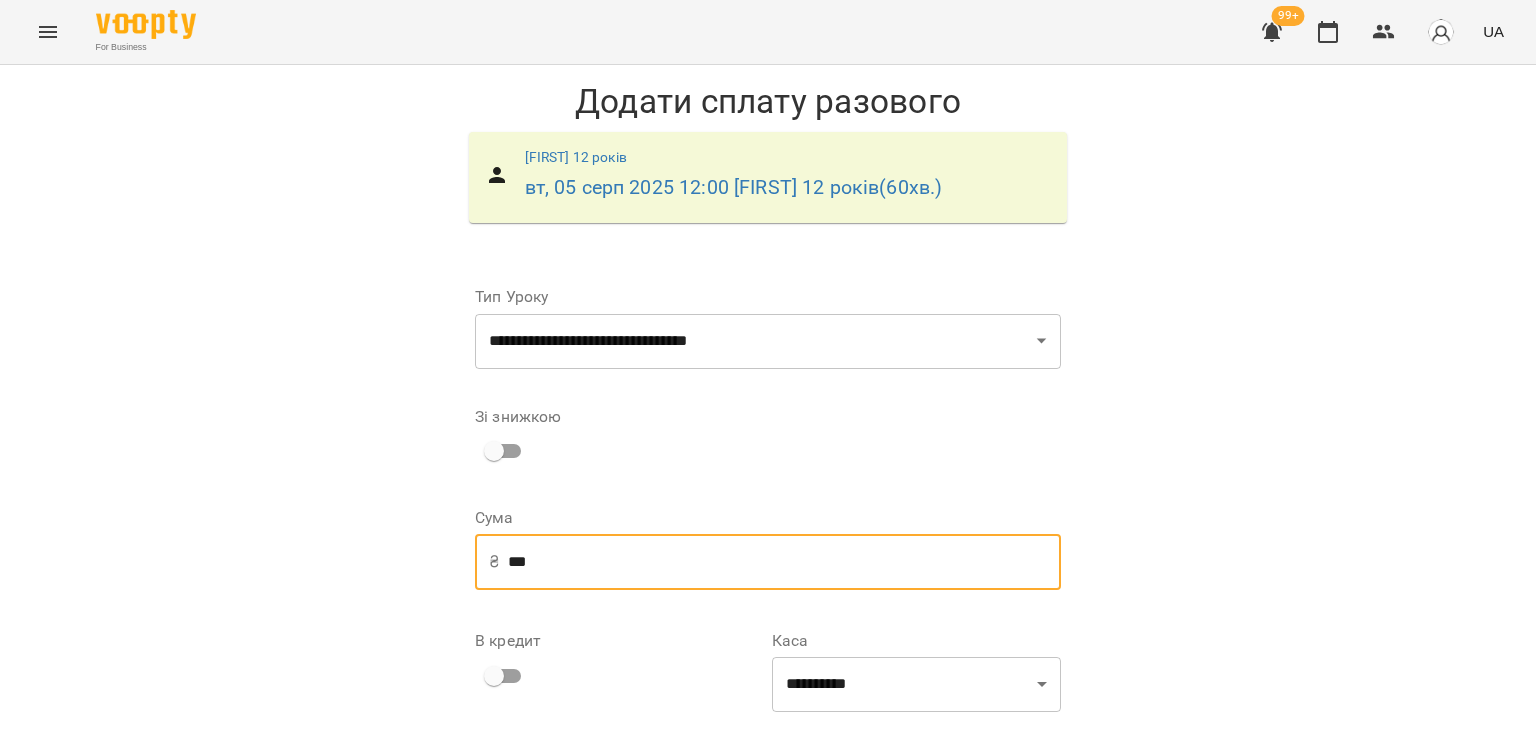 click on "***" at bounding box center (784, 562) 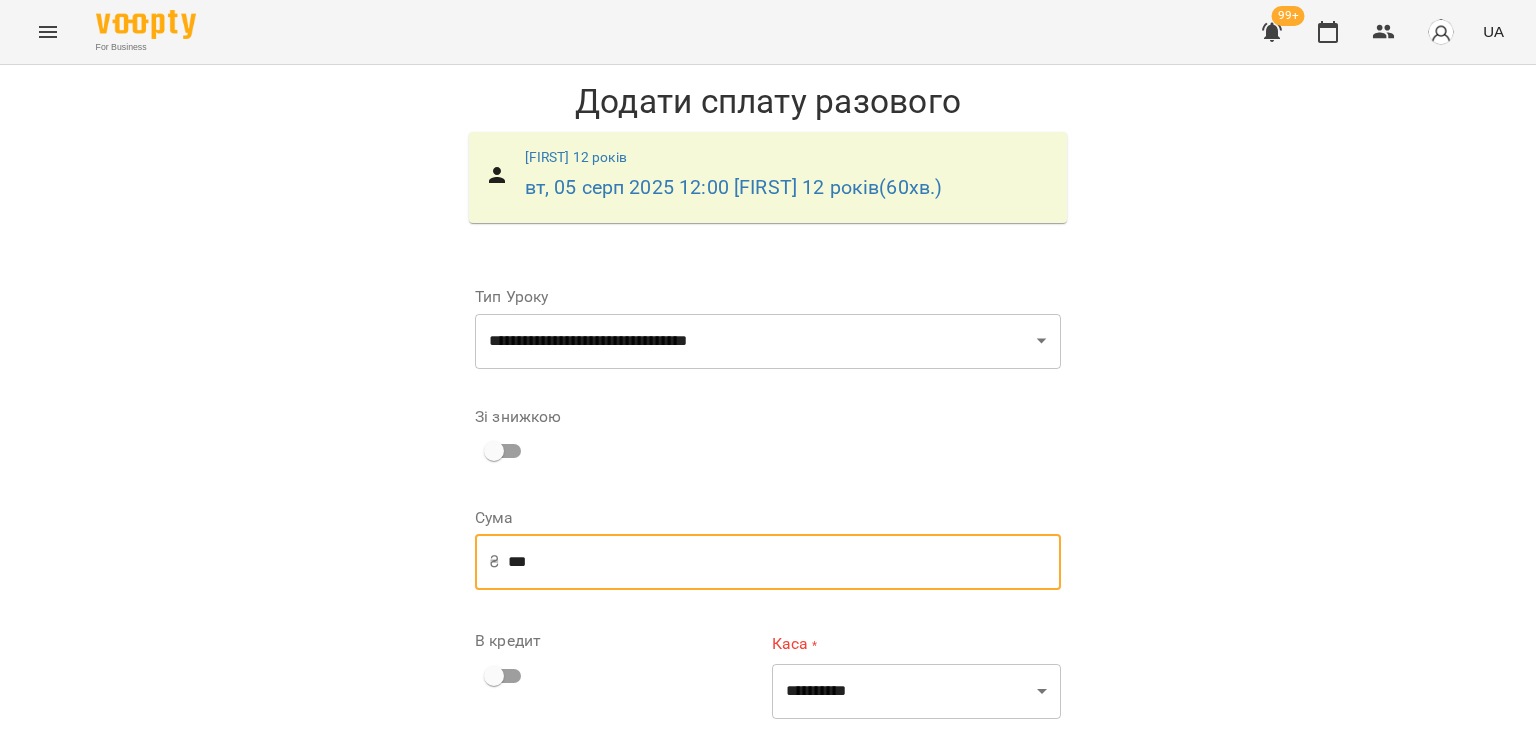 scroll, scrollTop: 180, scrollLeft: 0, axis: vertical 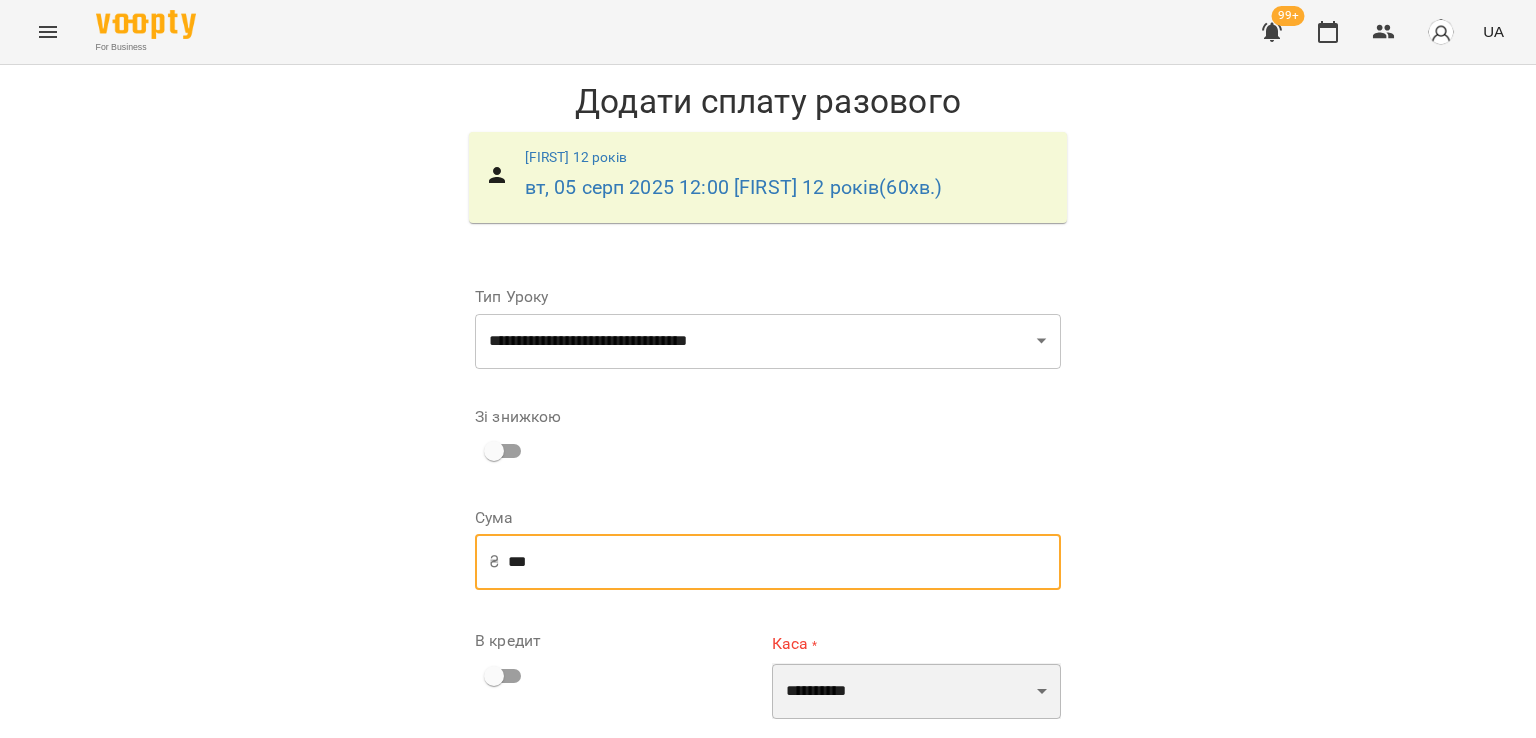 click on "**********" at bounding box center [916, 691] 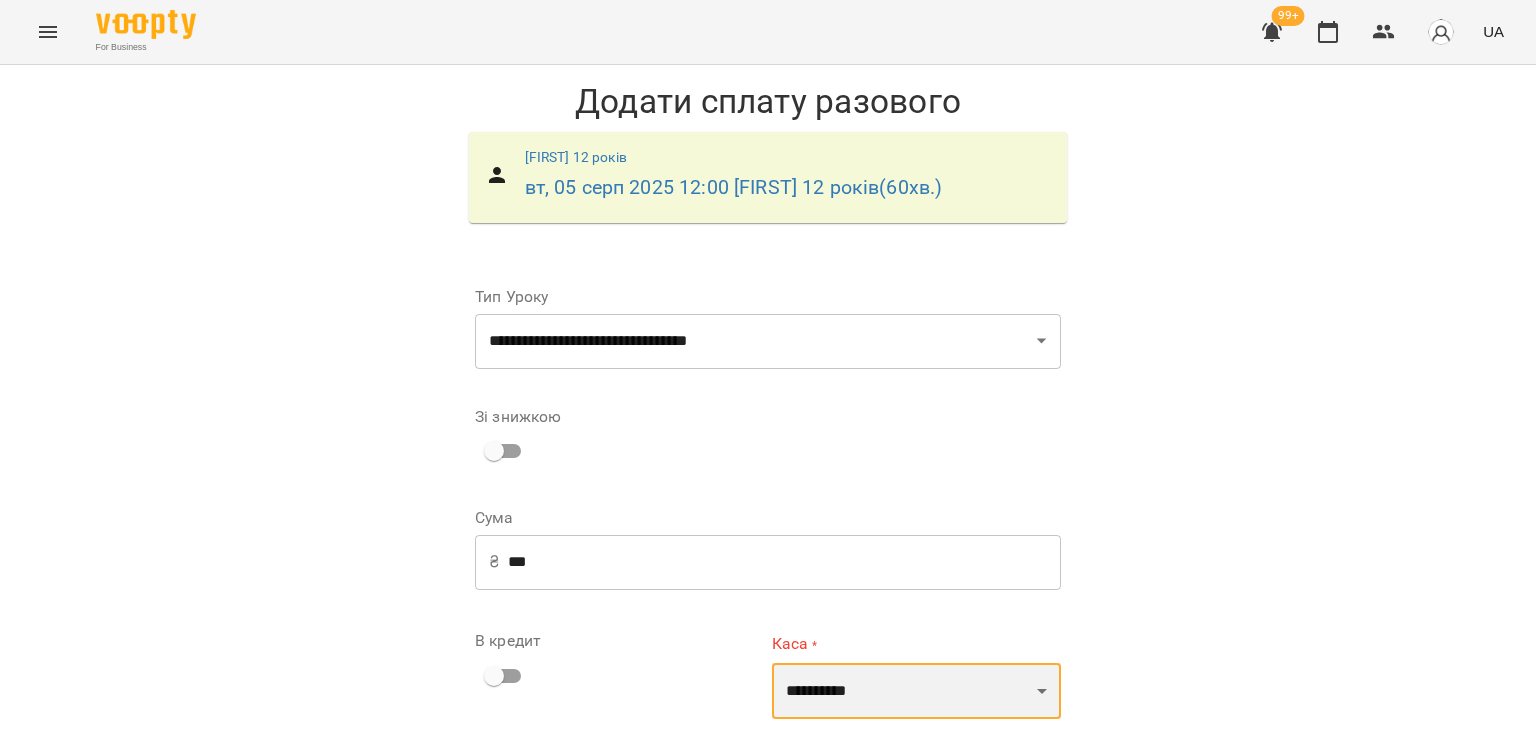 select on "****" 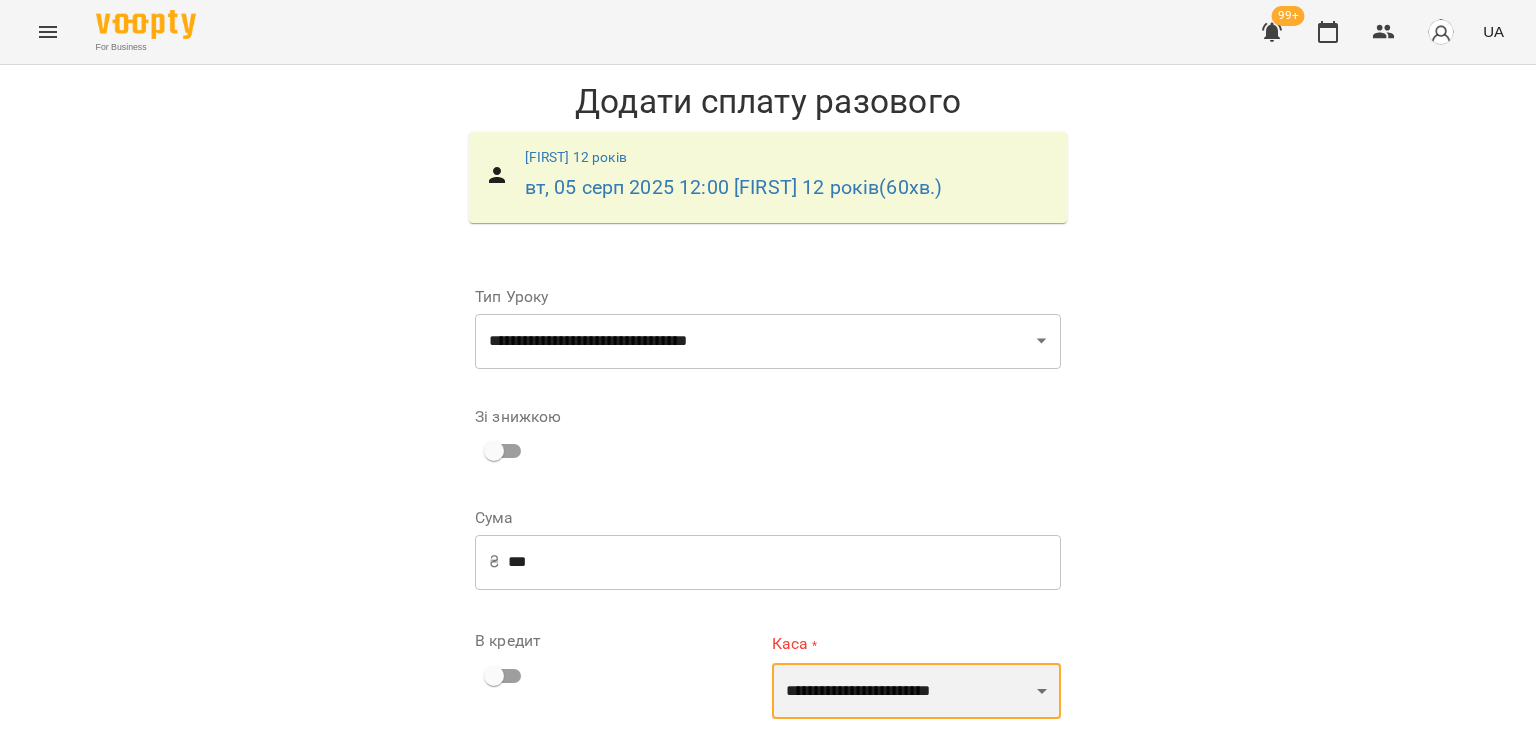 click on "**********" at bounding box center [916, 691] 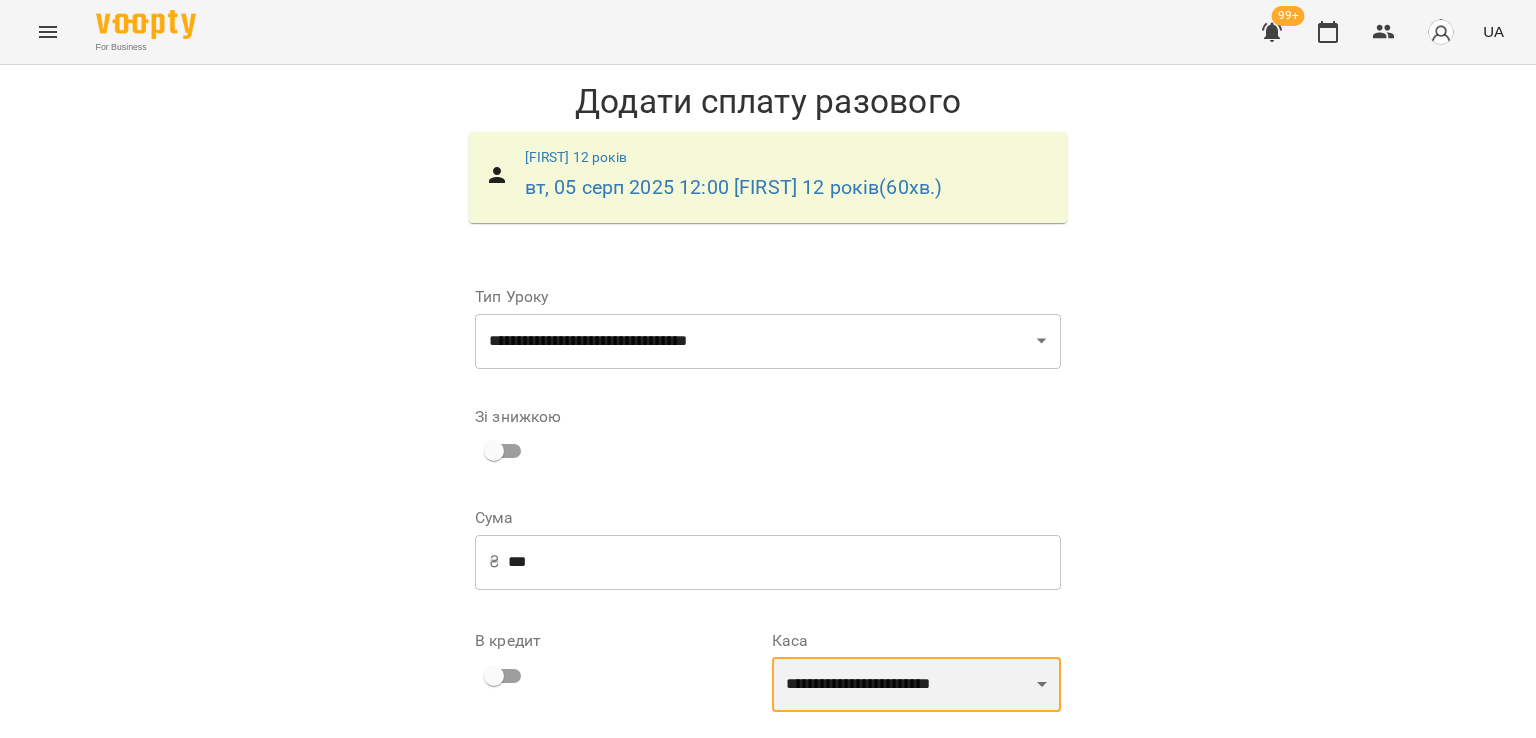 scroll, scrollTop: 173, scrollLeft: 0, axis: vertical 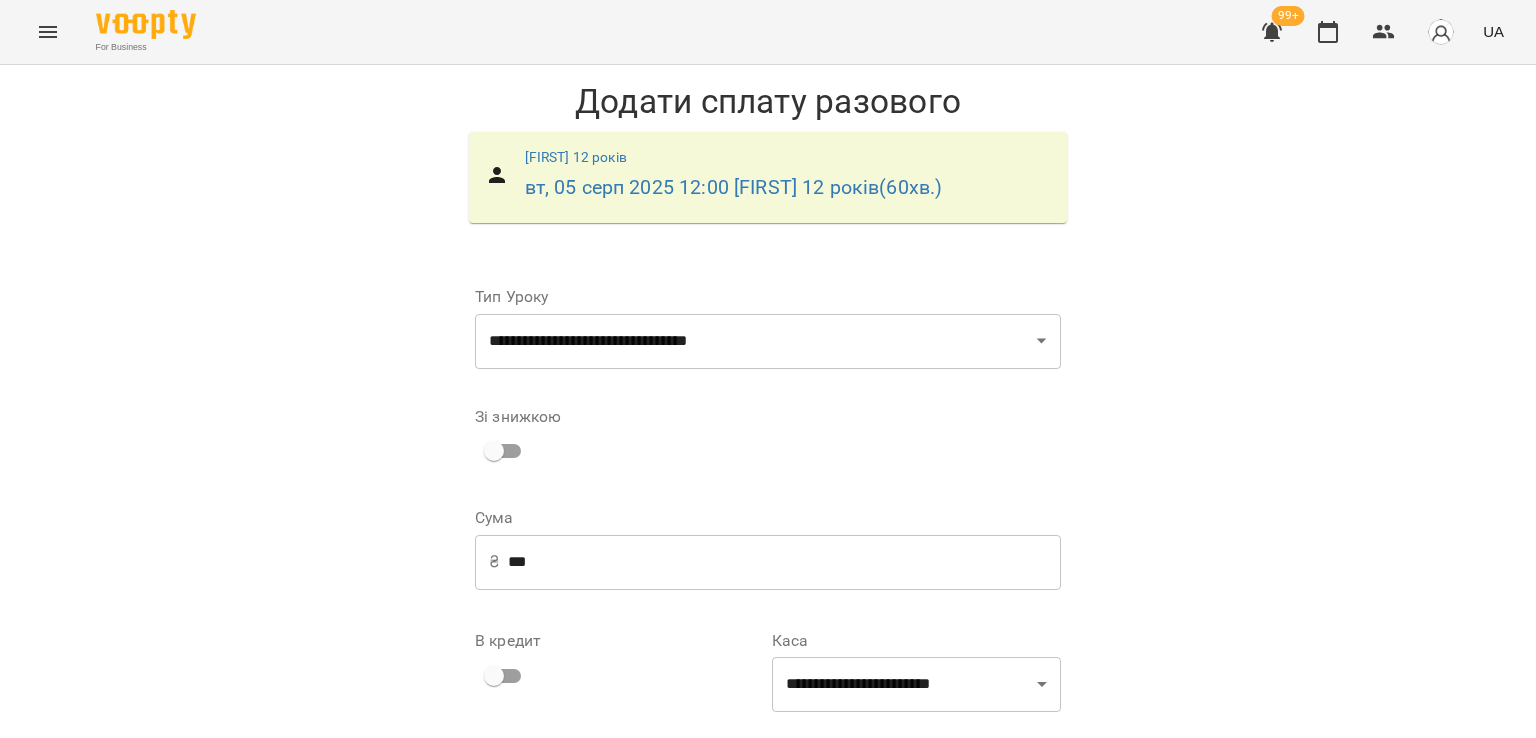 click on "Додати сплату разового" at bounding box center (934, 877) 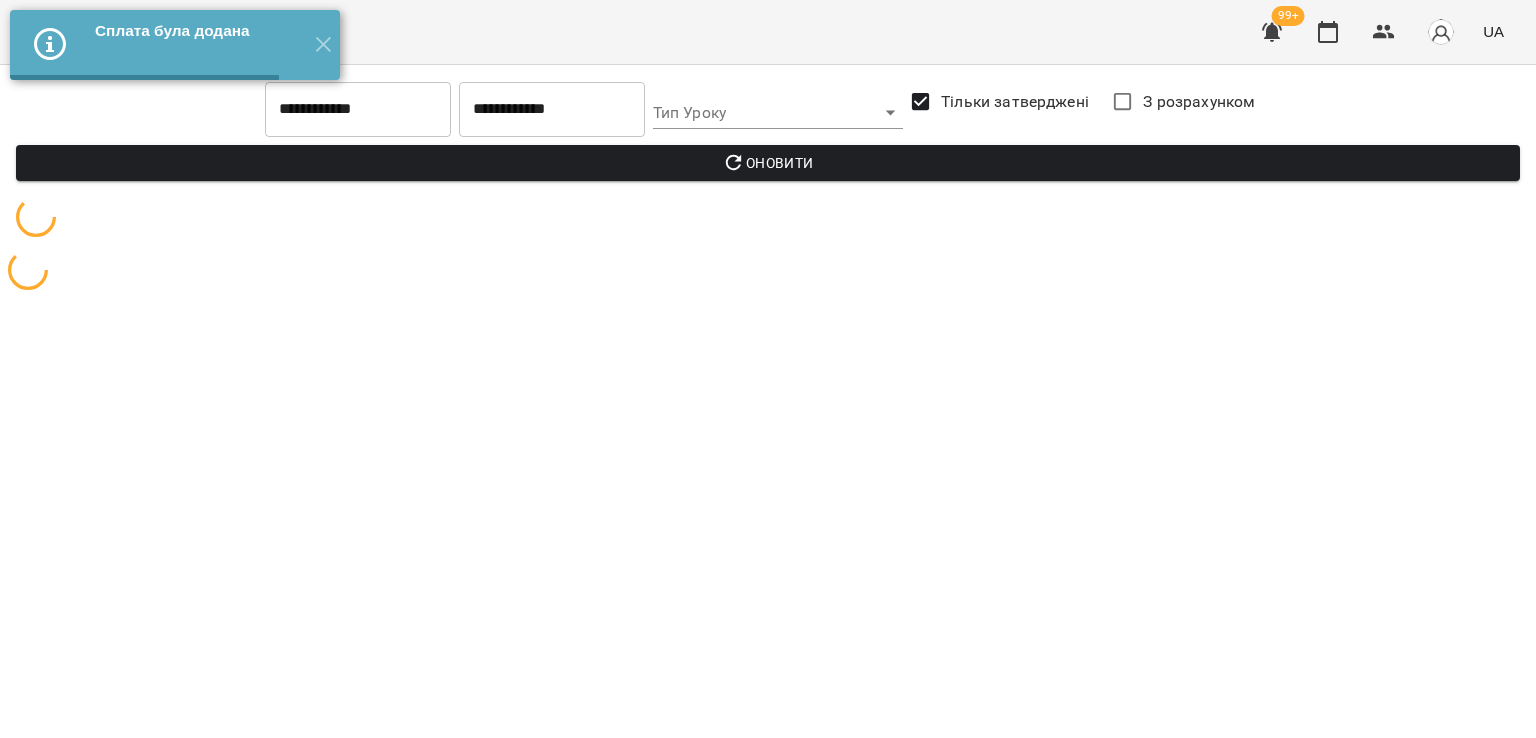 scroll, scrollTop: 0, scrollLeft: 0, axis: both 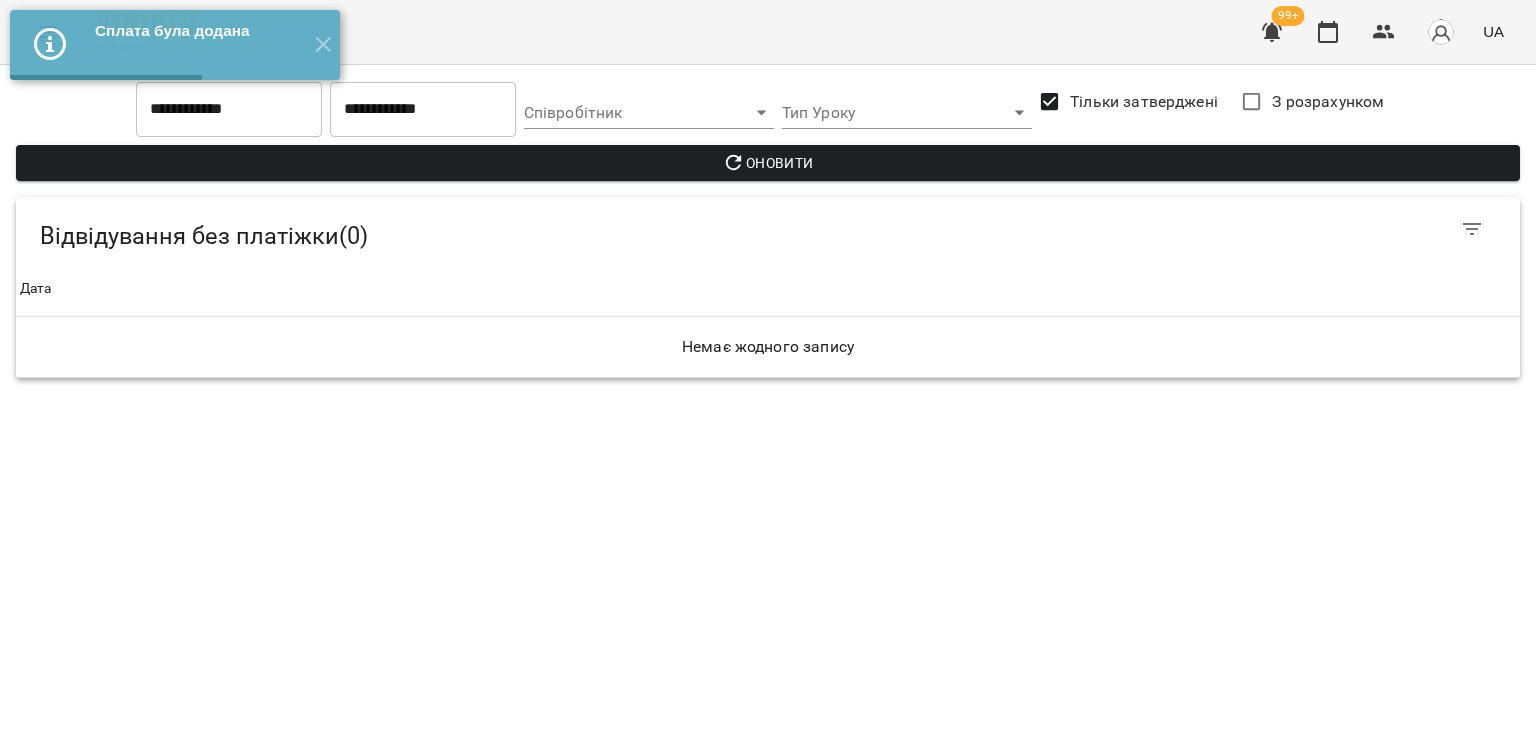 click 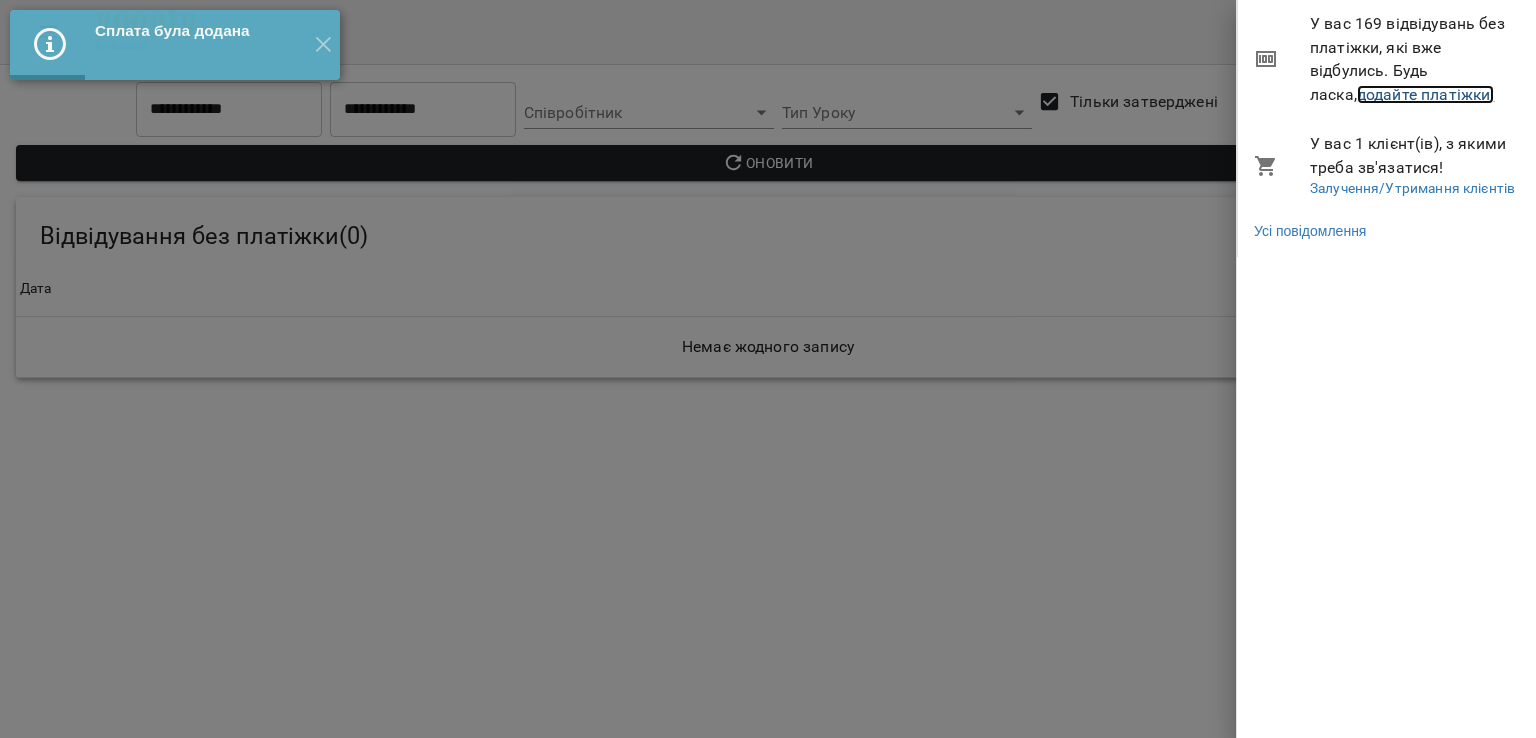 click on "додайте платіжки!" at bounding box center (1426, 94) 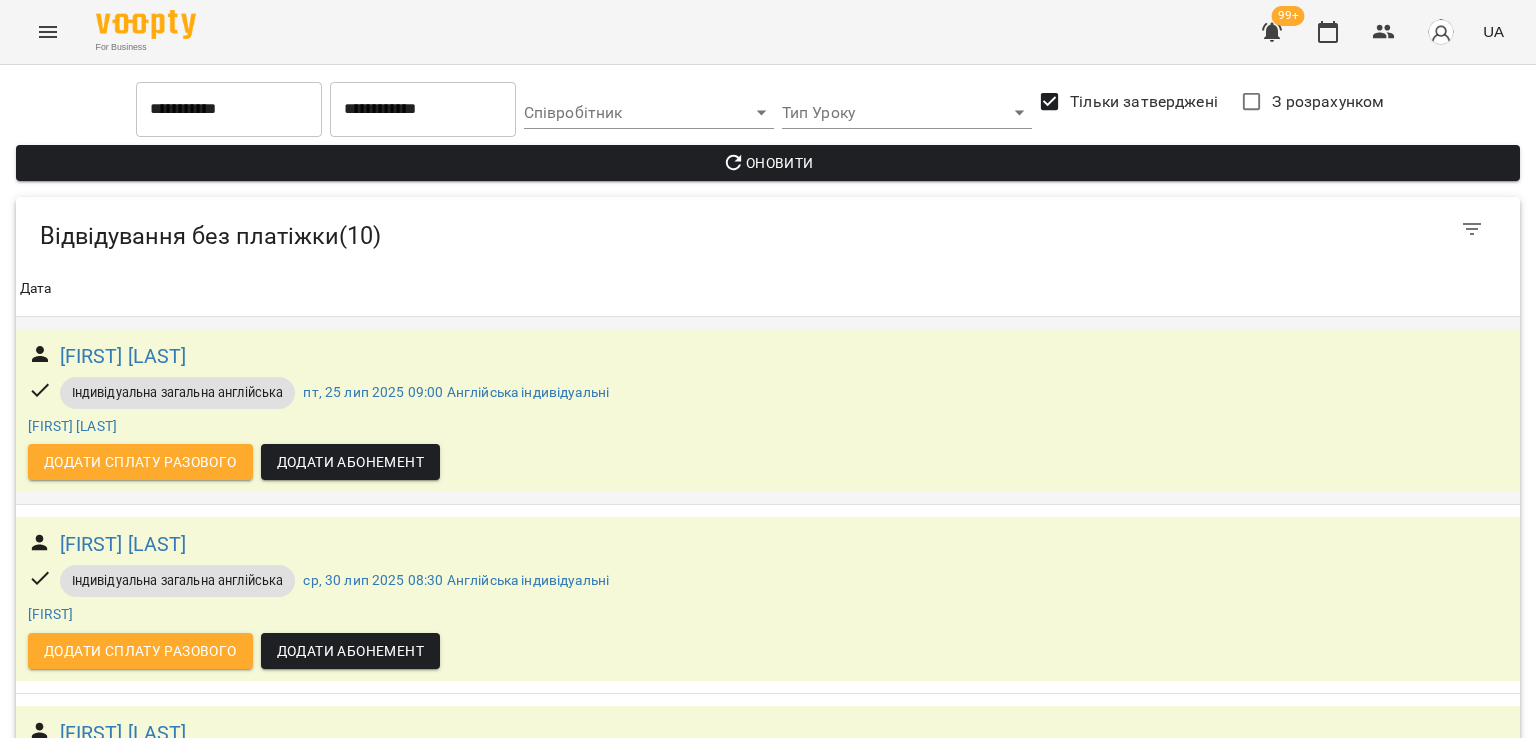 click on "Додати Абонемент" at bounding box center [350, 462] 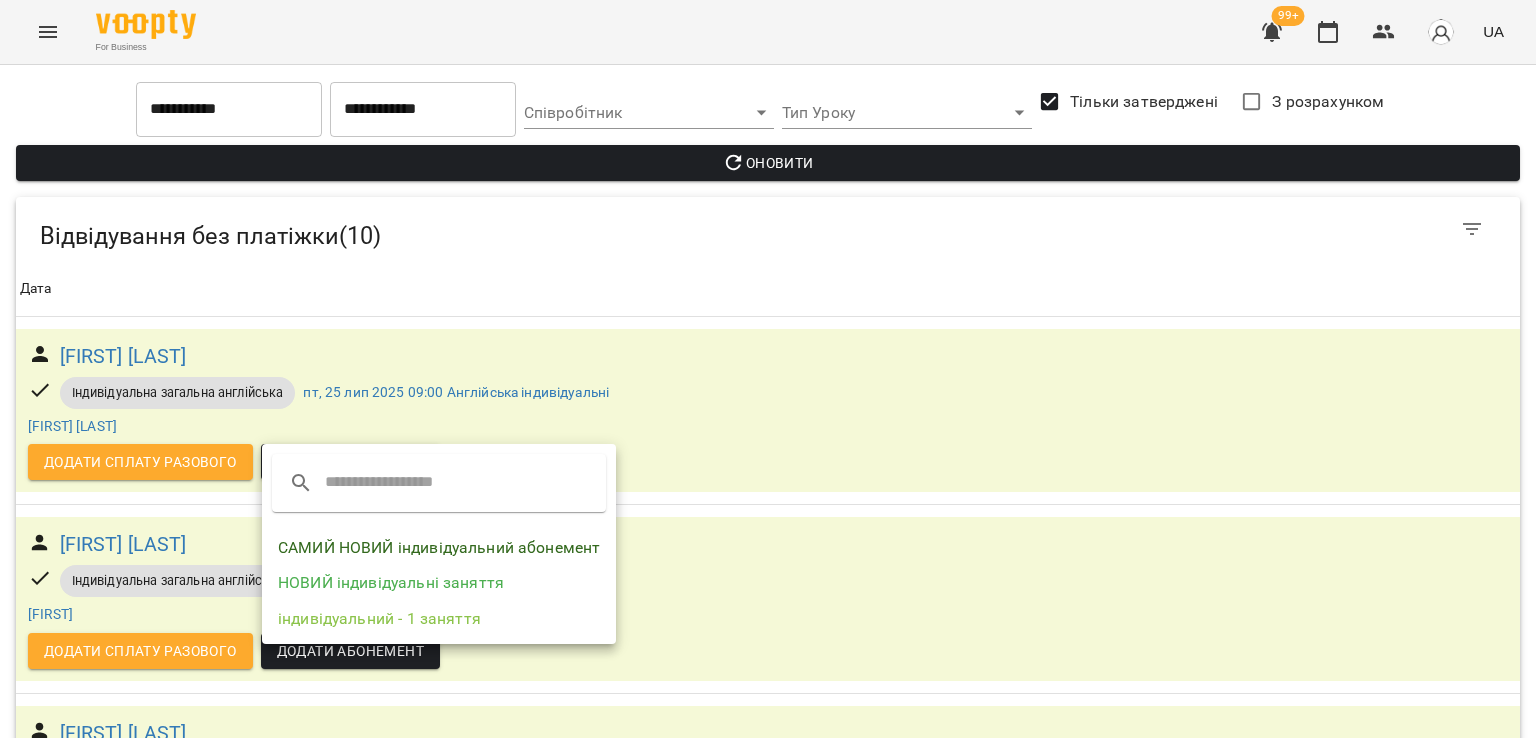 click on "САМИЙ НОВИЙ  індивідуальний абонемент" at bounding box center (439, 548) 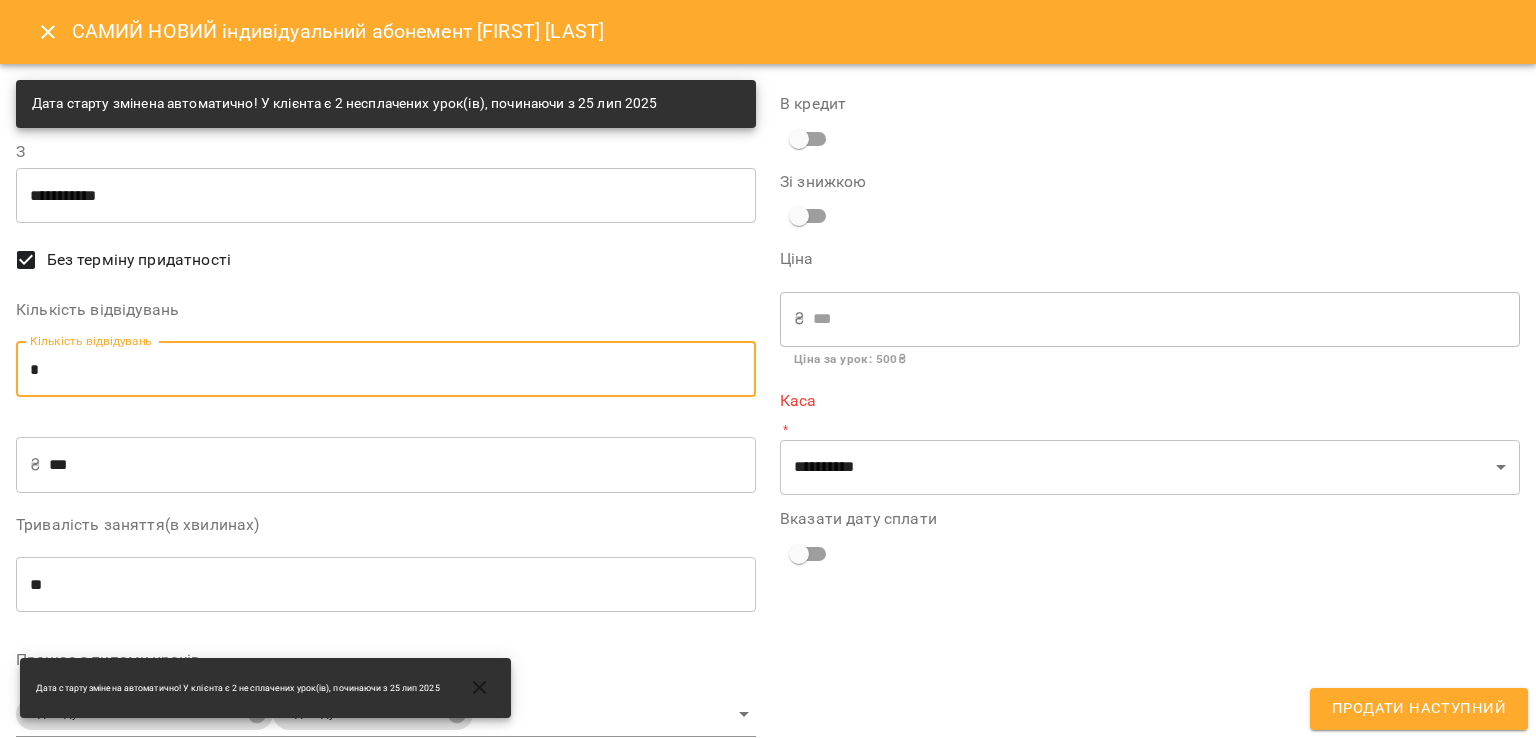 click on "*" at bounding box center (386, 369) 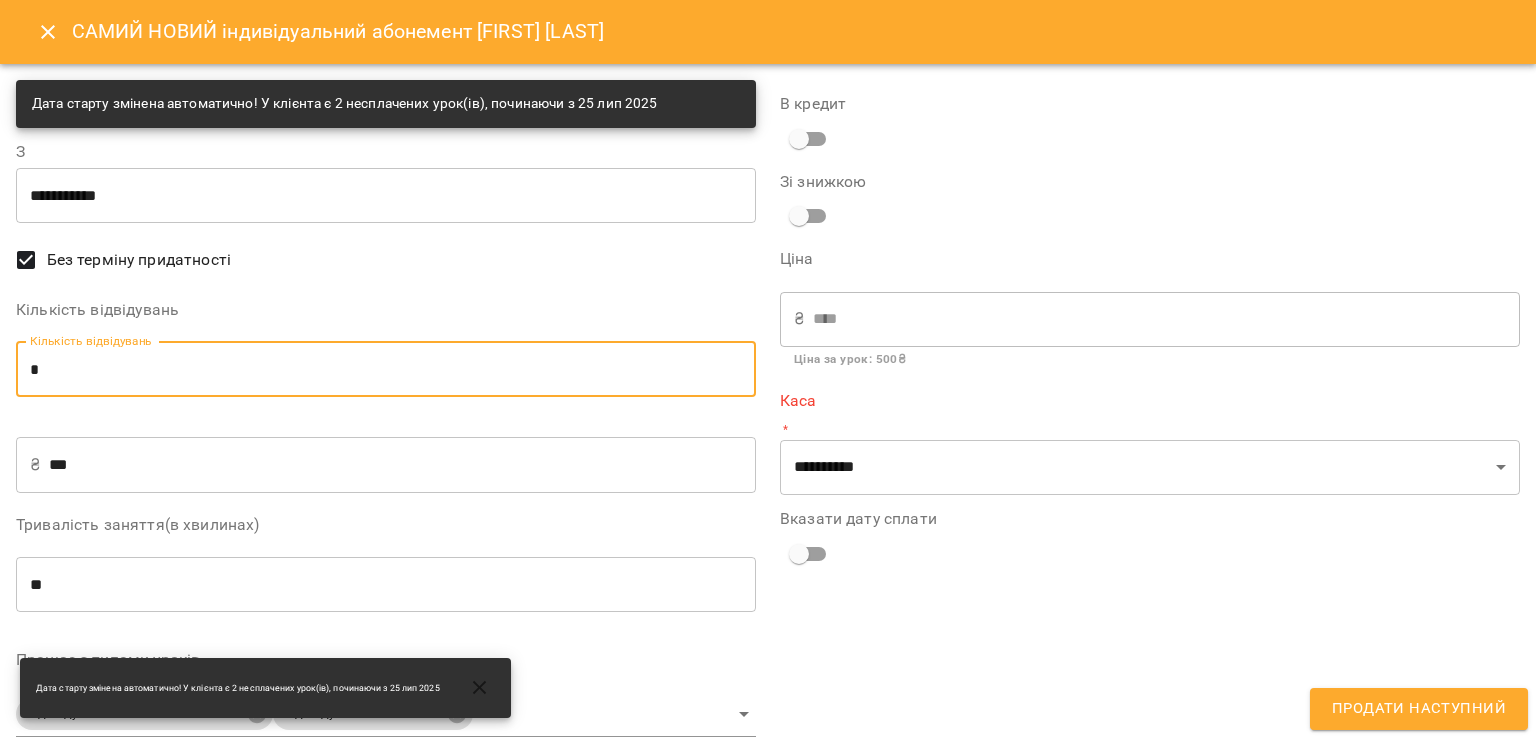 type on "*" 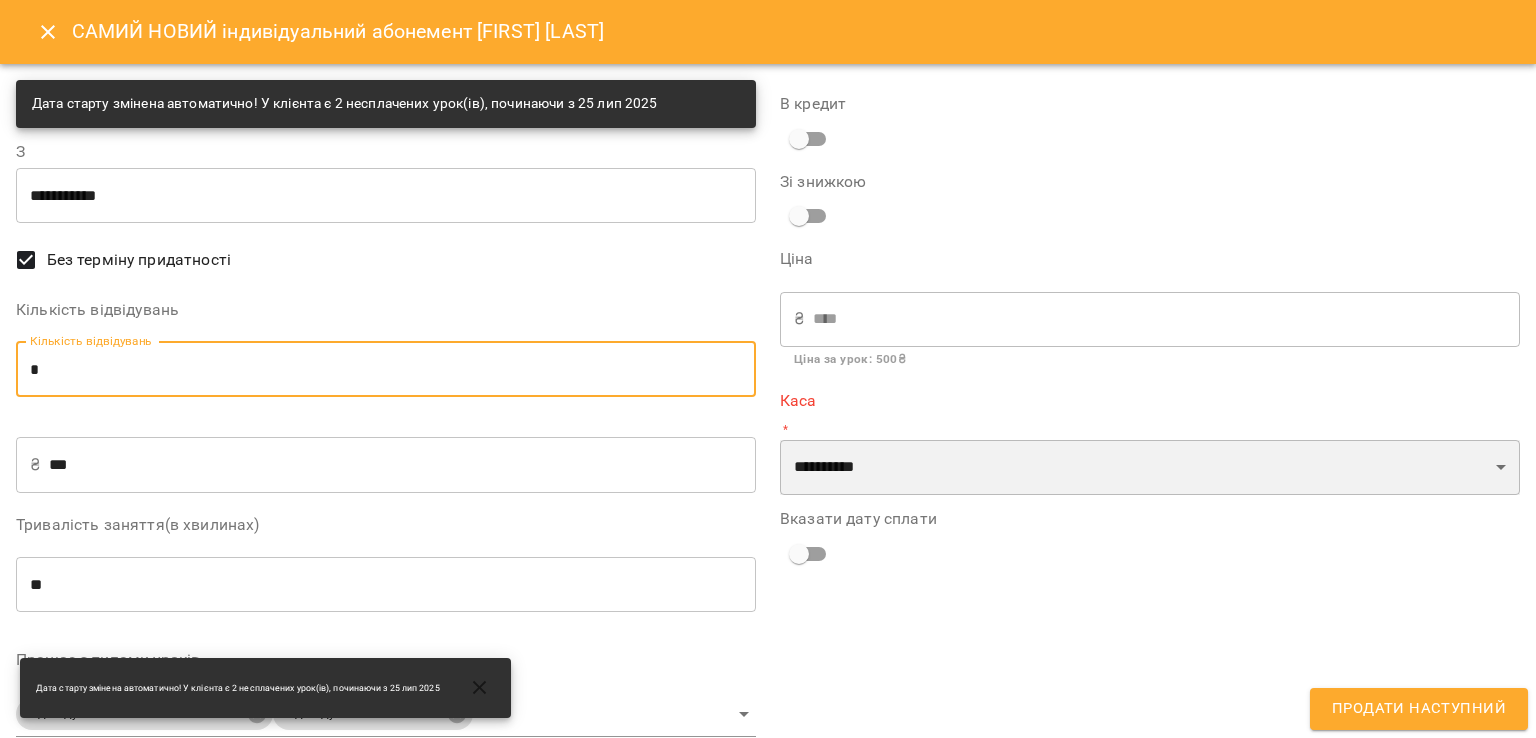 click on "**********" at bounding box center (1150, 468) 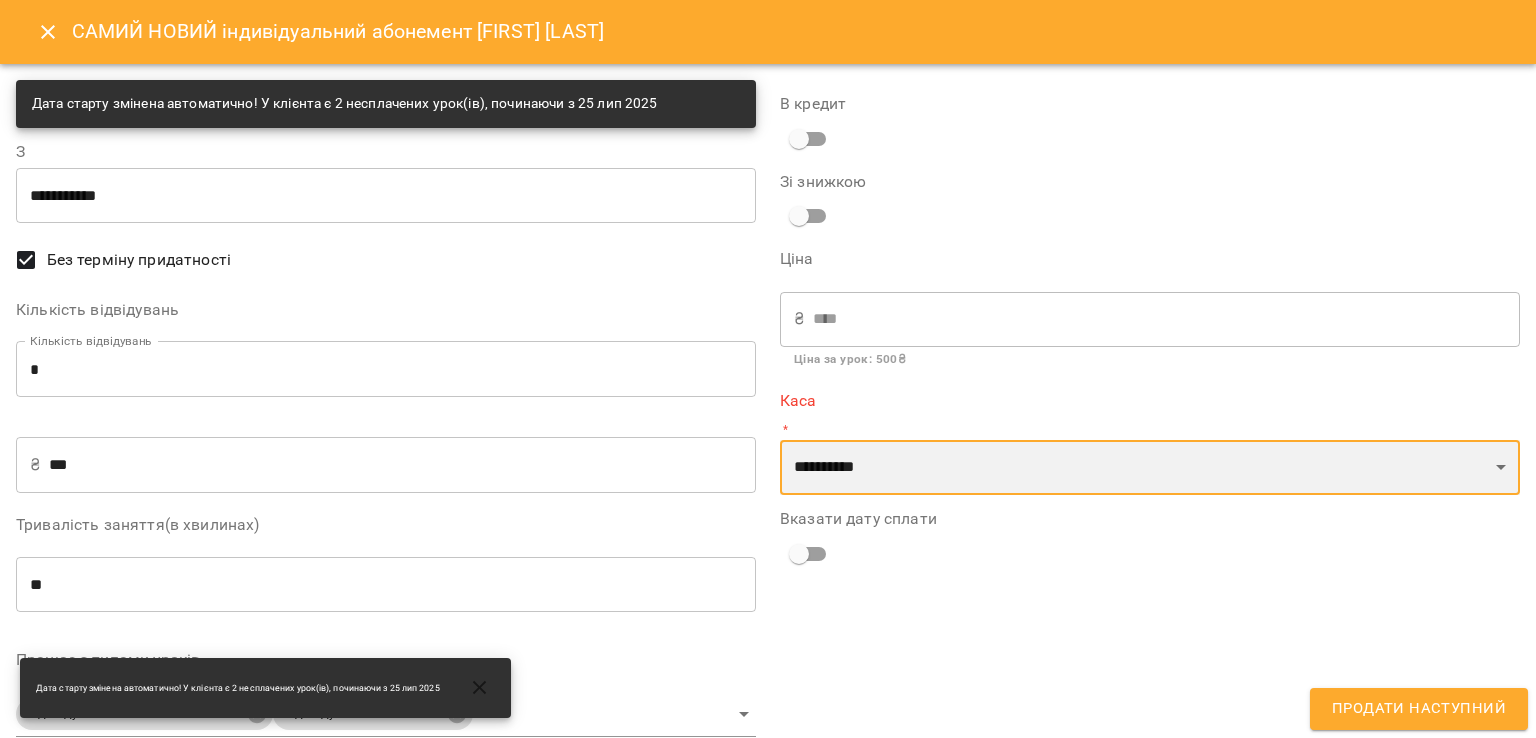 select on "****" 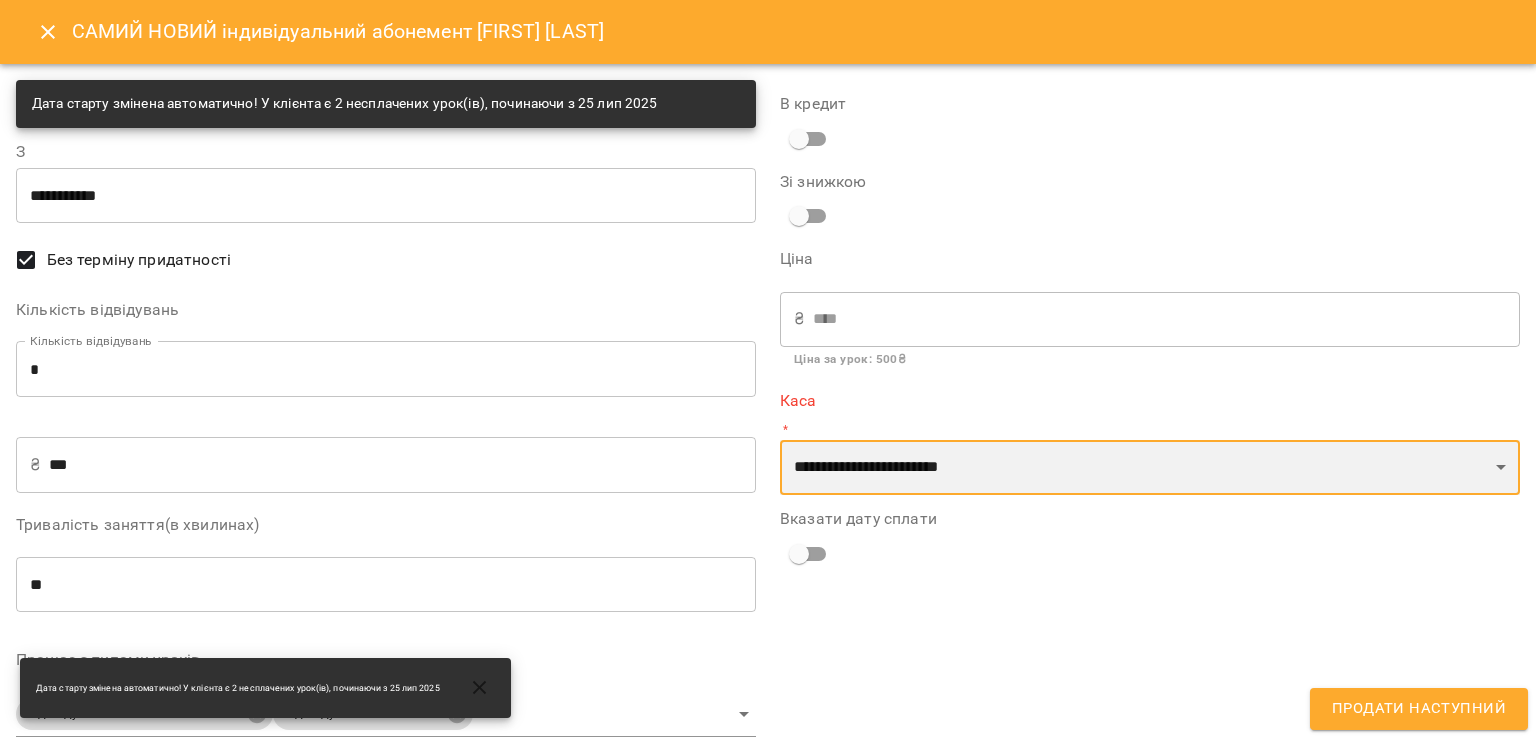 click on "**********" at bounding box center (1150, 468) 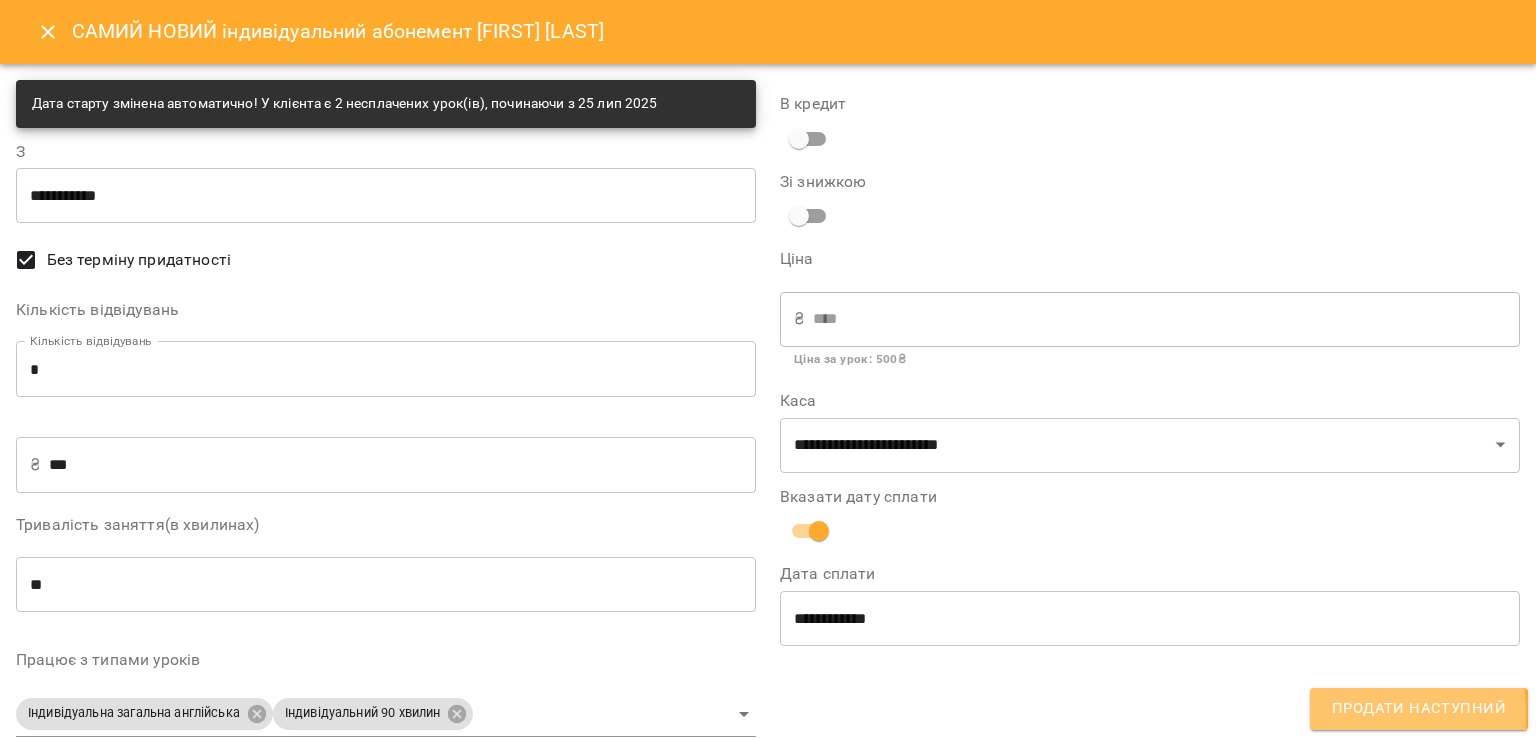 click on "Продати наступний" at bounding box center [1419, 709] 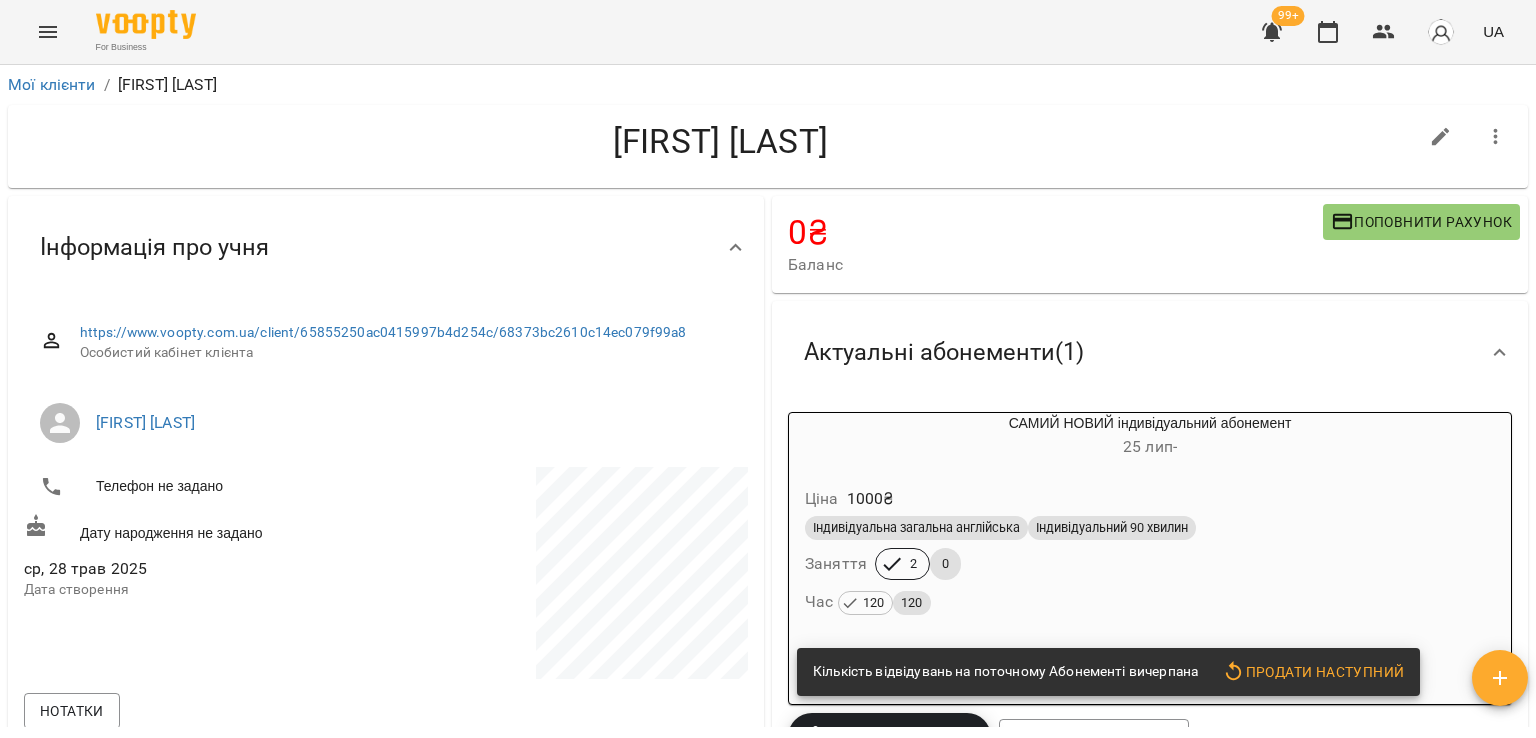 click on "Ціна 1000 ₴" at bounding box center [1150, 499] 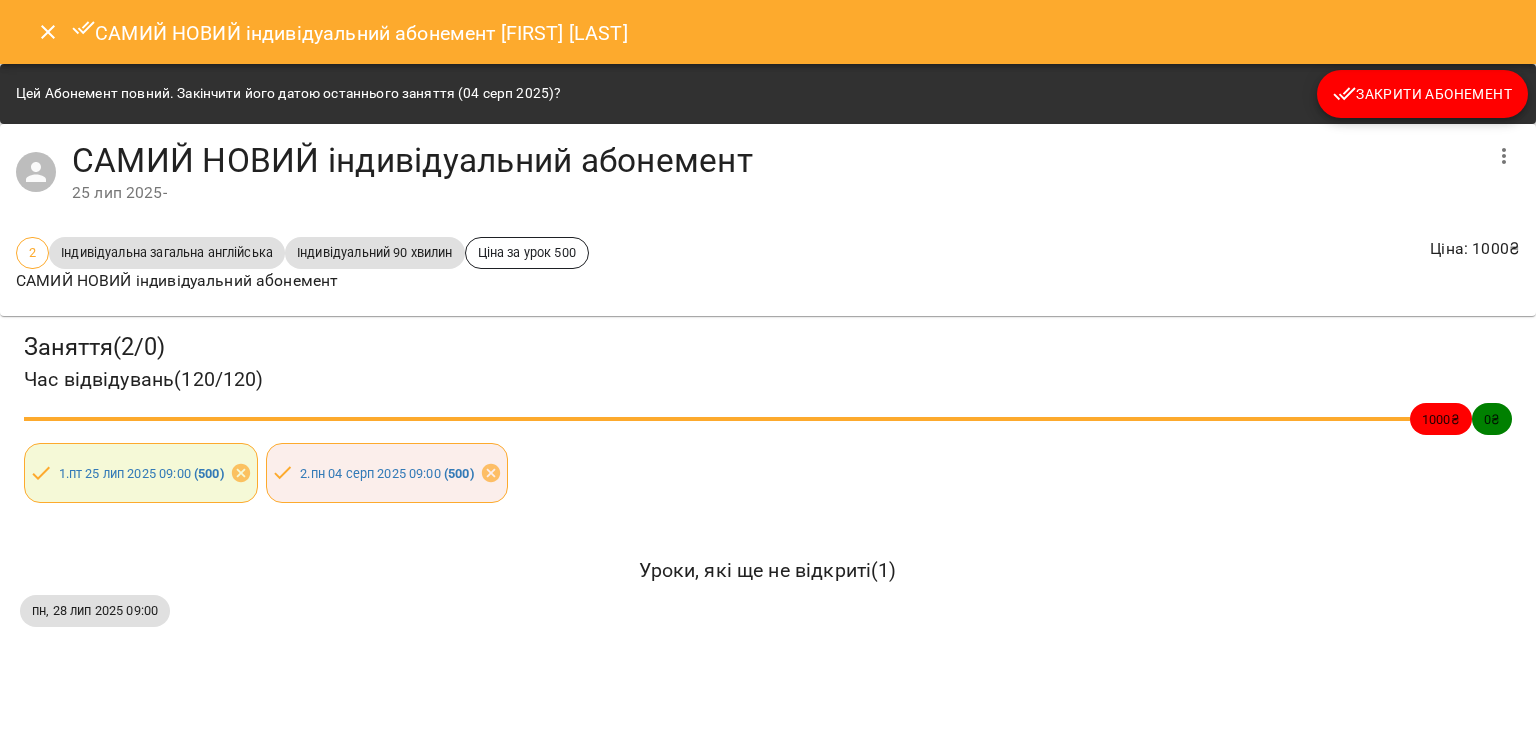click on "Закрити Абонемент" at bounding box center [1422, 94] 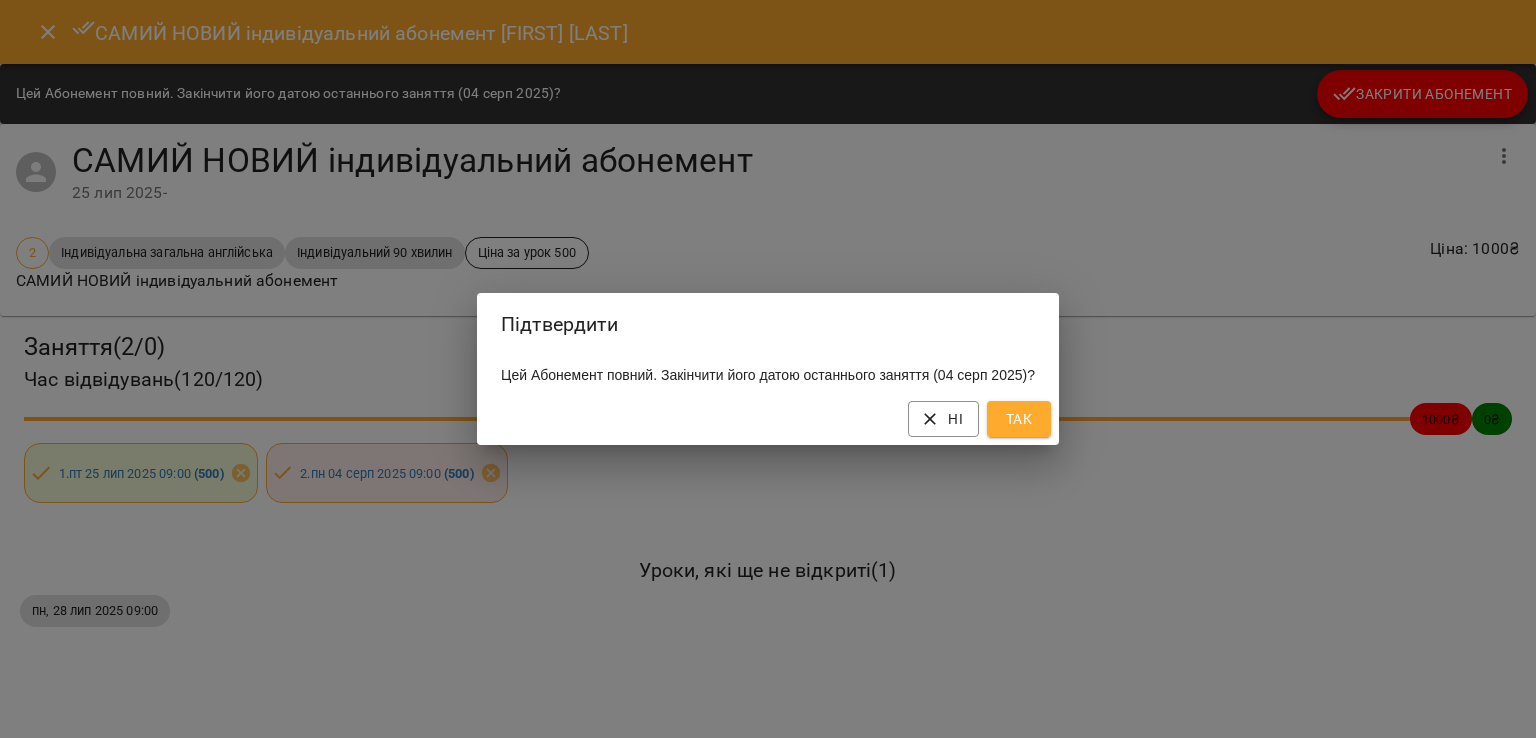 click on "Так" at bounding box center [1019, 419] 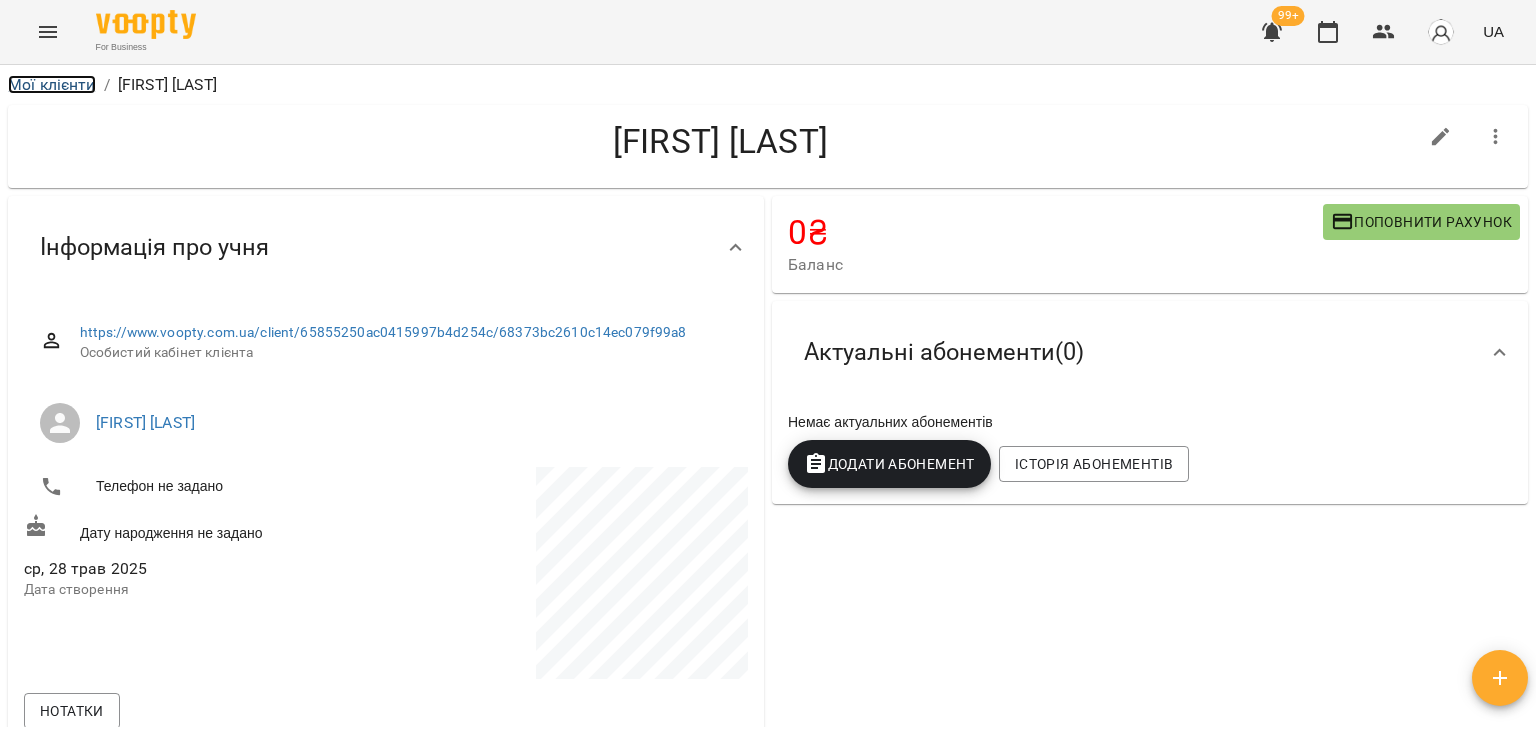 click on "Мої клієнти" at bounding box center [52, 84] 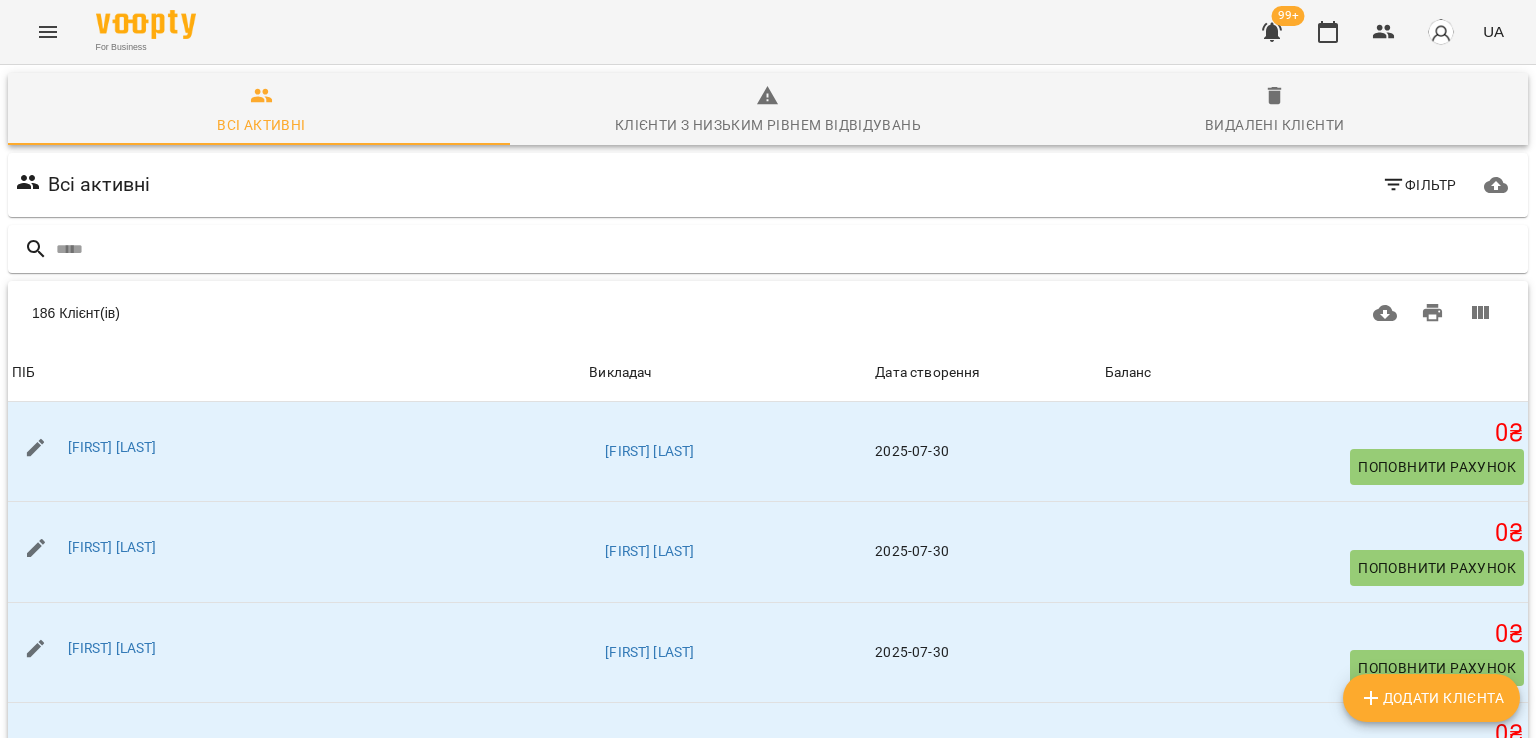 click 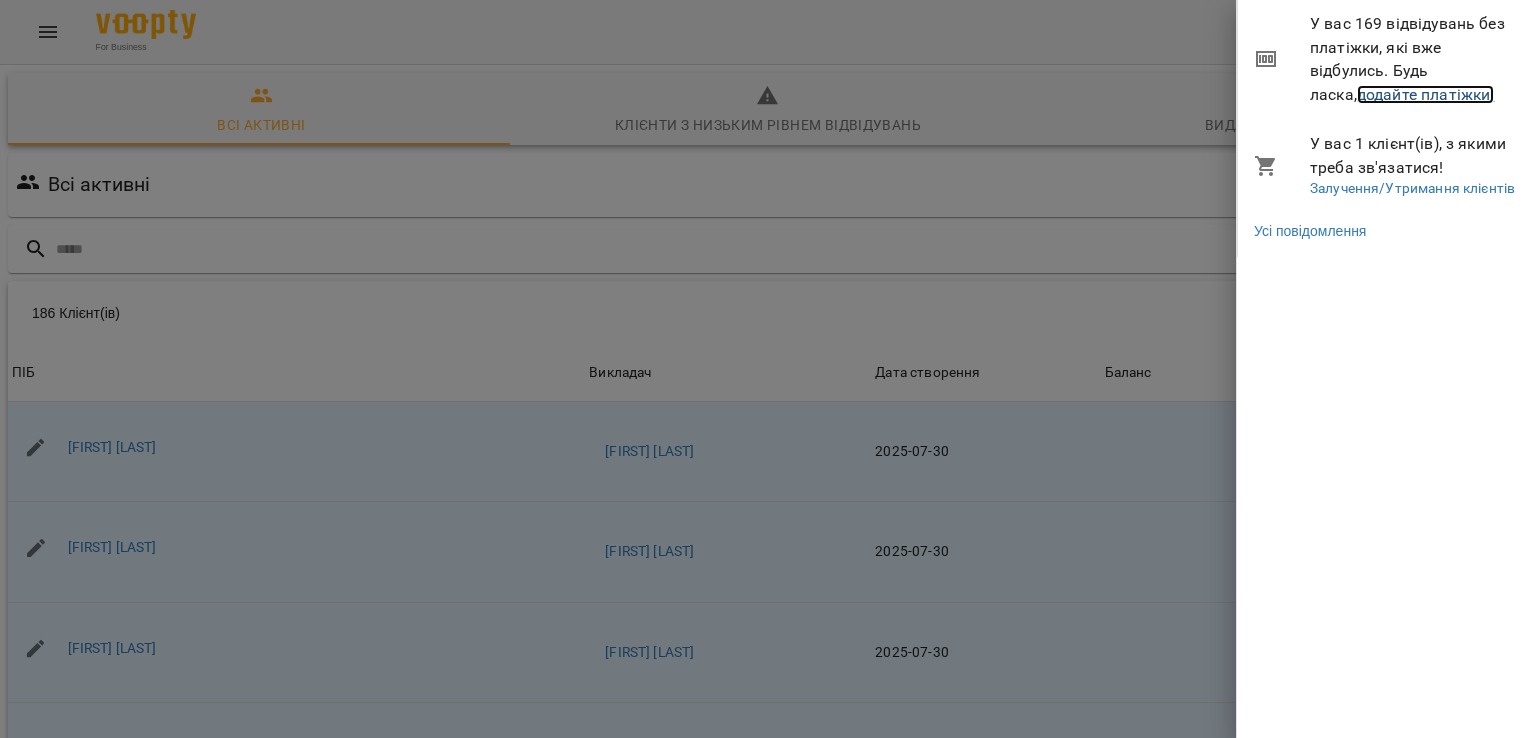 click on "додайте платіжки!" at bounding box center [1426, 94] 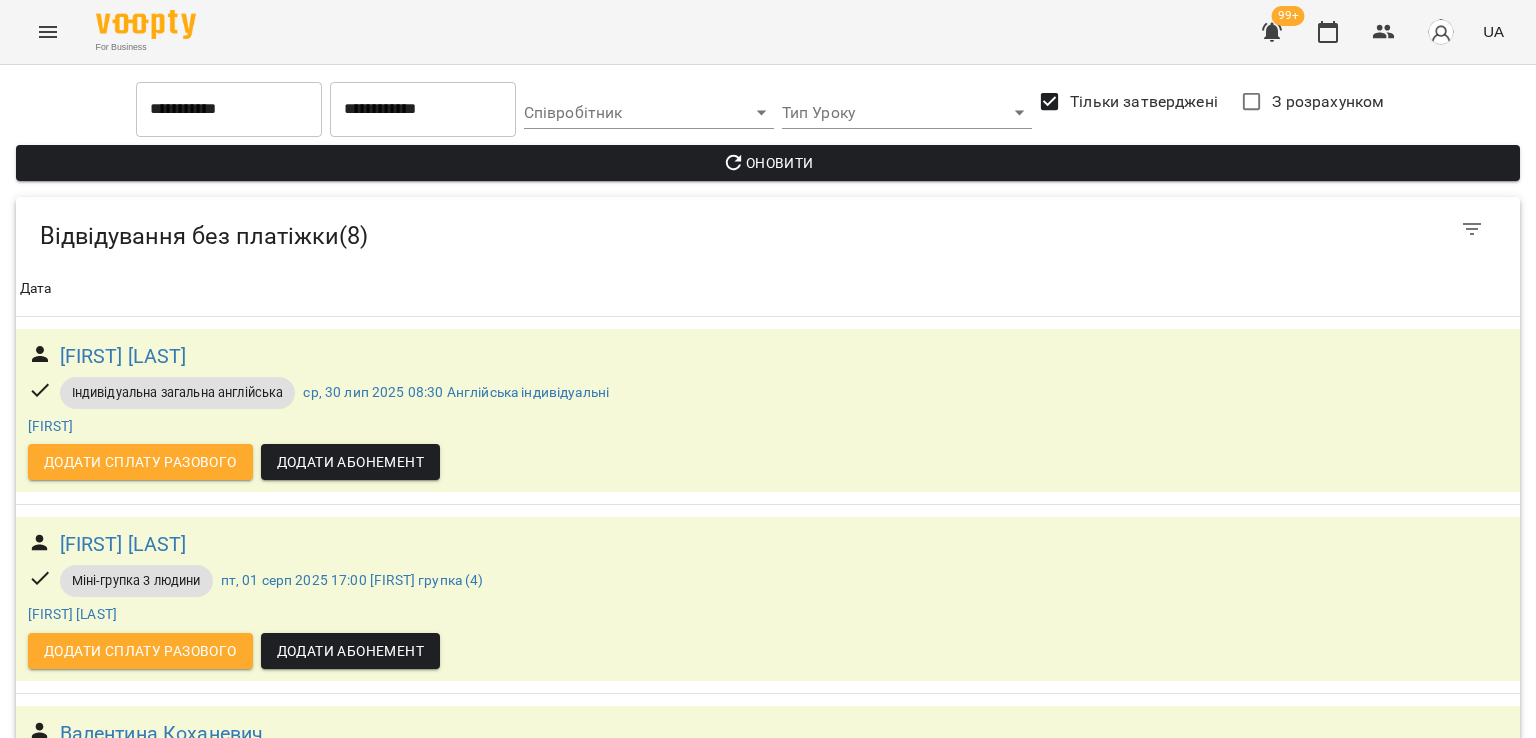 scroll, scrollTop: 1098, scrollLeft: 0, axis: vertical 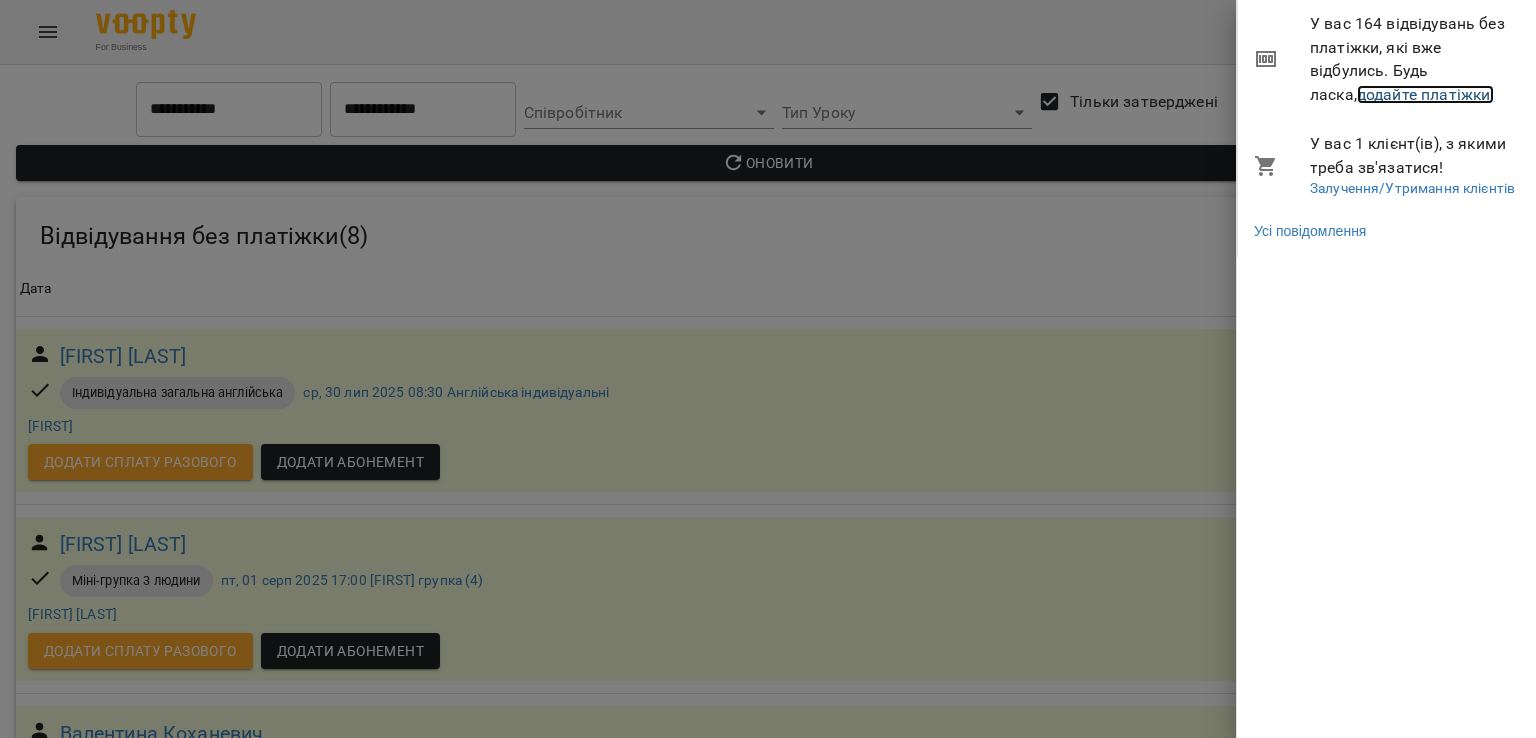 click on "додайте платіжки!" at bounding box center [1426, 94] 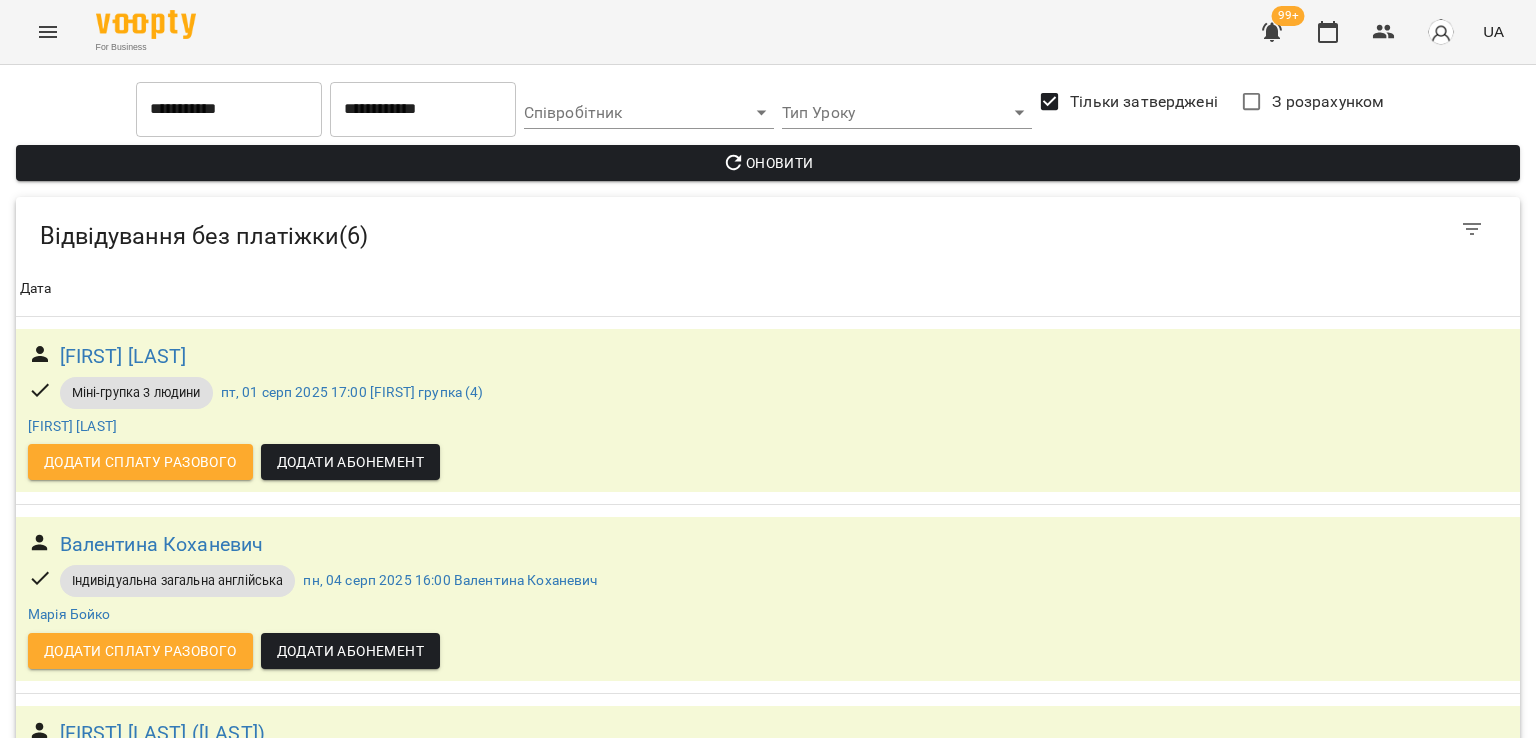 scroll, scrollTop: 323, scrollLeft: 0, axis: vertical 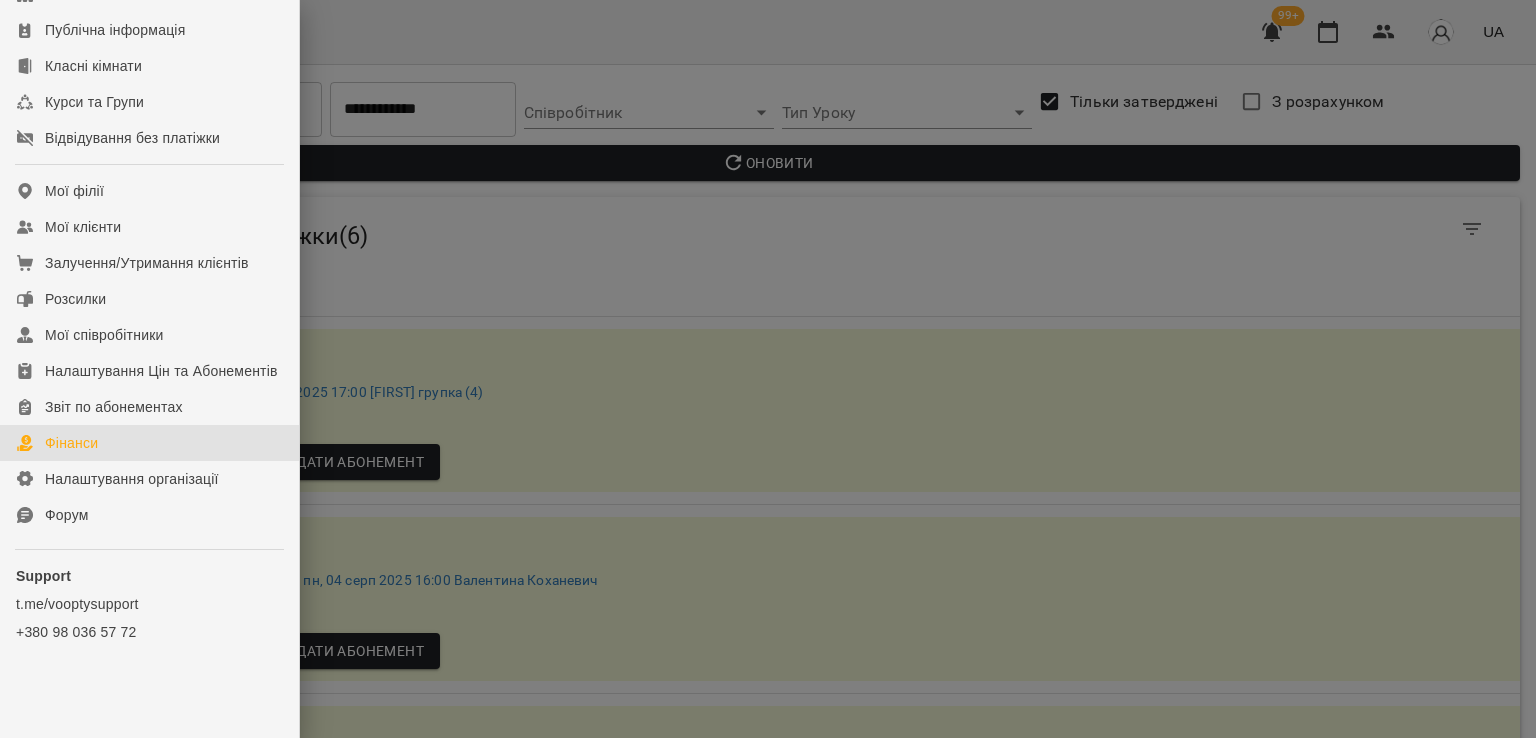 click on "Фінанси" at bounding box center [149, 443] 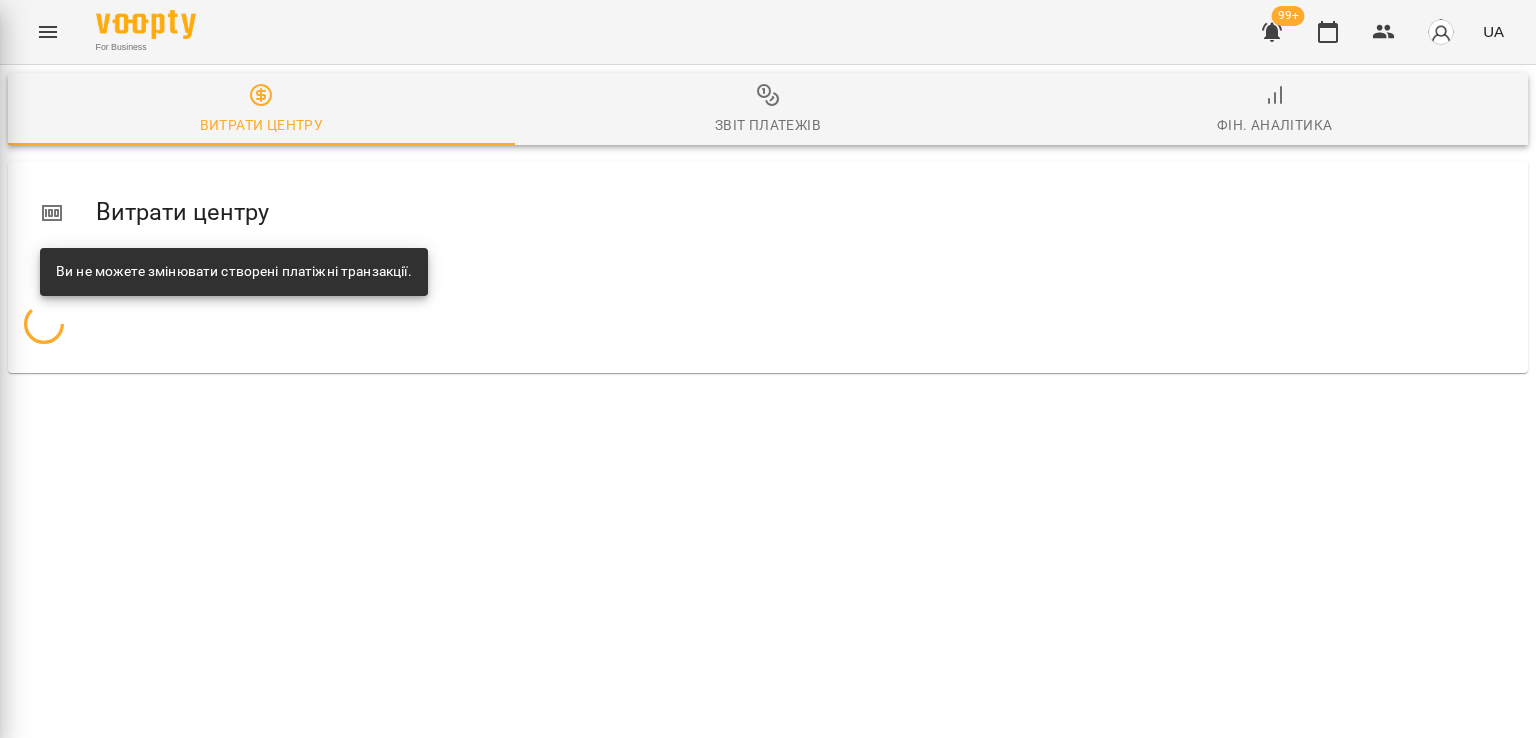 scroll, scrollTop: 0, scrollLeft: 0, axis: both 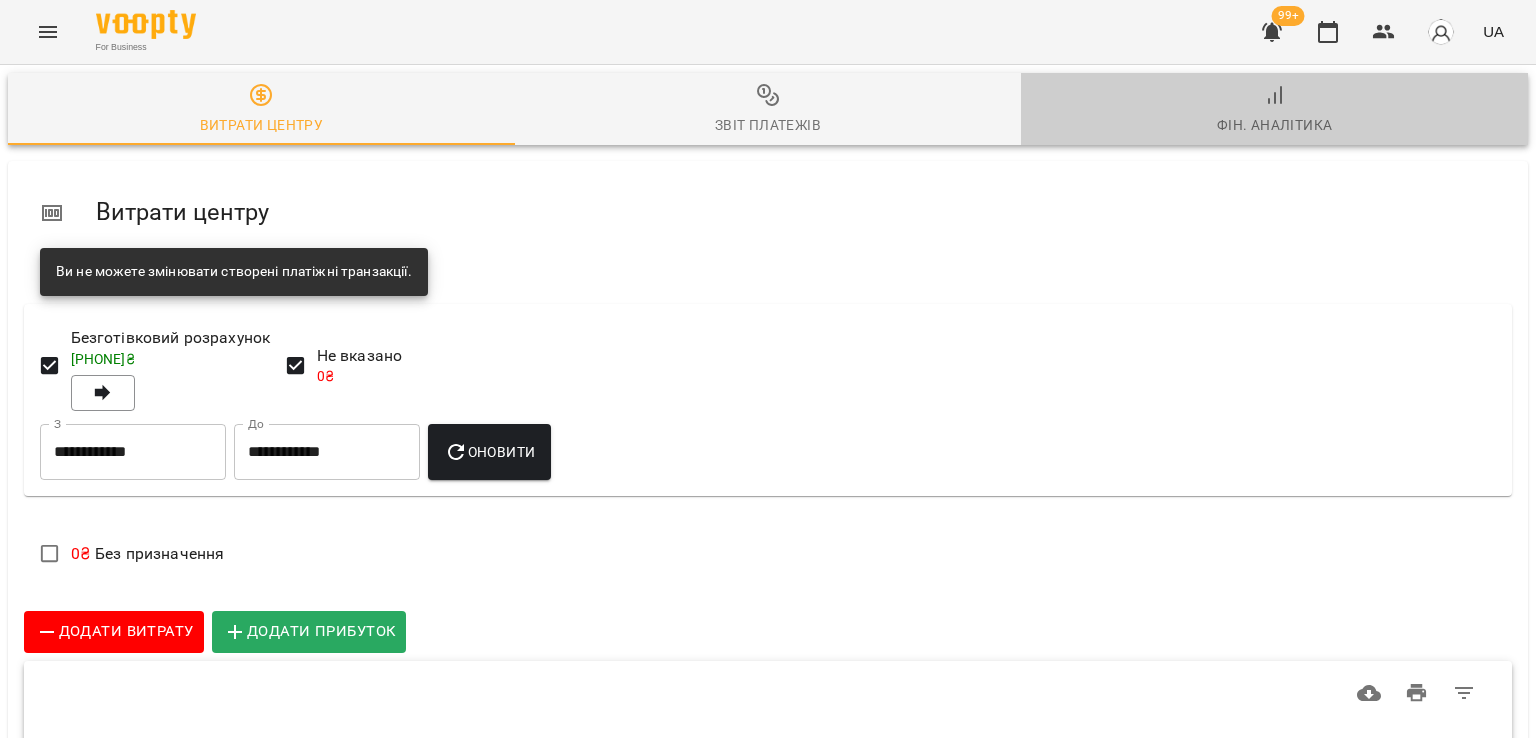 click on "Фін. Аналітика" at bounding box center (1274, 110) 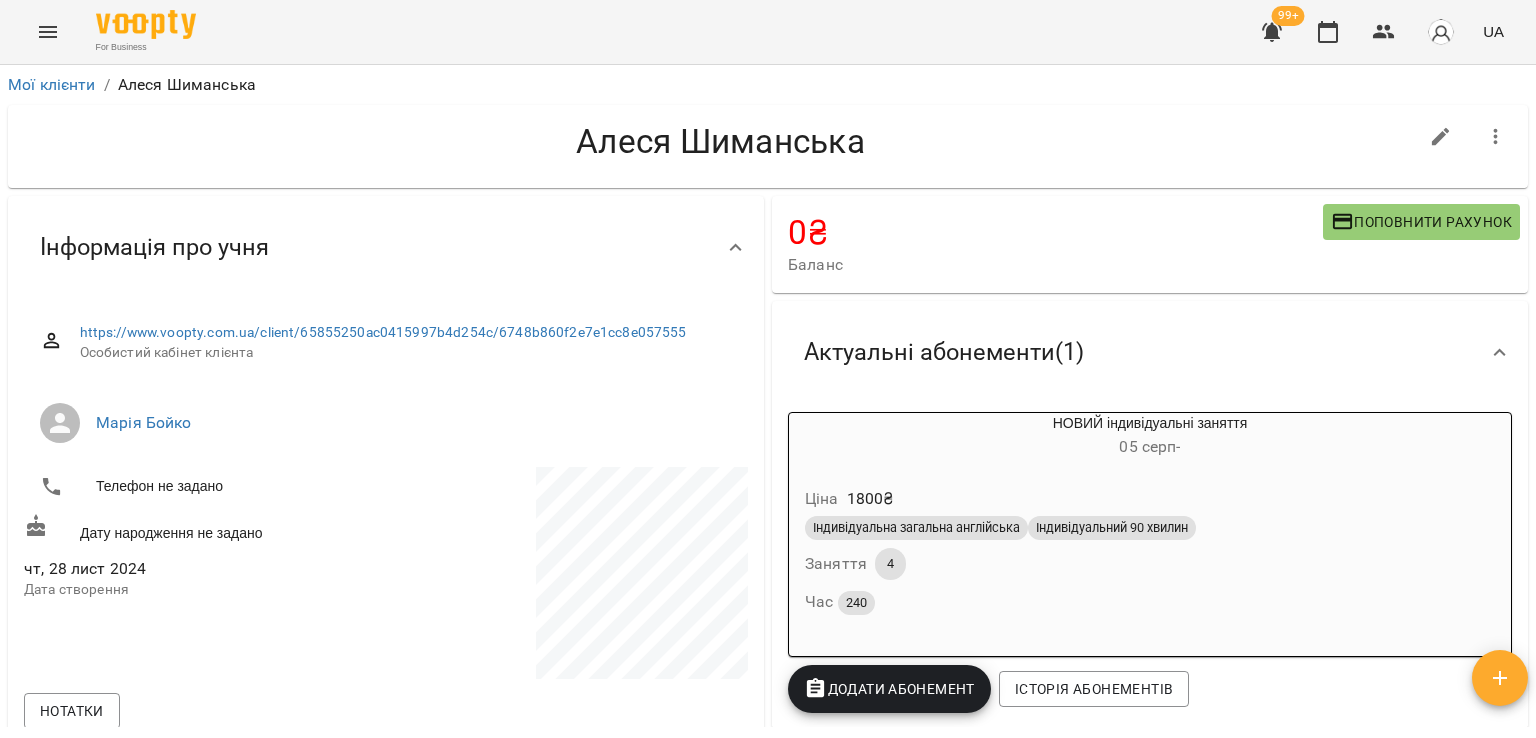 scroll, scrollTop: 0, scrollLeft: 0, axis: both 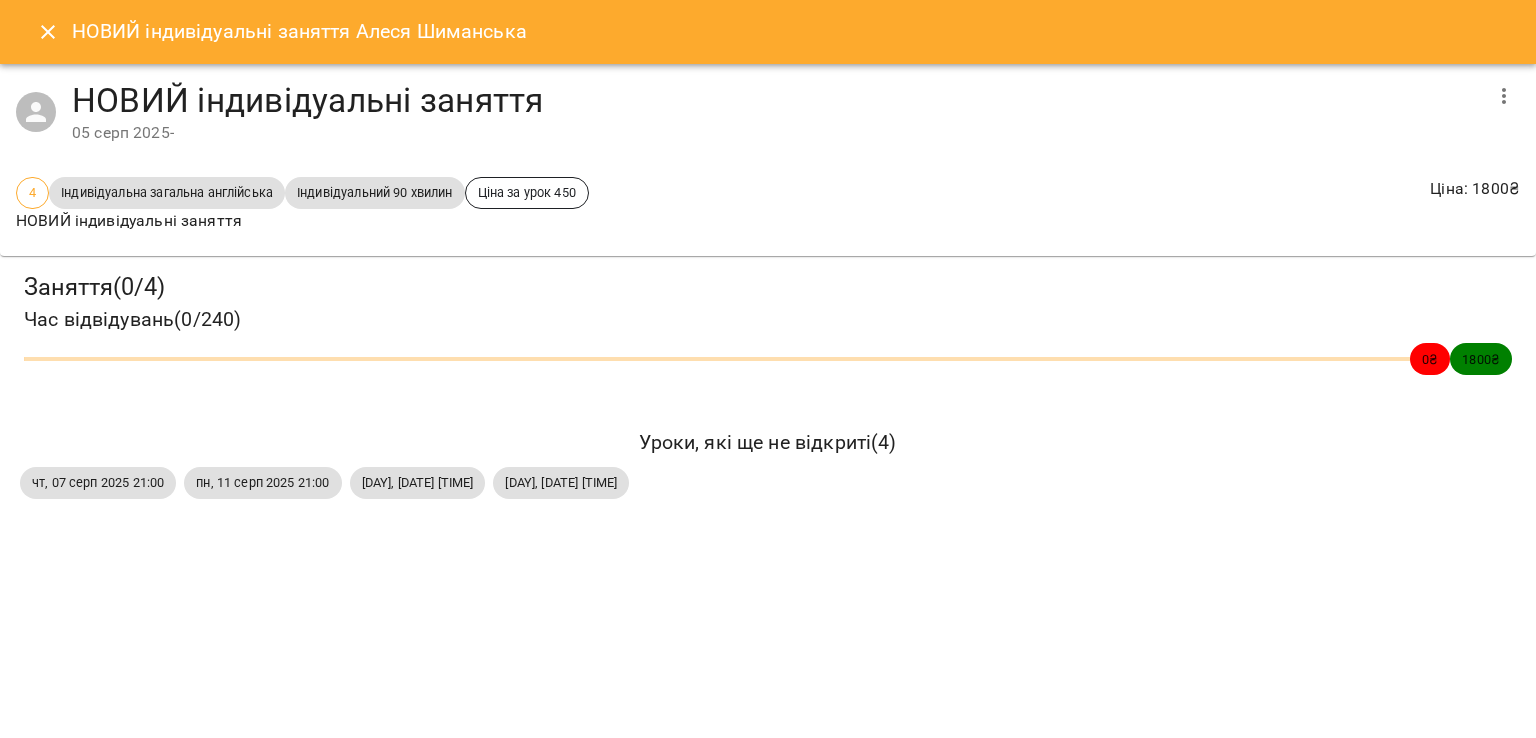 click at bounding box center [48, 32] 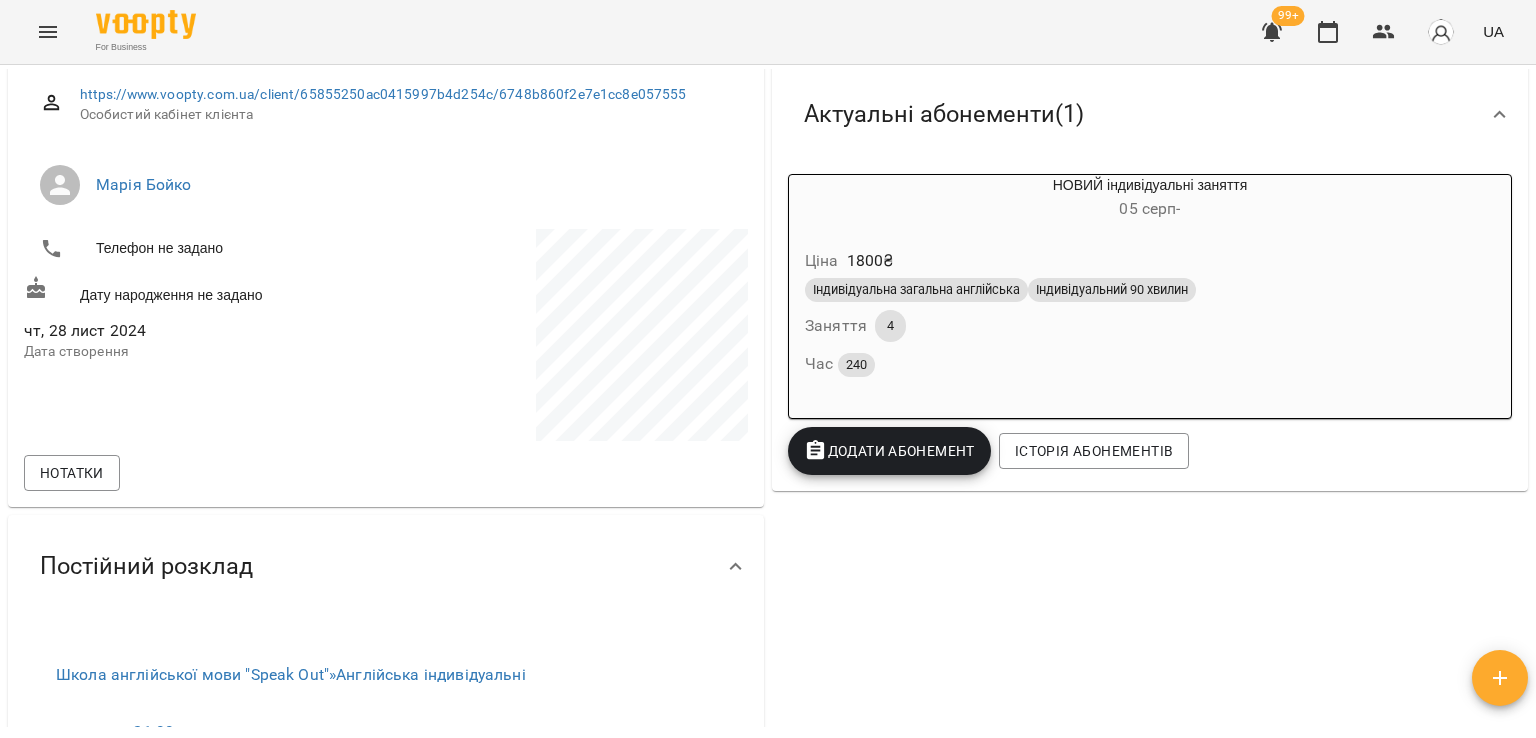scroll, scrollTop: 236, scrollLeft: 0, axis: vertical 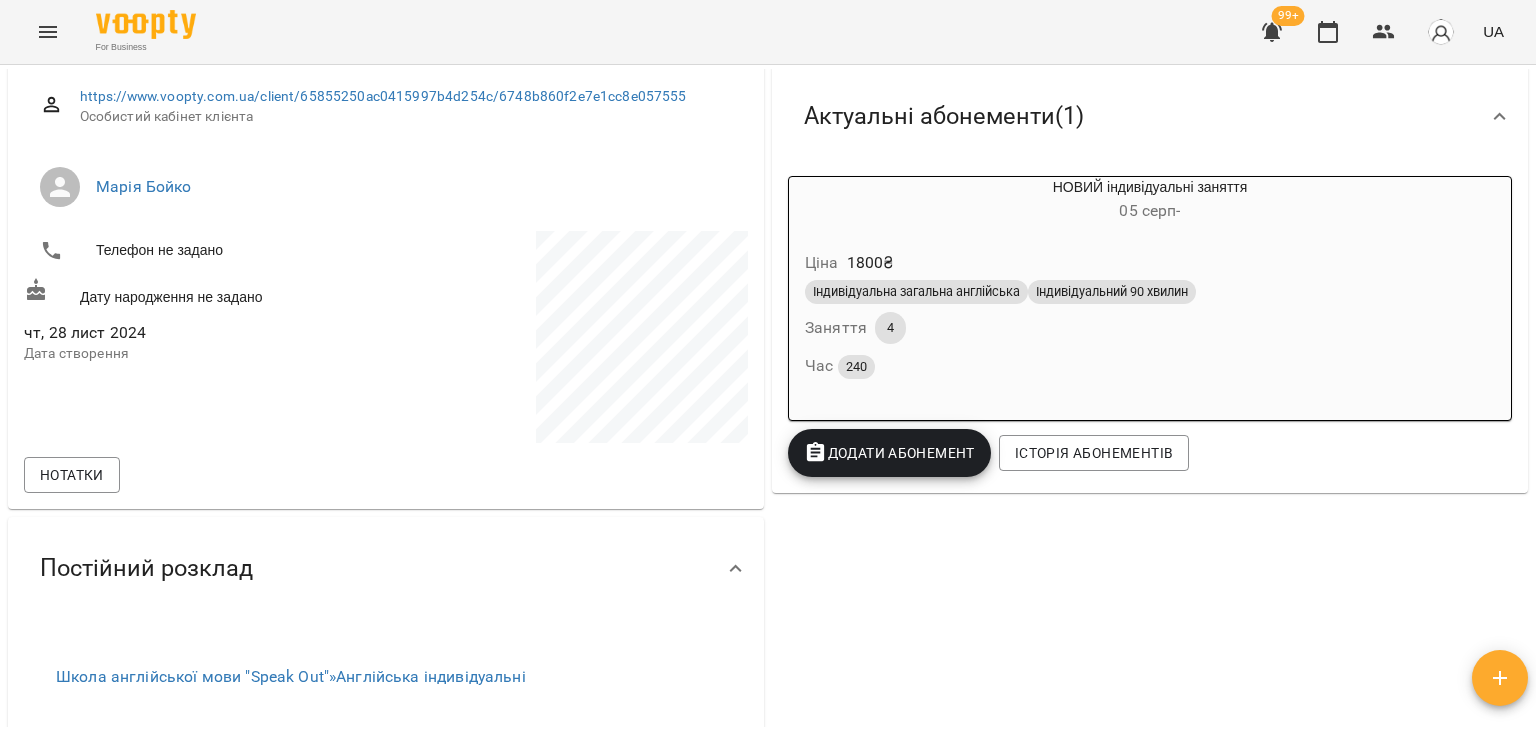 click on "Ціна 1800 ₴" at bounding box center (1150, 263) 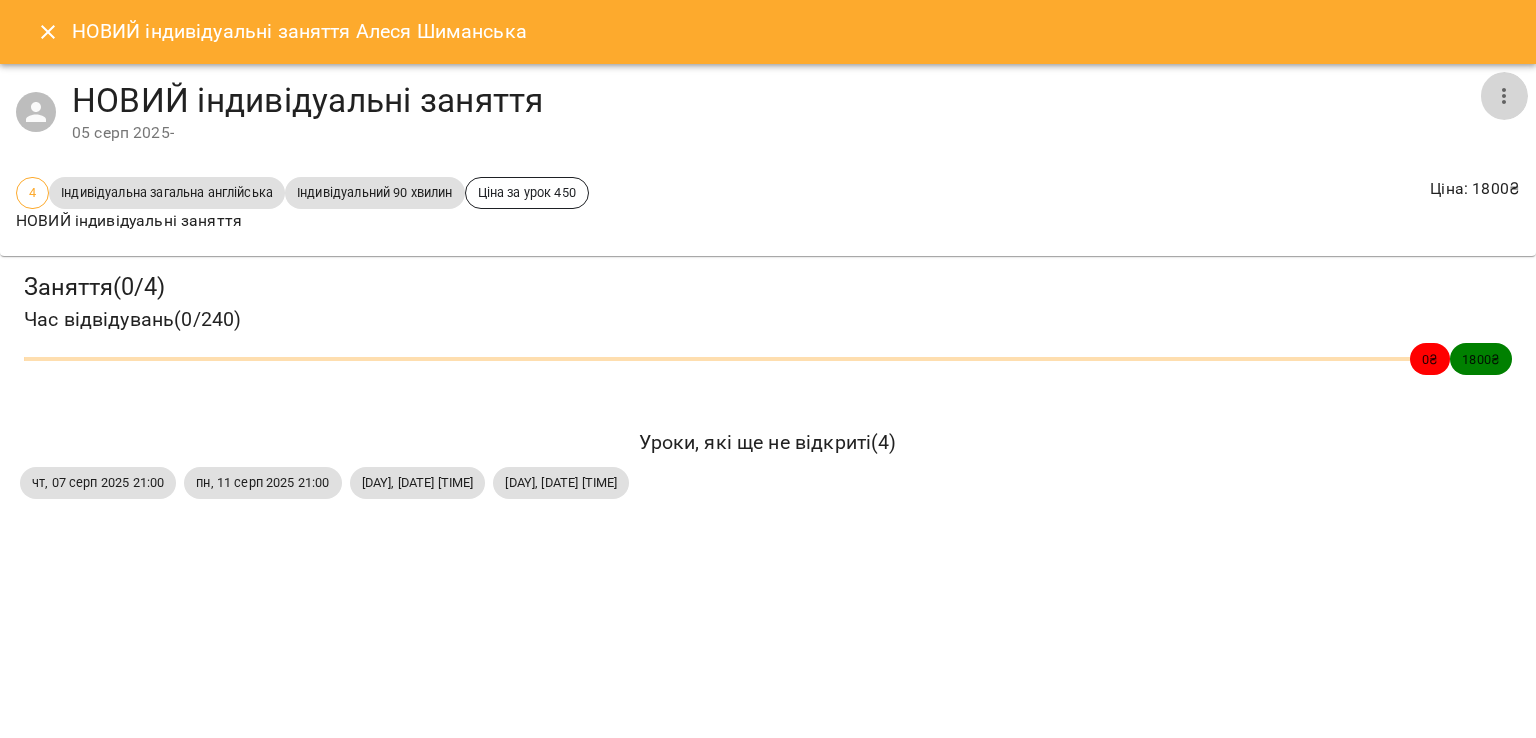 click 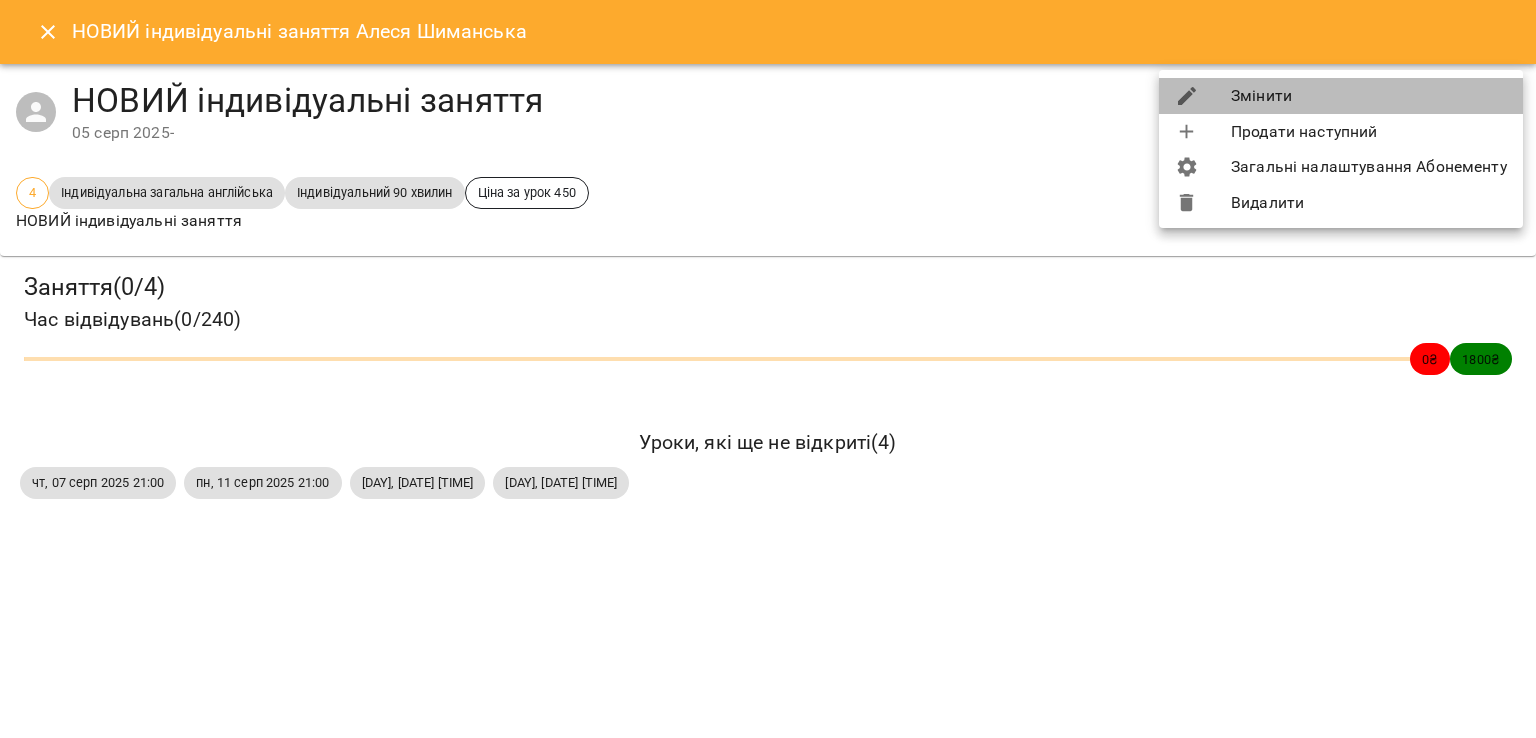 click on "Змінити" at bounding box center [1341, 96] 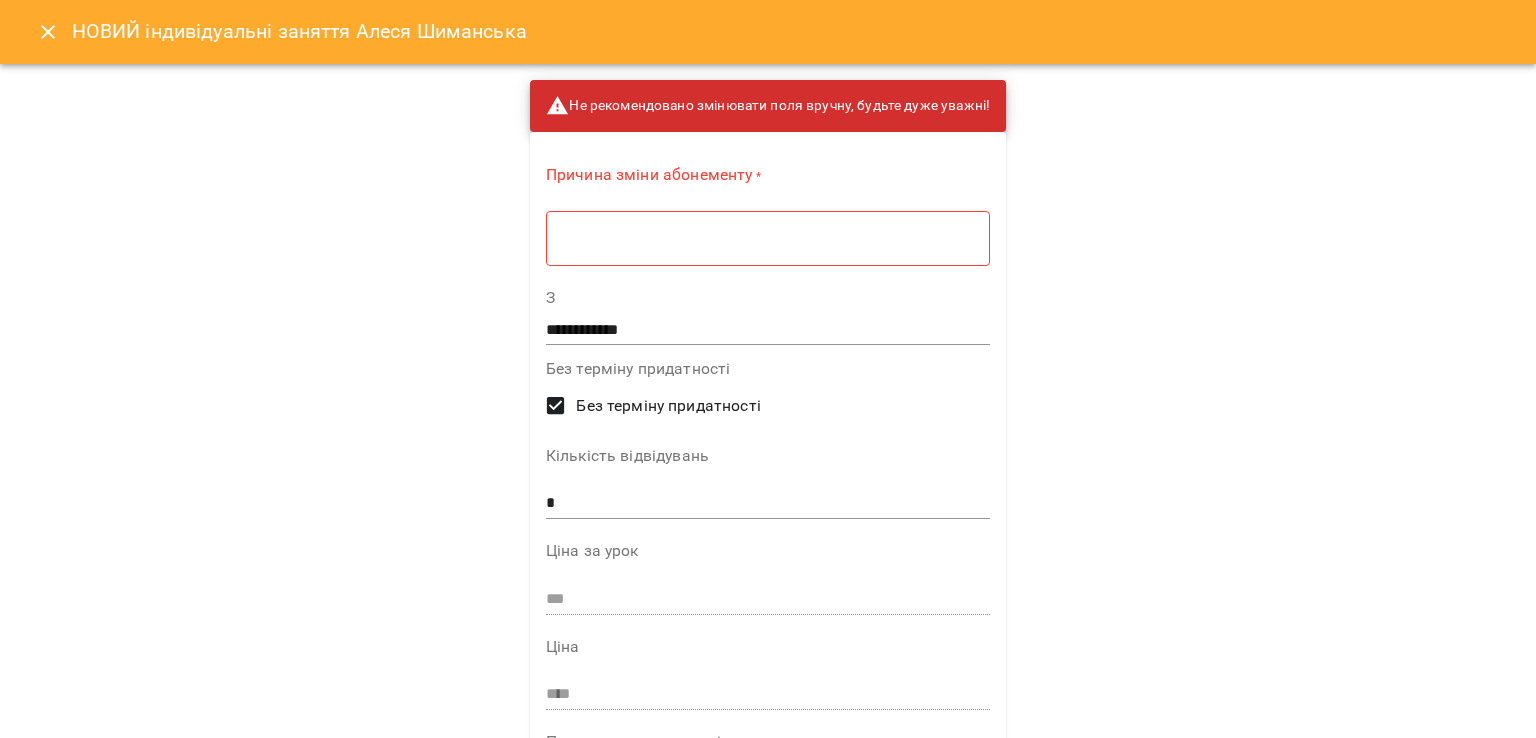 click at bounding box center [768, 238] 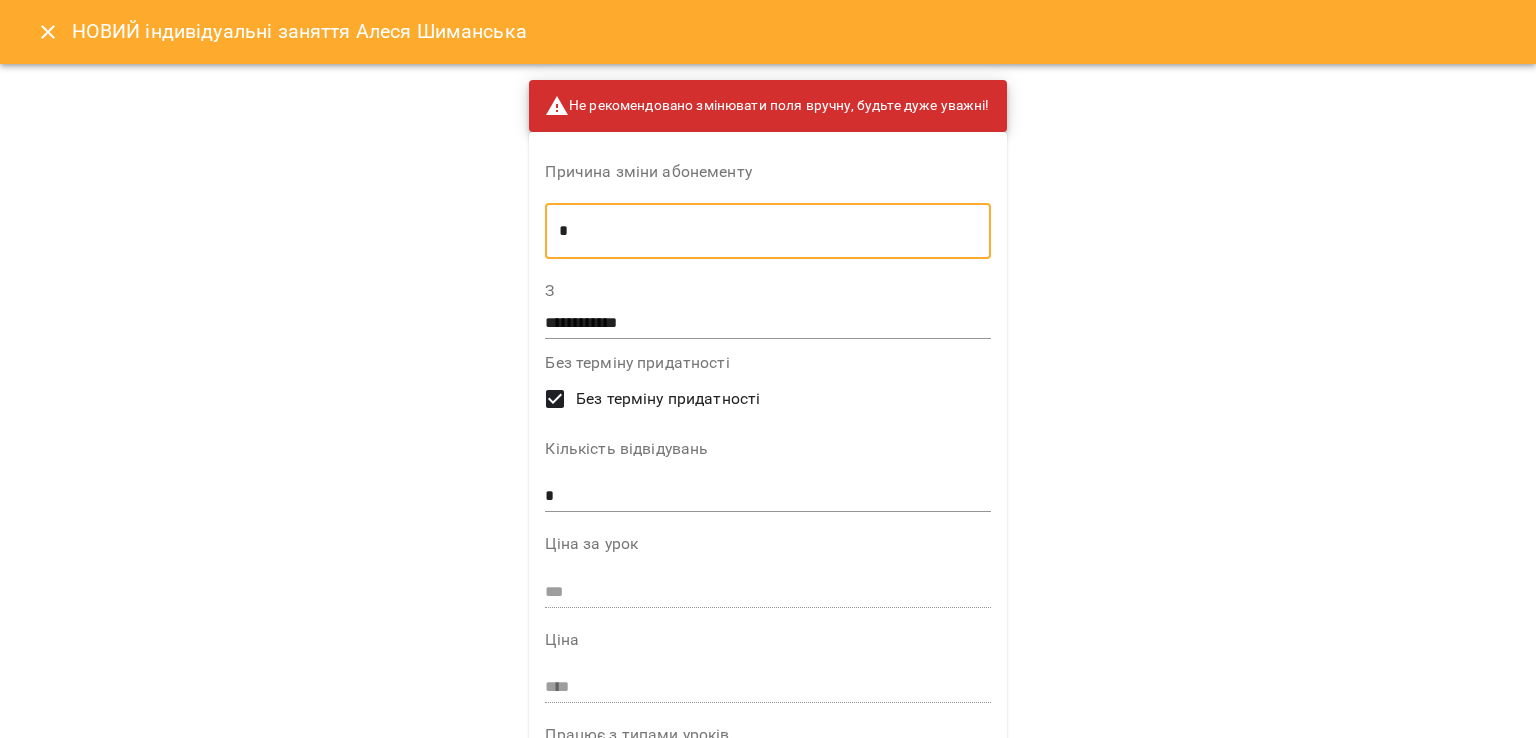 type on "*" 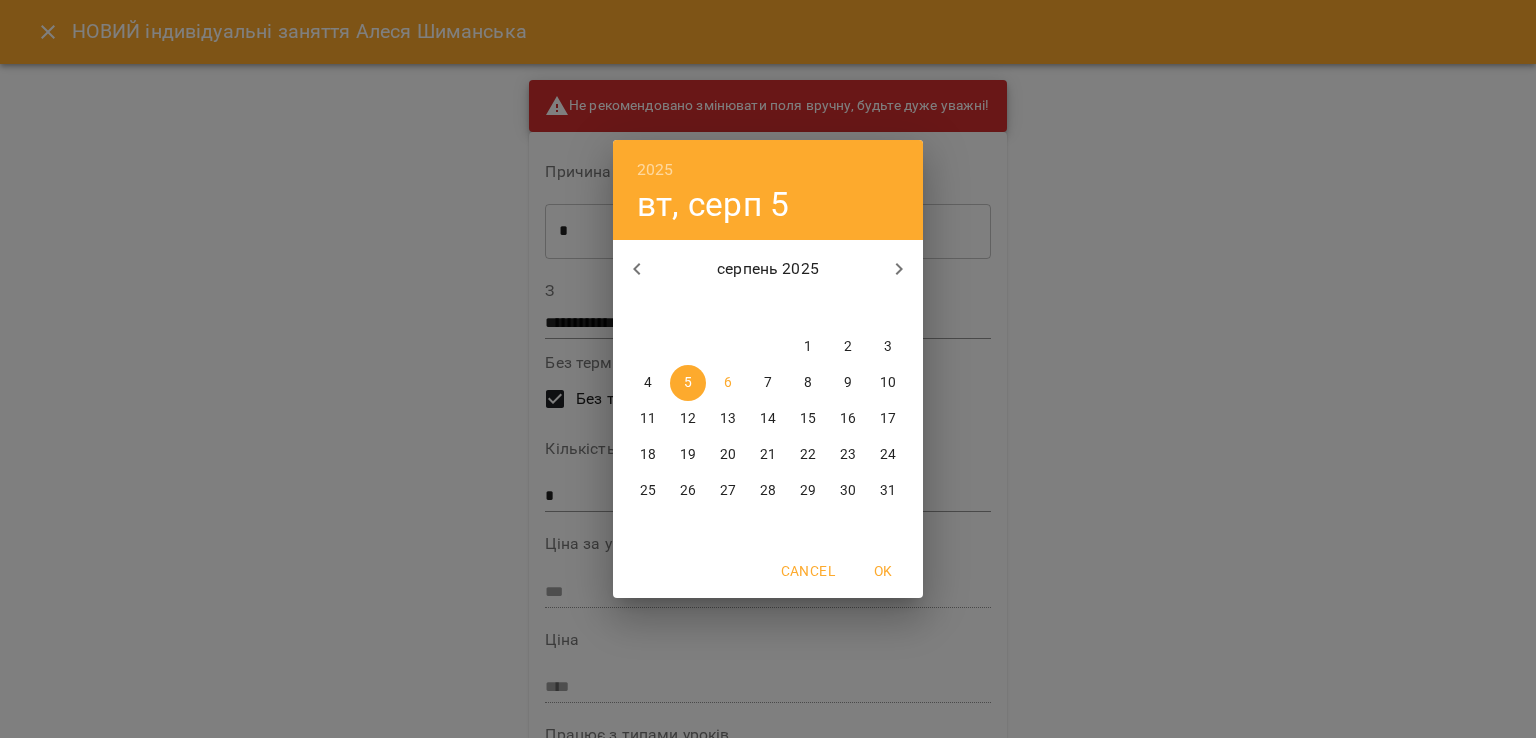 click on "4" at bounding box center (648, 383) 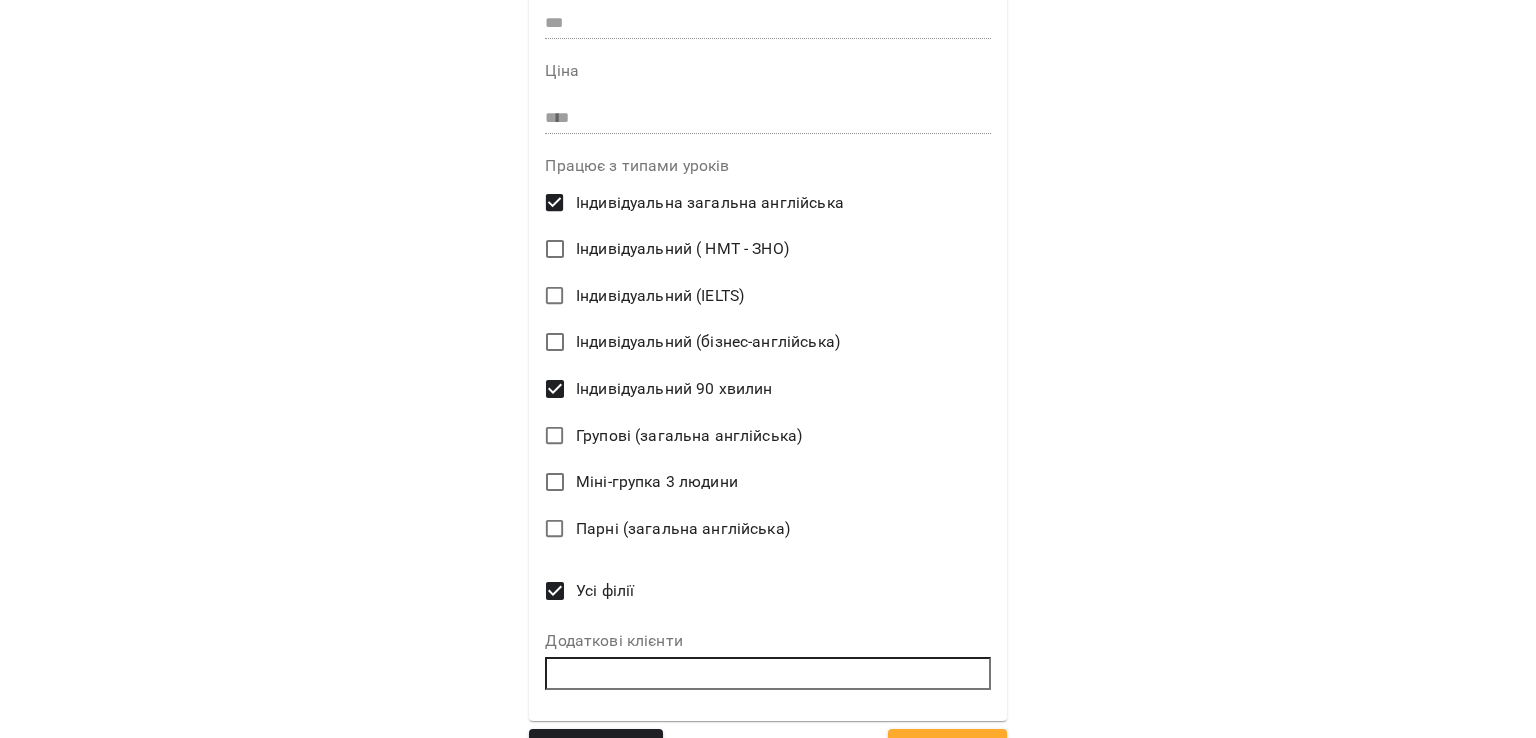 scroll, scrollTop: 617, scrollLeft: 0, axis: vertical 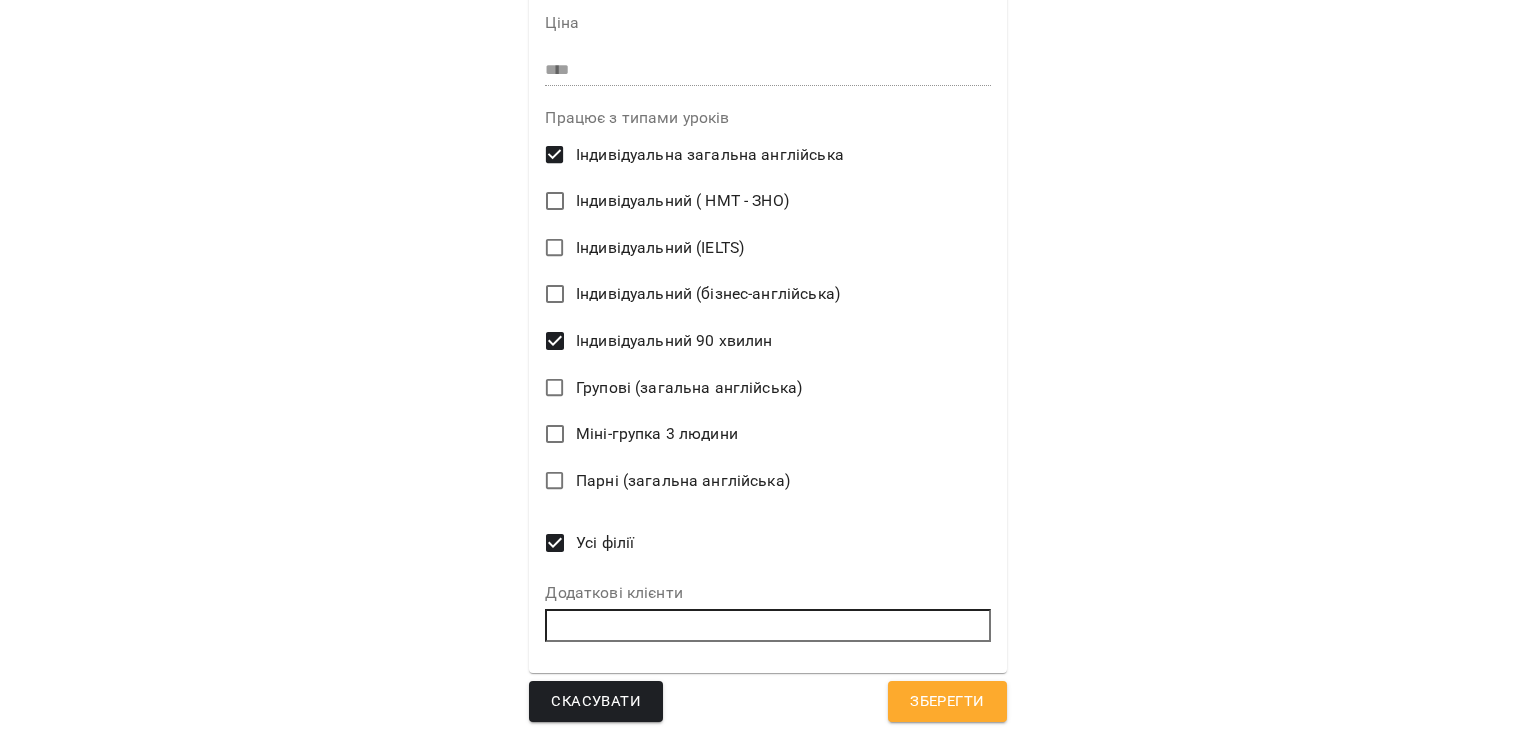 click on "Зберегти" at bounding box center [947, 702] 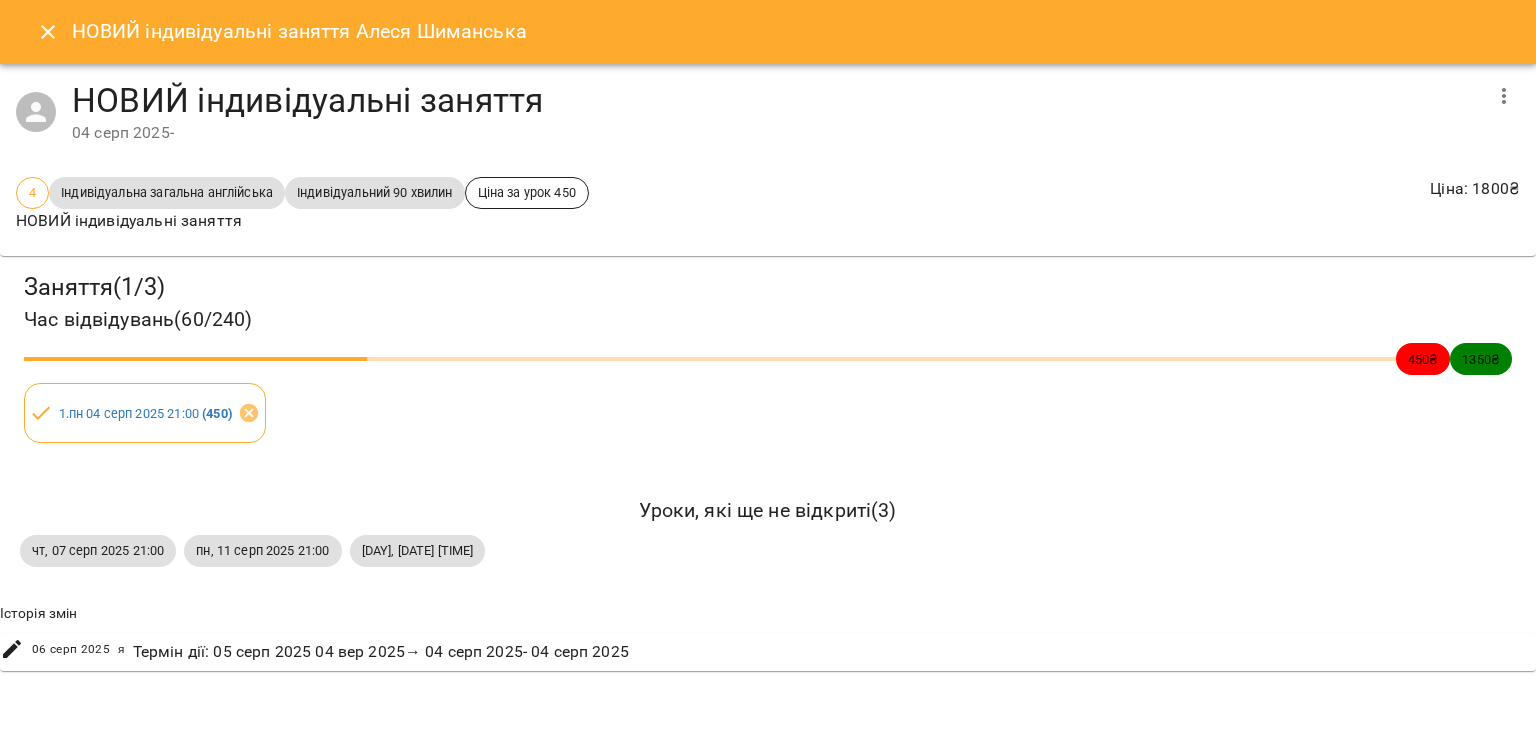 click 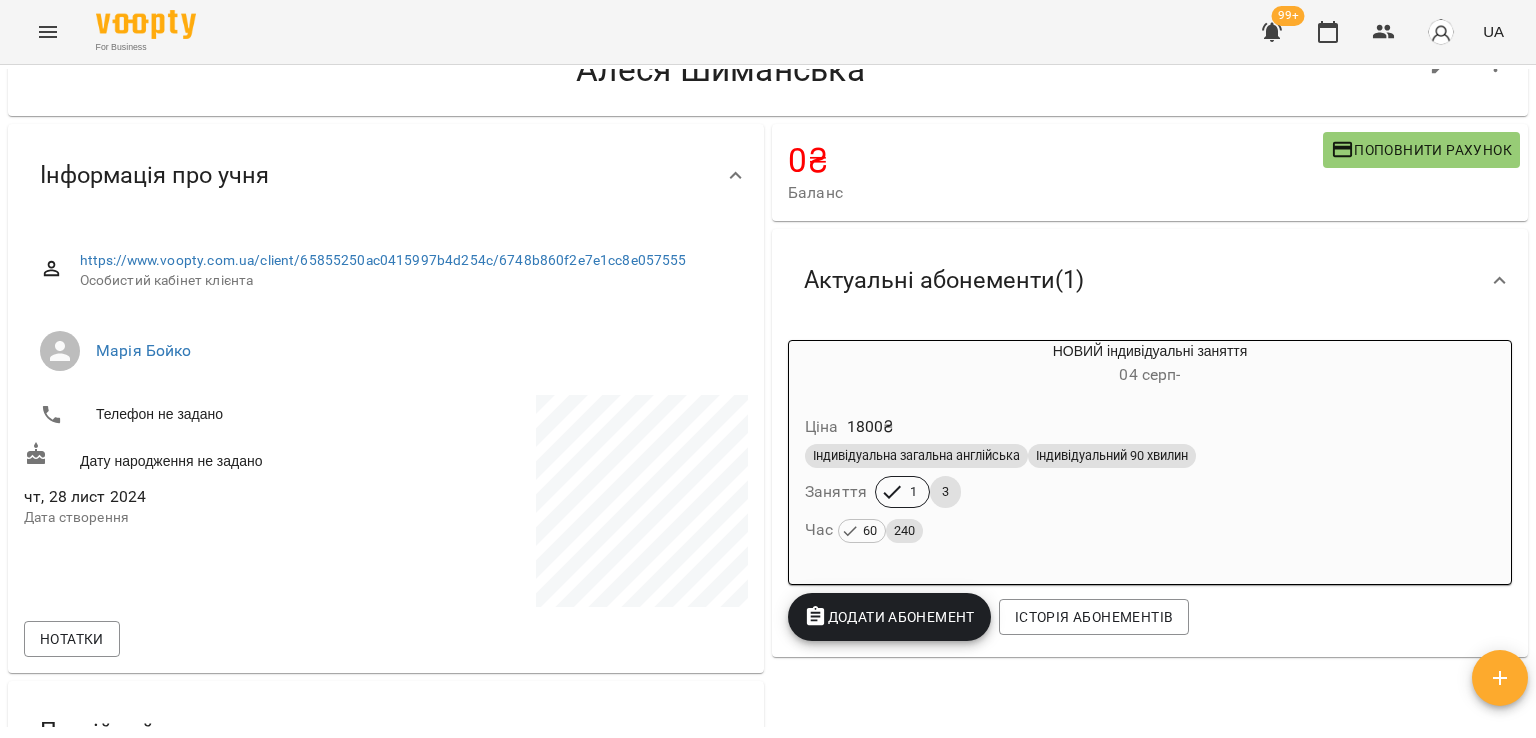 scroll, scrollTop: 0, scrollLeft: 0, axis: both 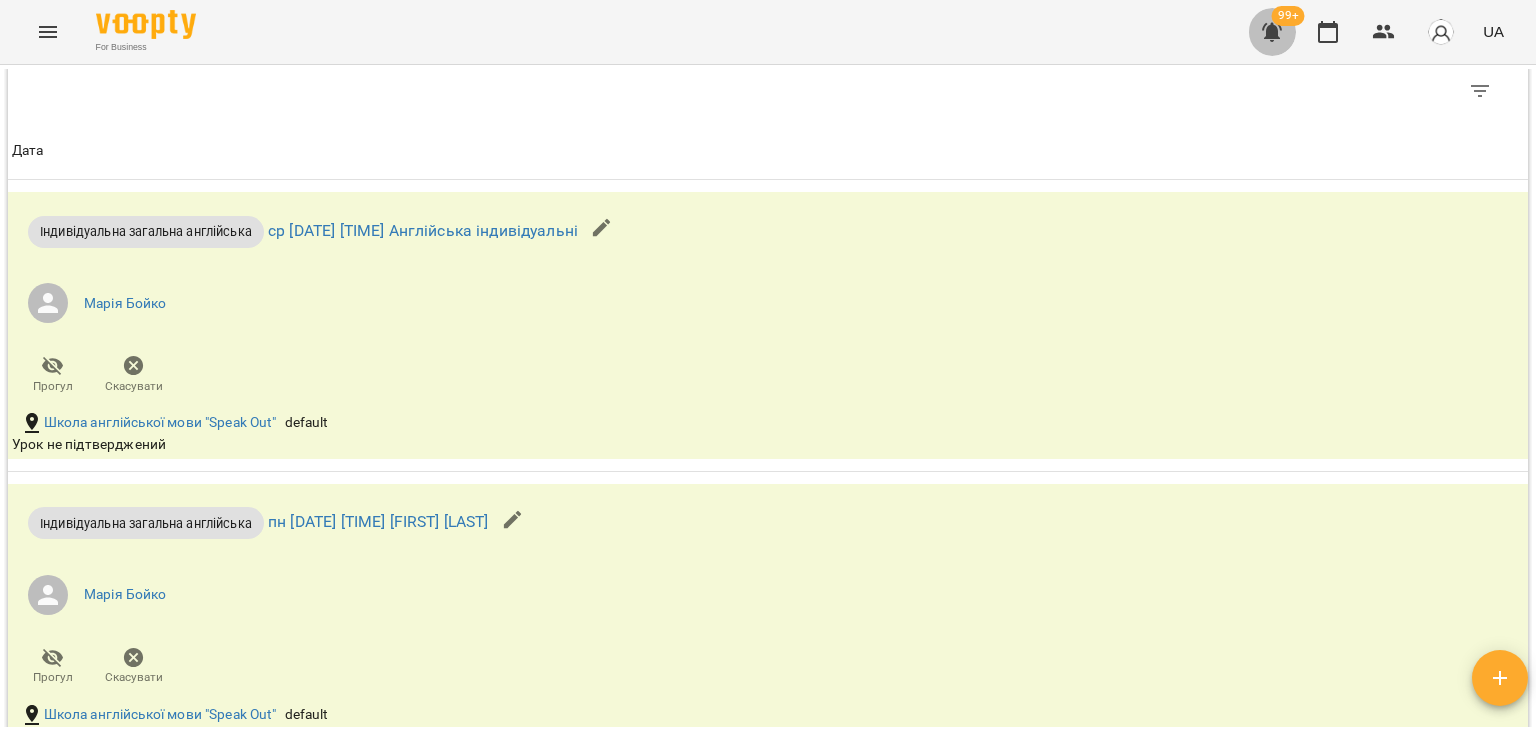 click 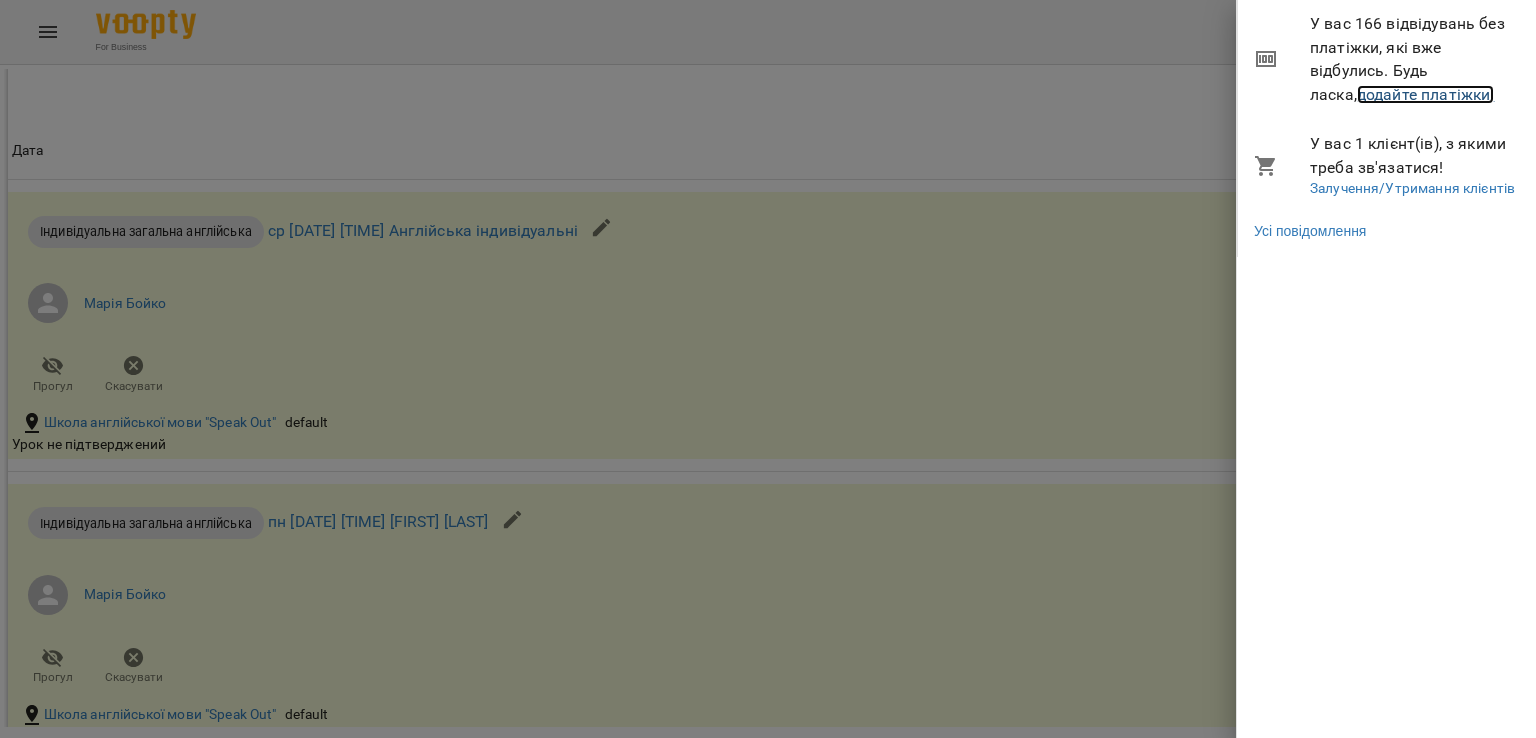 click on "додайте платіжки!" at bounding box center [1426, 94] 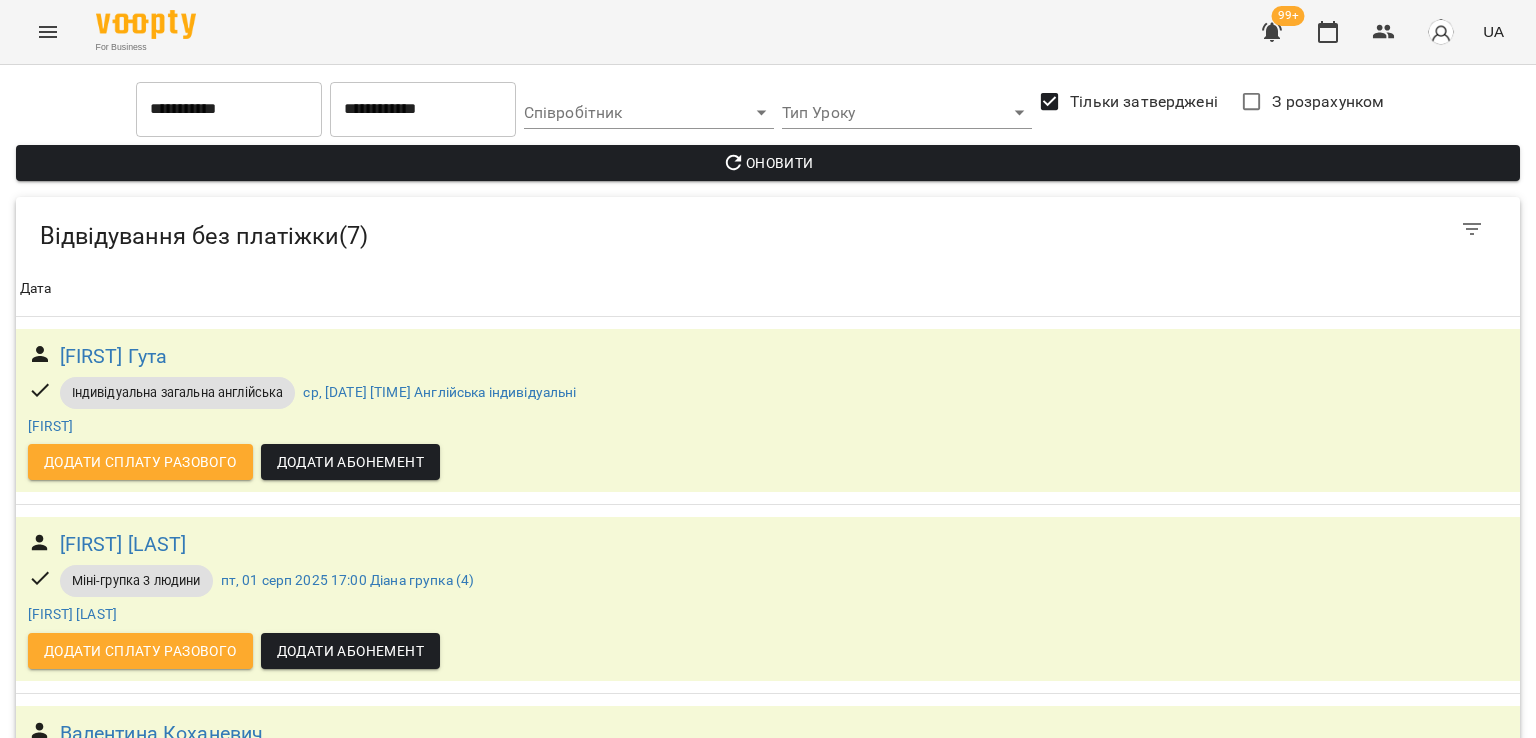 scroll, scrollTop: 111, scrollLeft: 0, axis: vertical 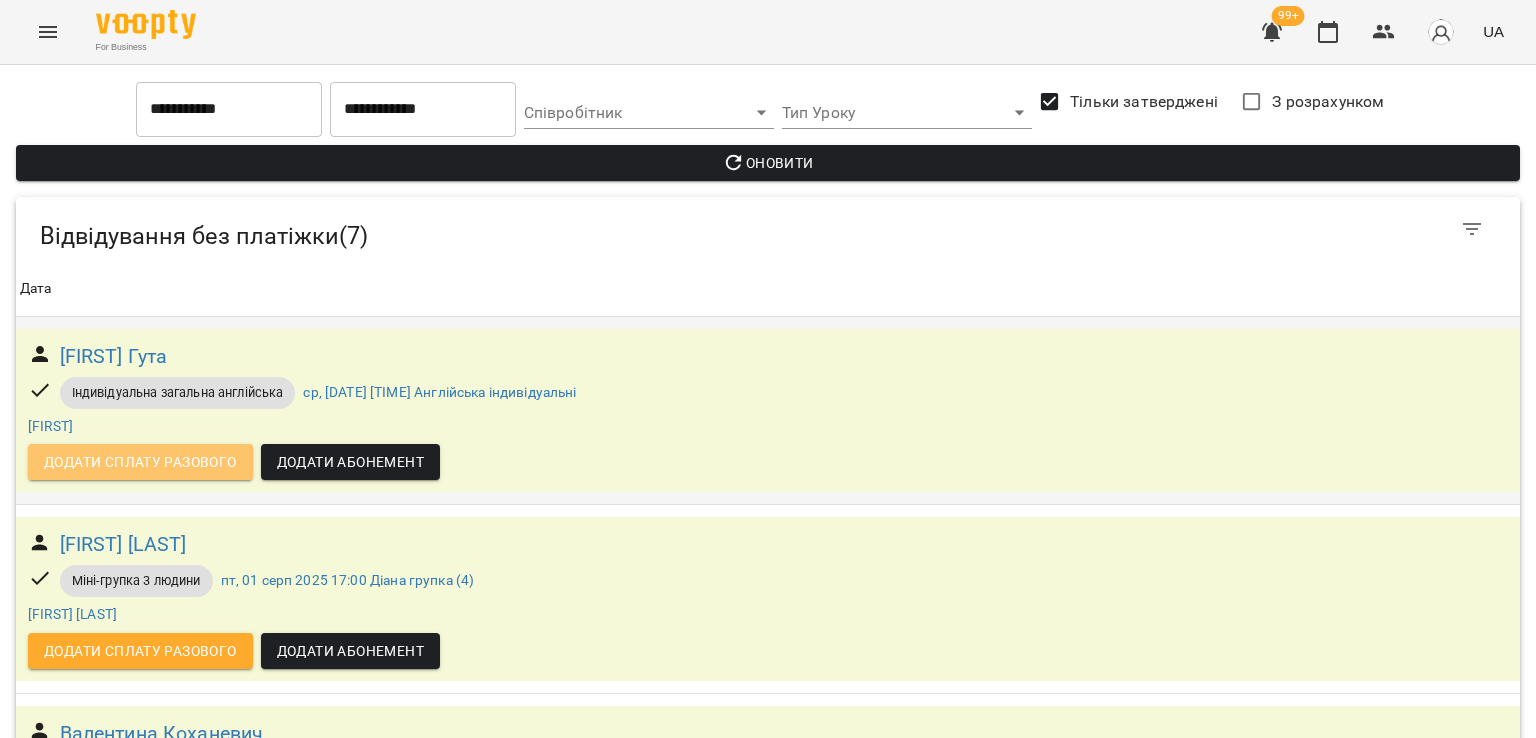 click on "Додати сплату разового" at bounding box center (140, 462) 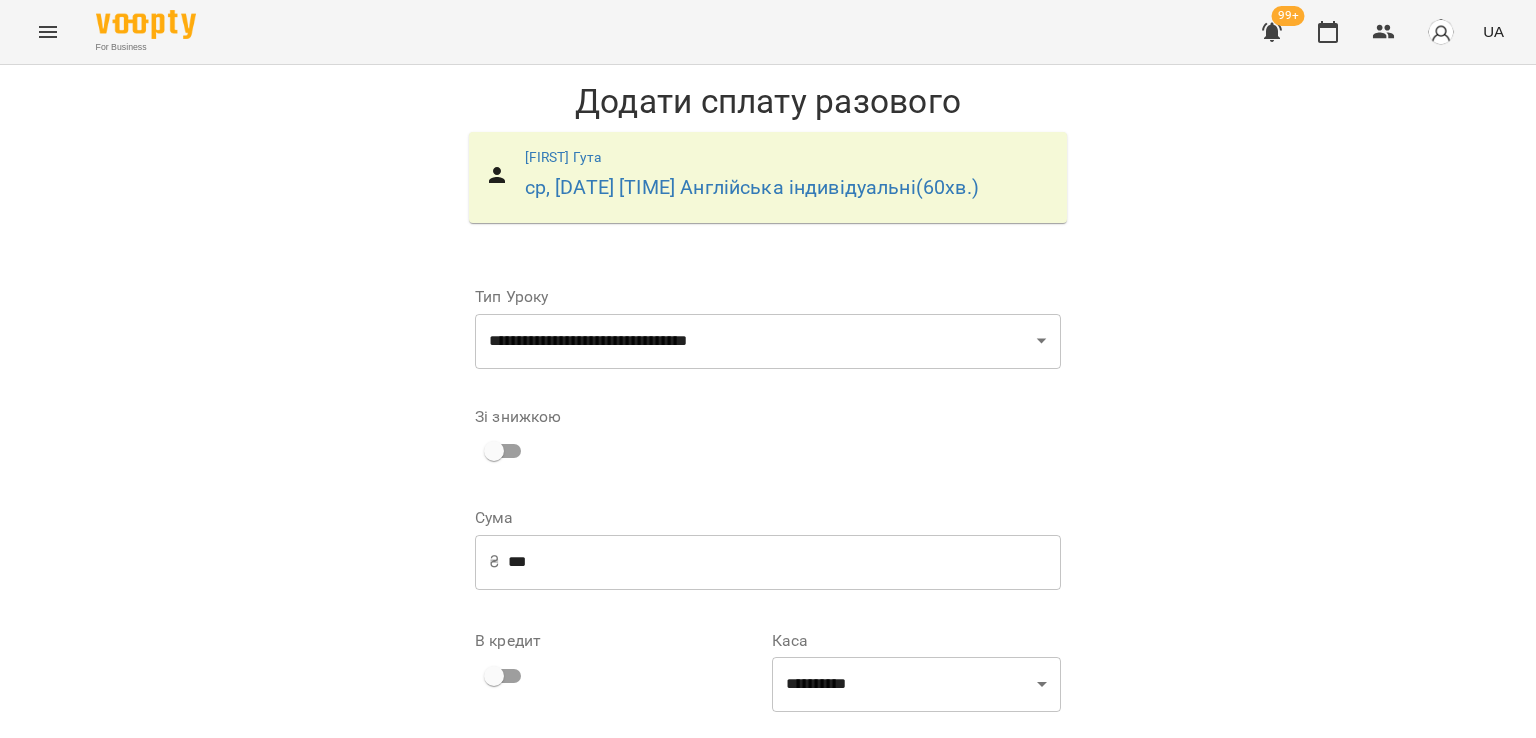 scroll, scrollTop: 220, scrollLeft: 0, axis: vertical 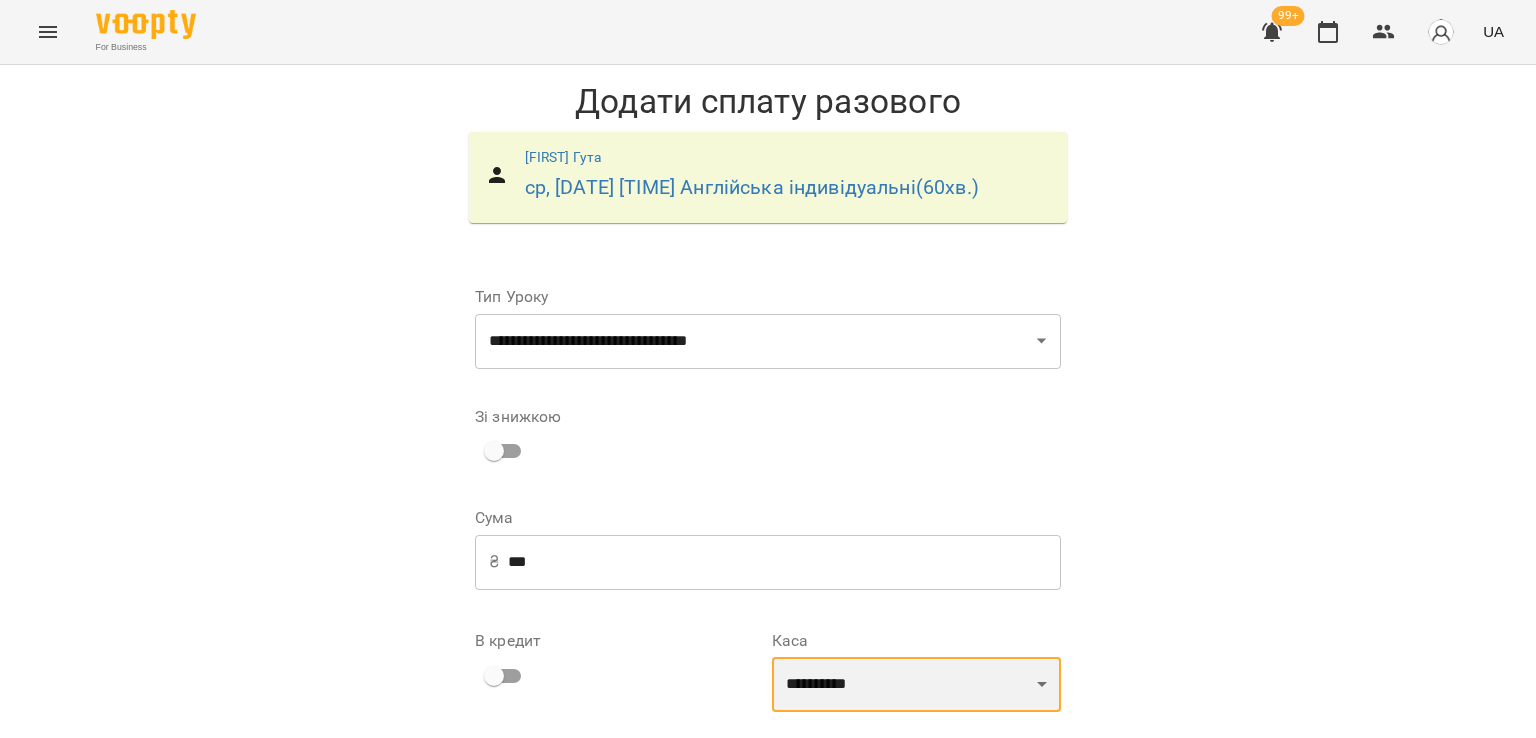 click on "**********" at bounding box center (916, 685) 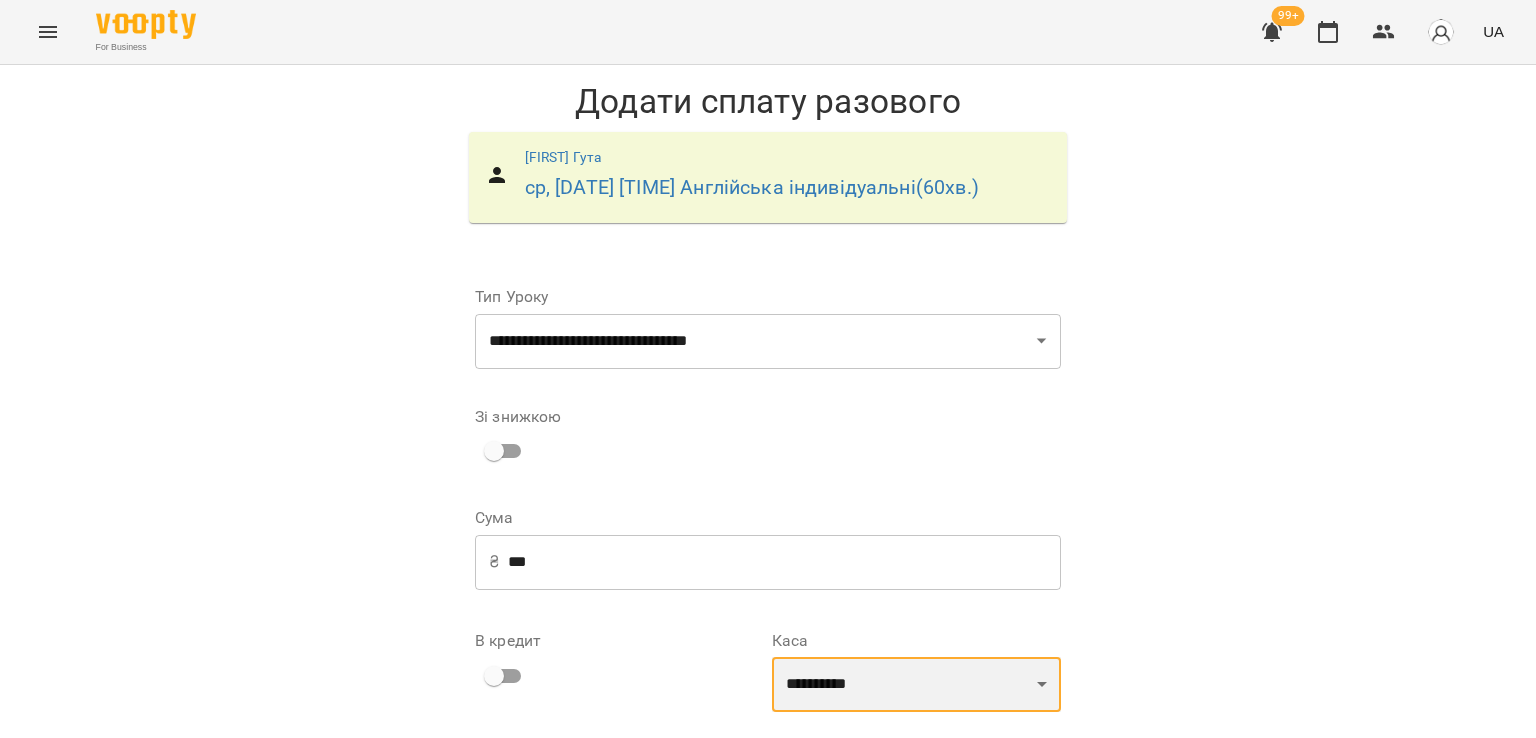 select on "****" 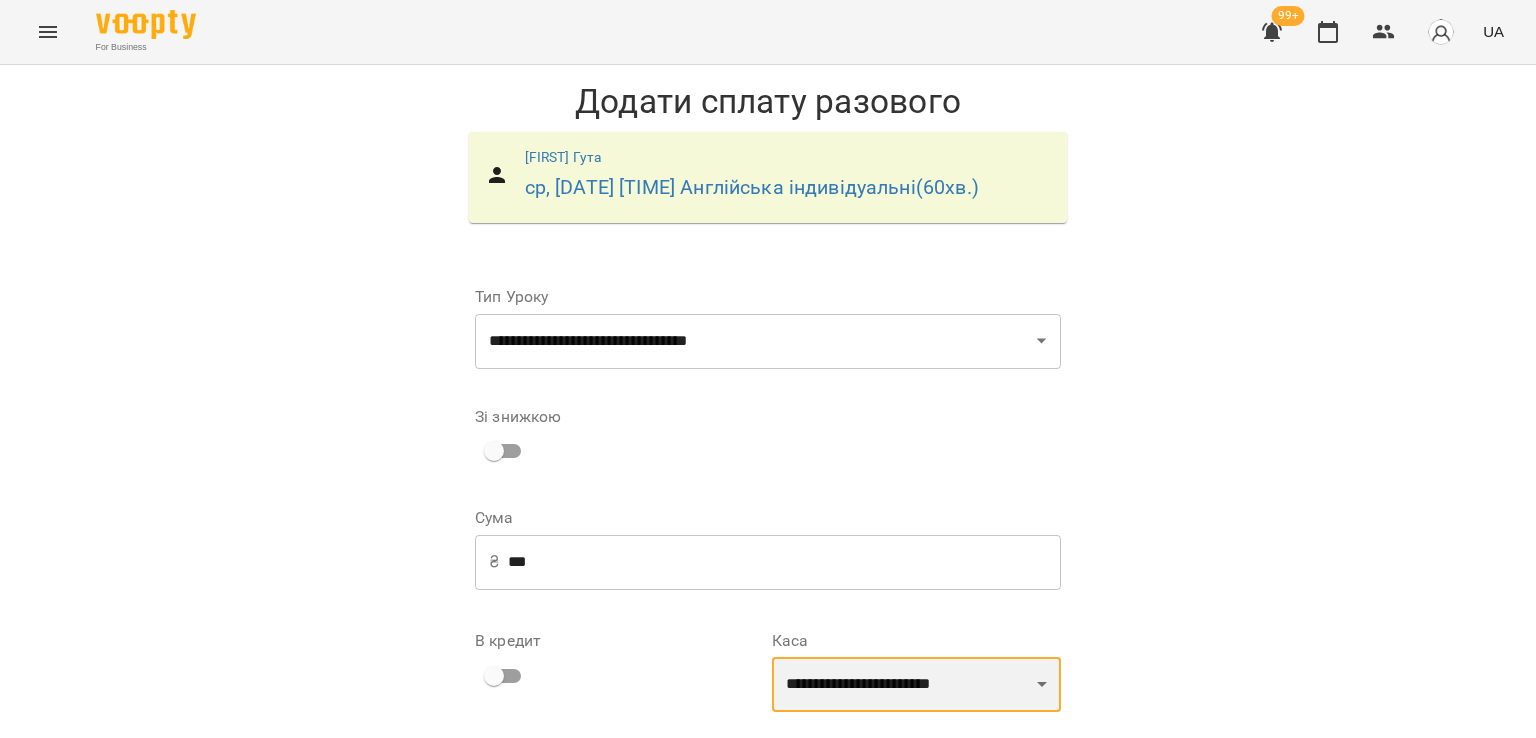 click on "**********" at bounding box center (916, 685) 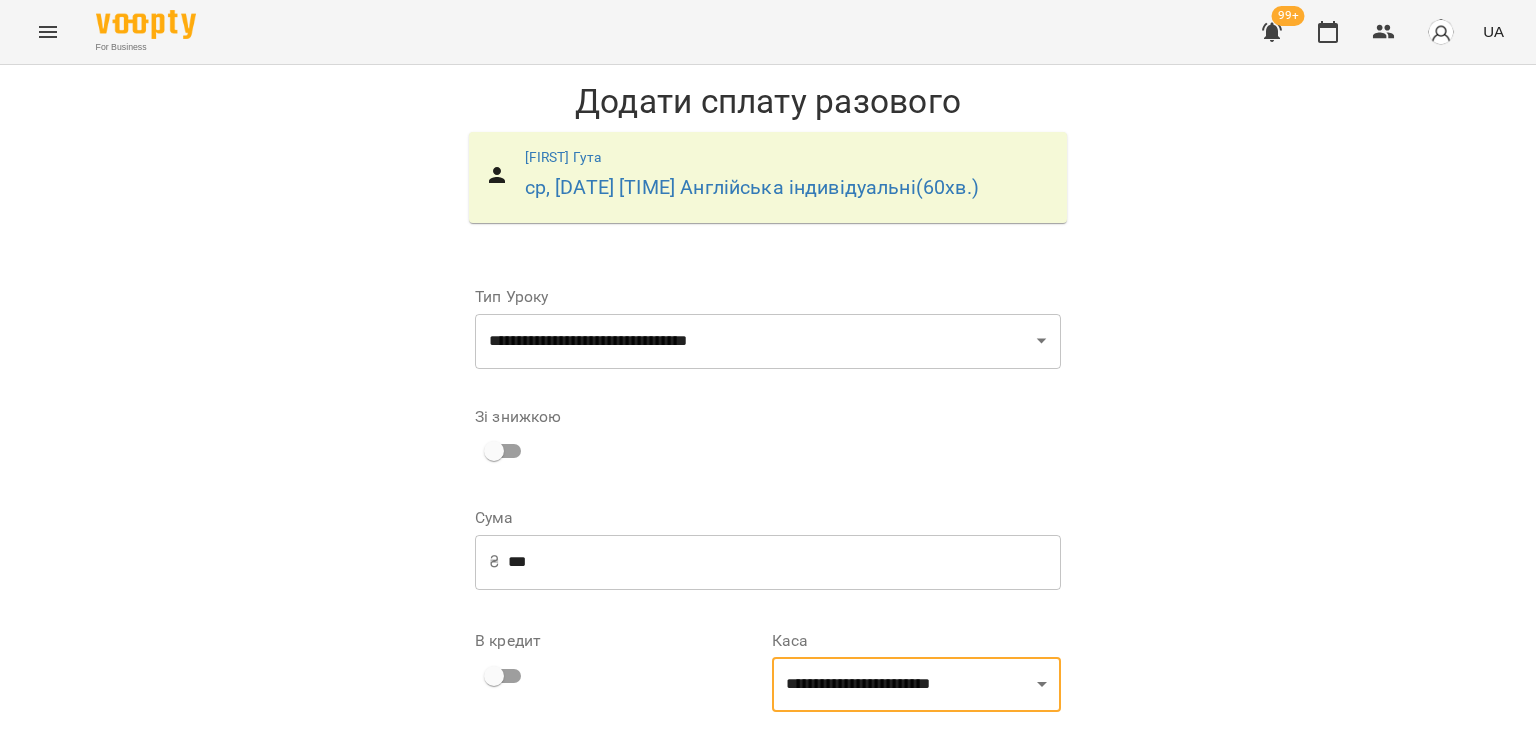 click on "Додати сплату разового" at bounding box center (934, 906) 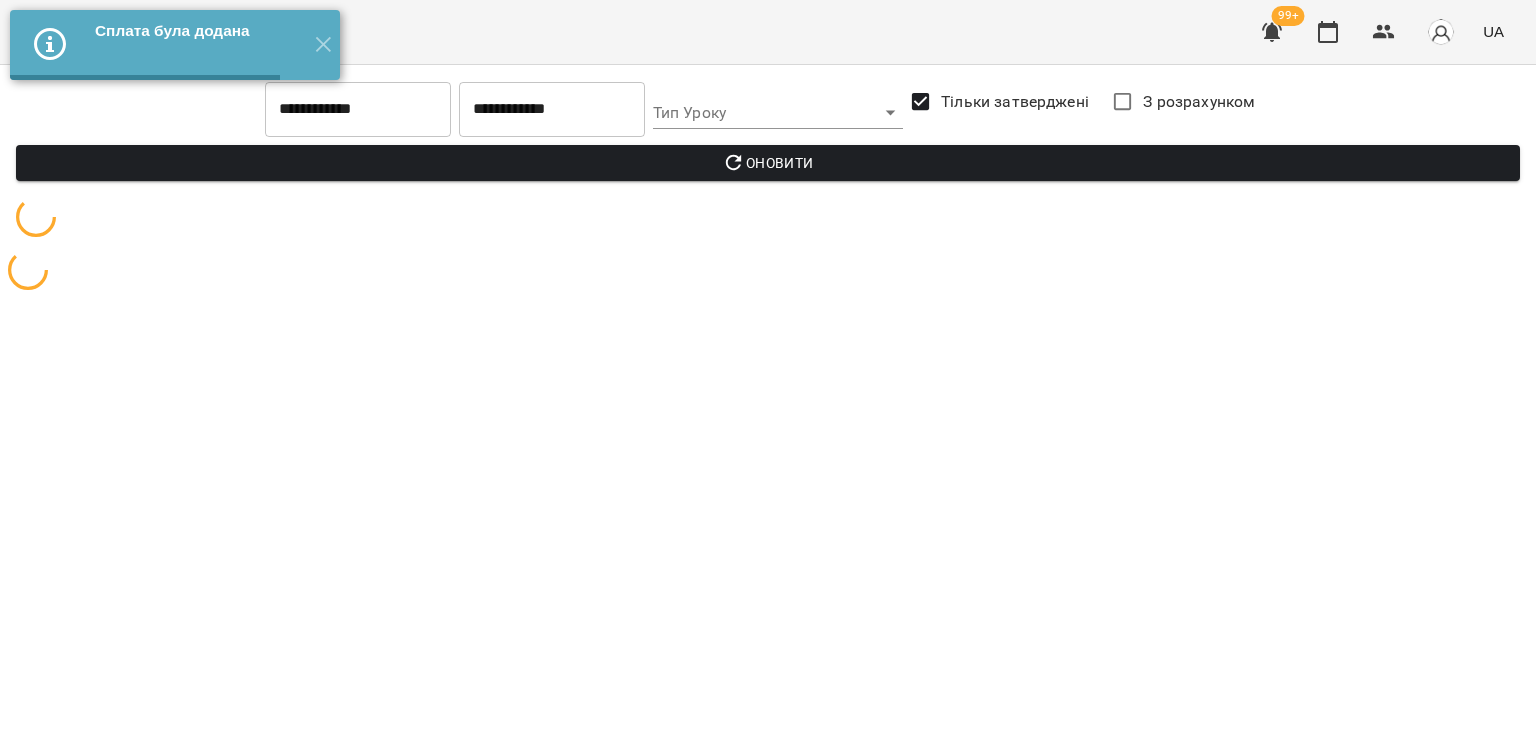 scroll, scrollTop: 0, scrollLeft: 0, axis: both 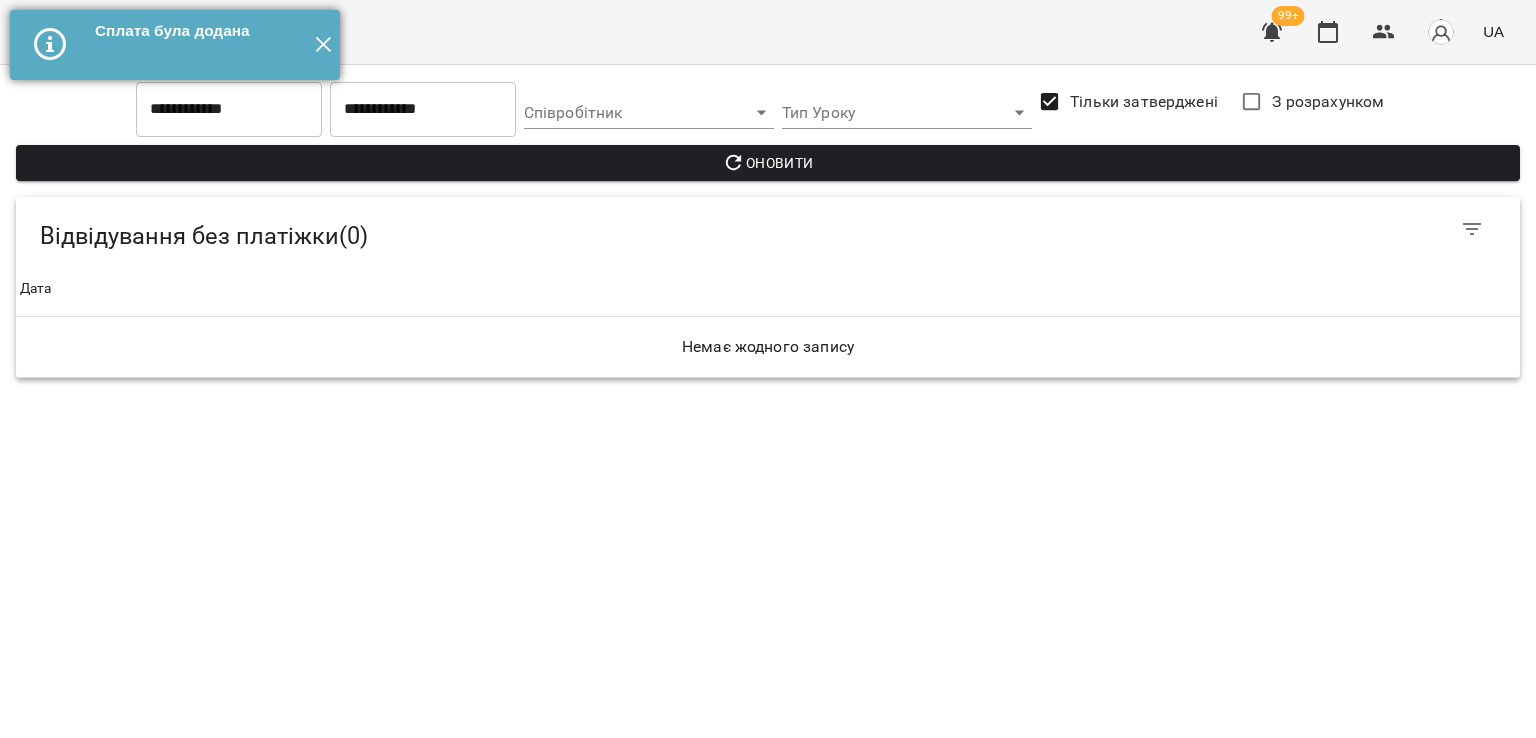 click on "✕" at bounding box center [323, 45] 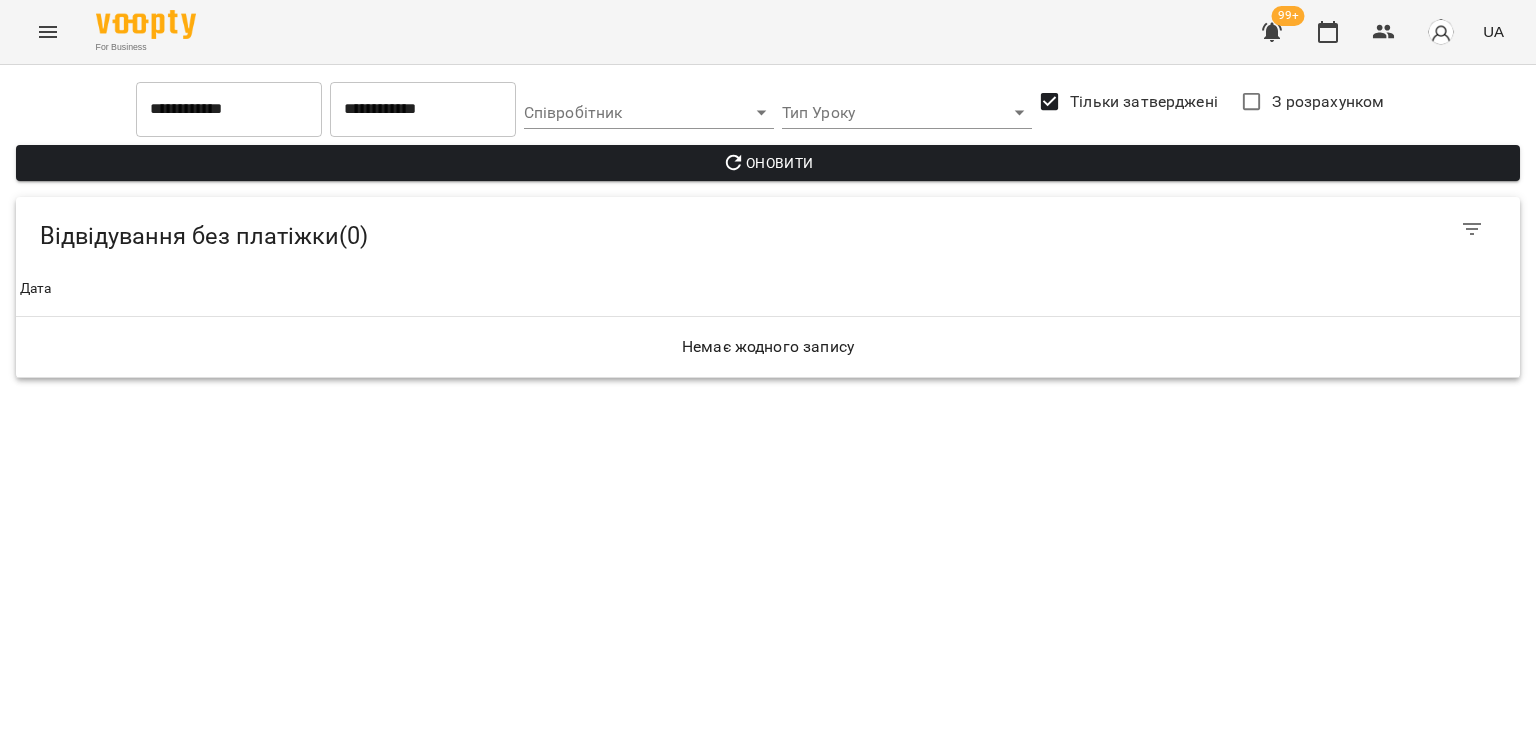 click 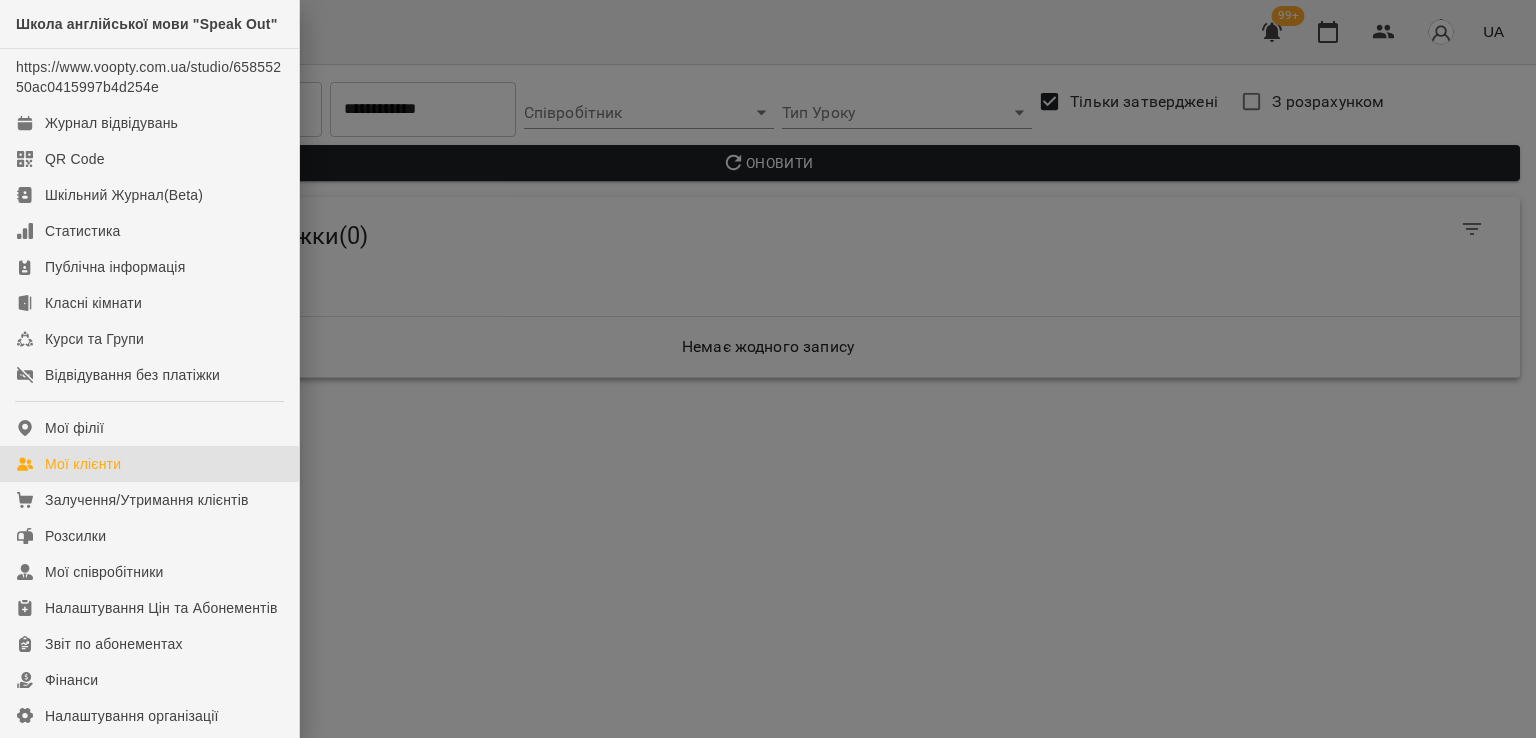 click on "Мої клієнти" at bounding box center (83, 464) 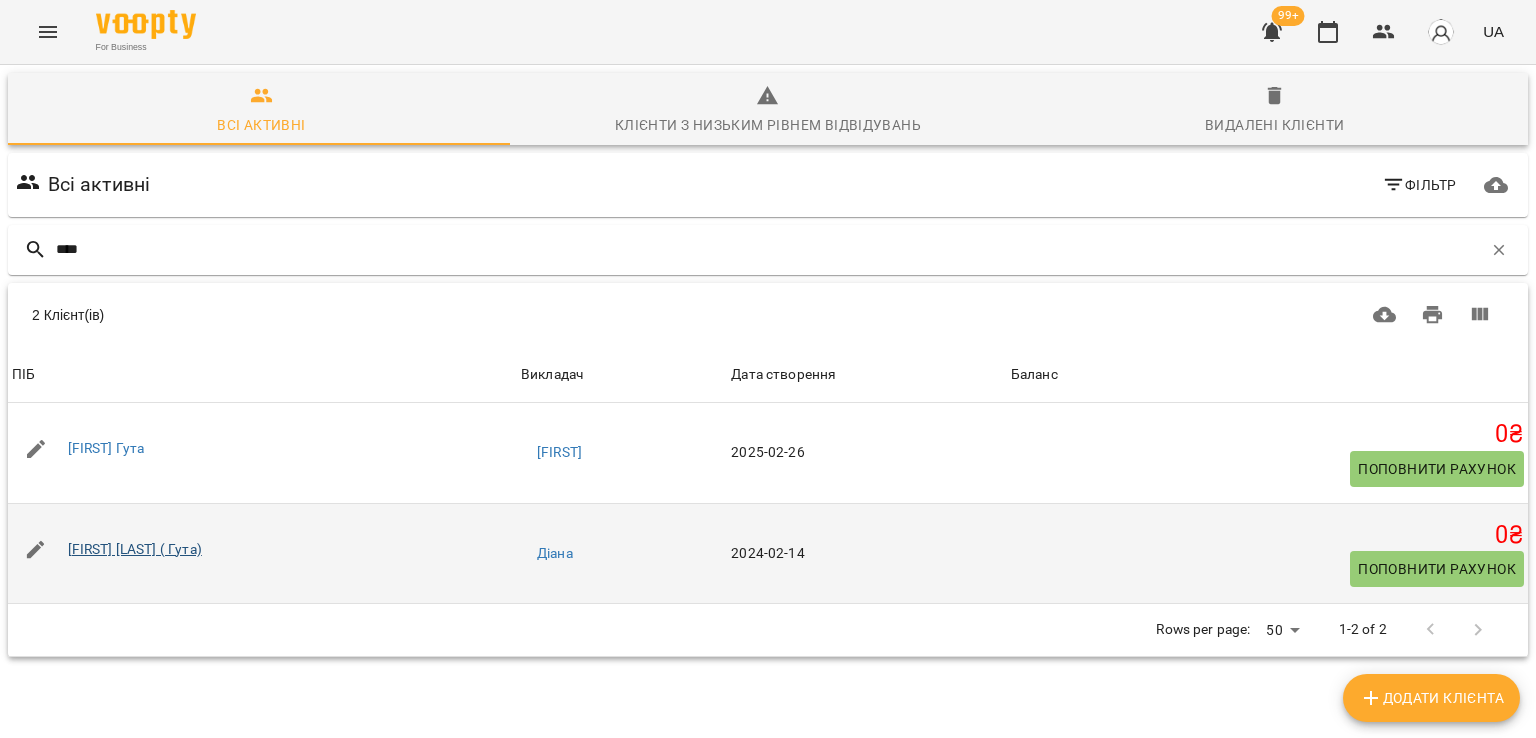 type on "****" 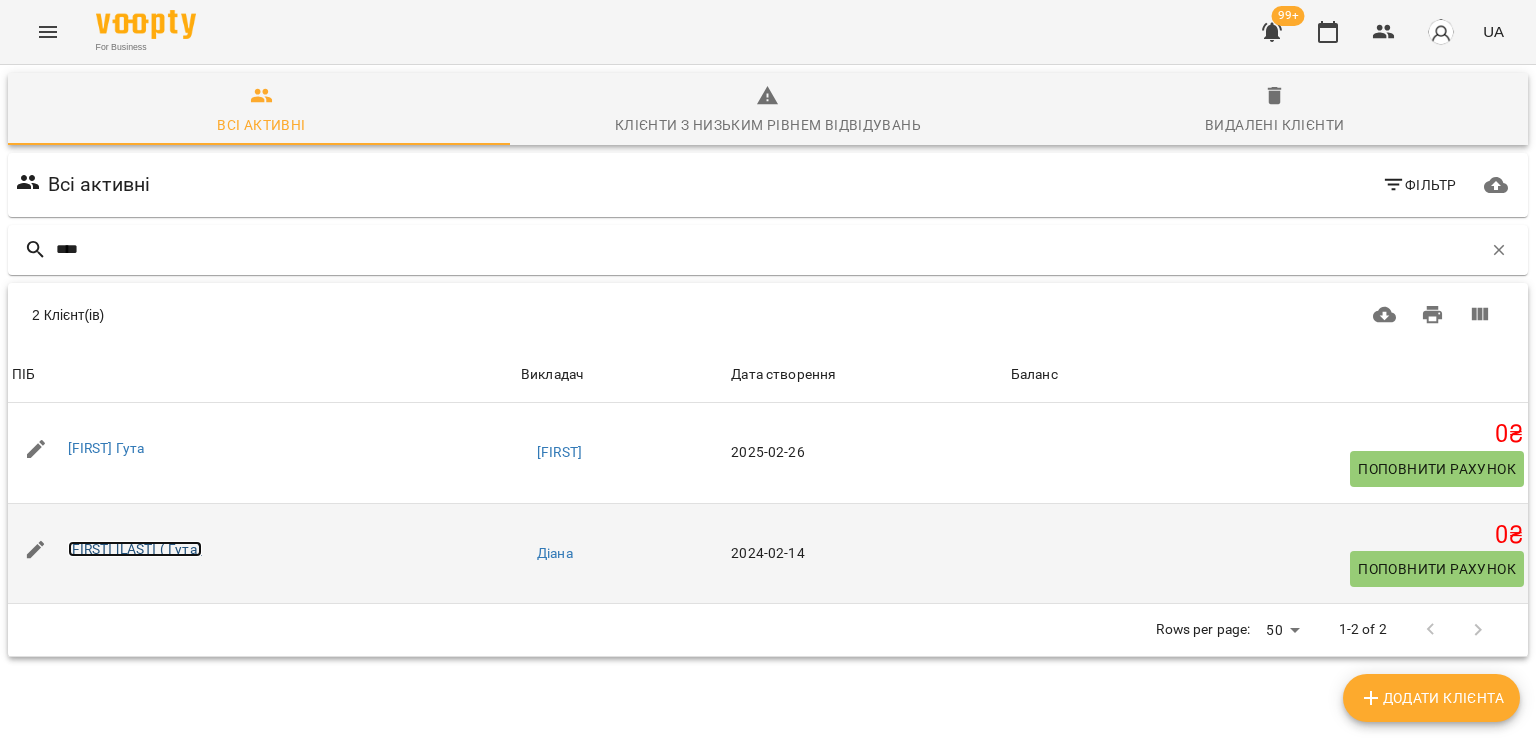 click on "Сергій Темчишак ( Гута)" at bounding box center [135, 549] 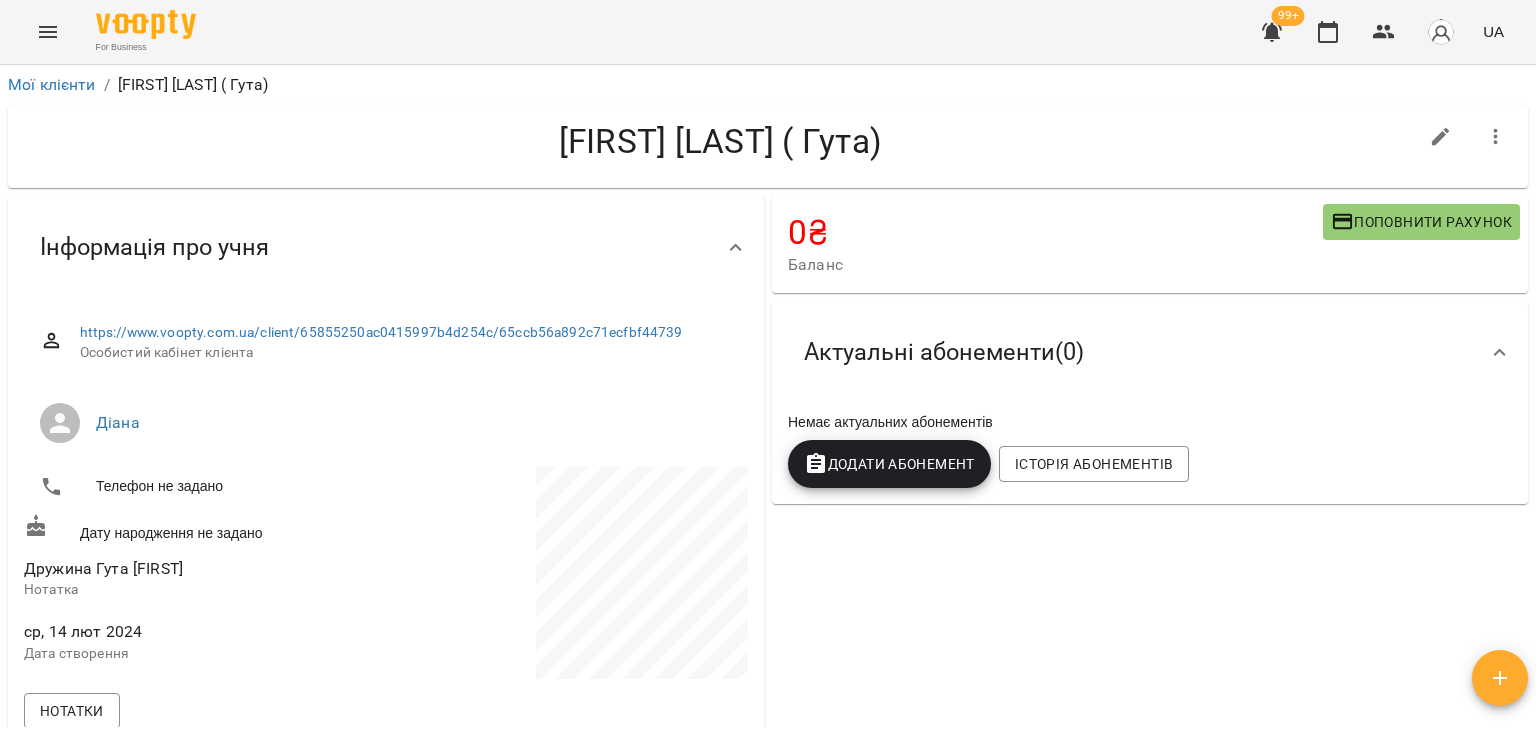 click on "Додати Абонемент" at bounding box center (889, 464) 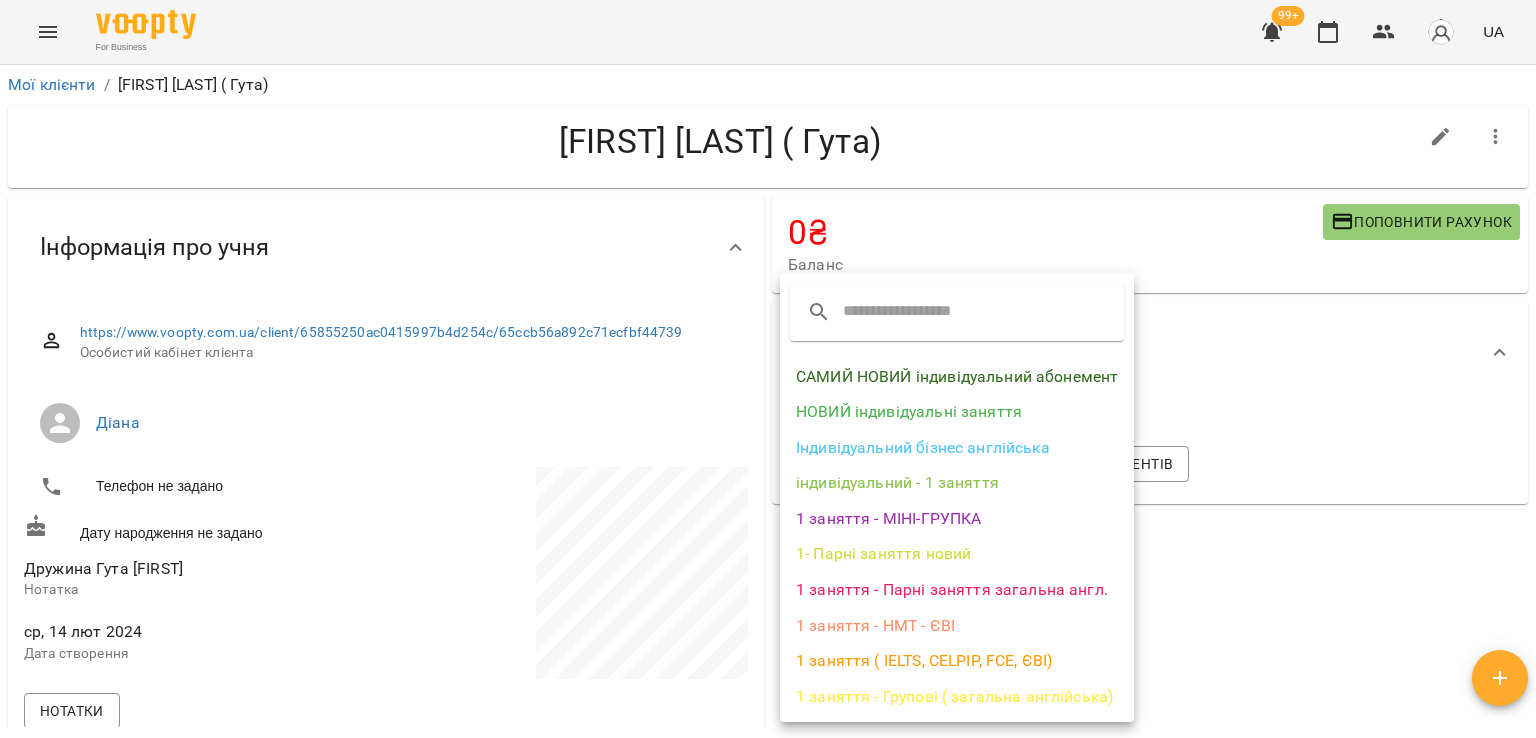 click on "НОВИЙ індивідуальні заняття" at bounding box center (957, 412) 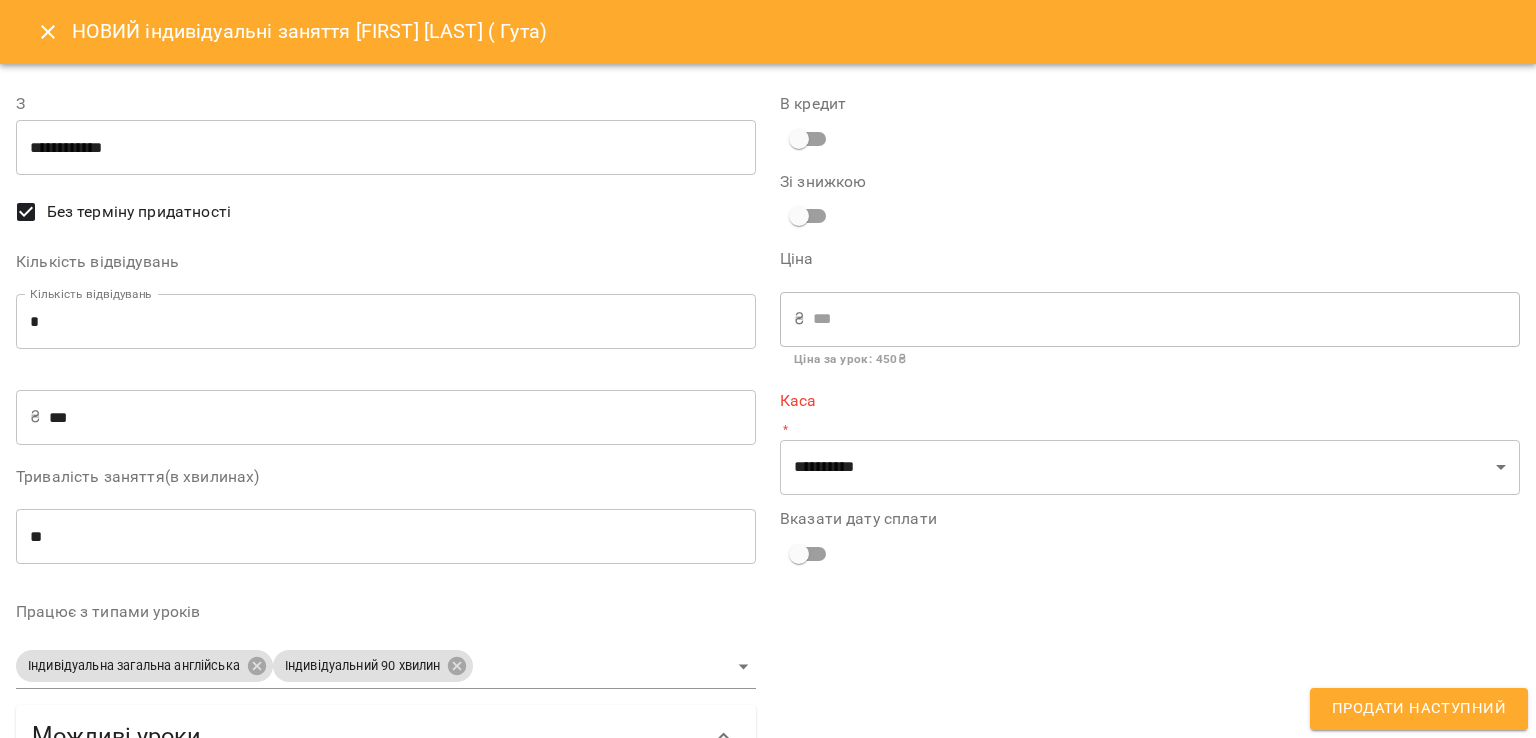 click on "*" at bounding box center (386, 322) 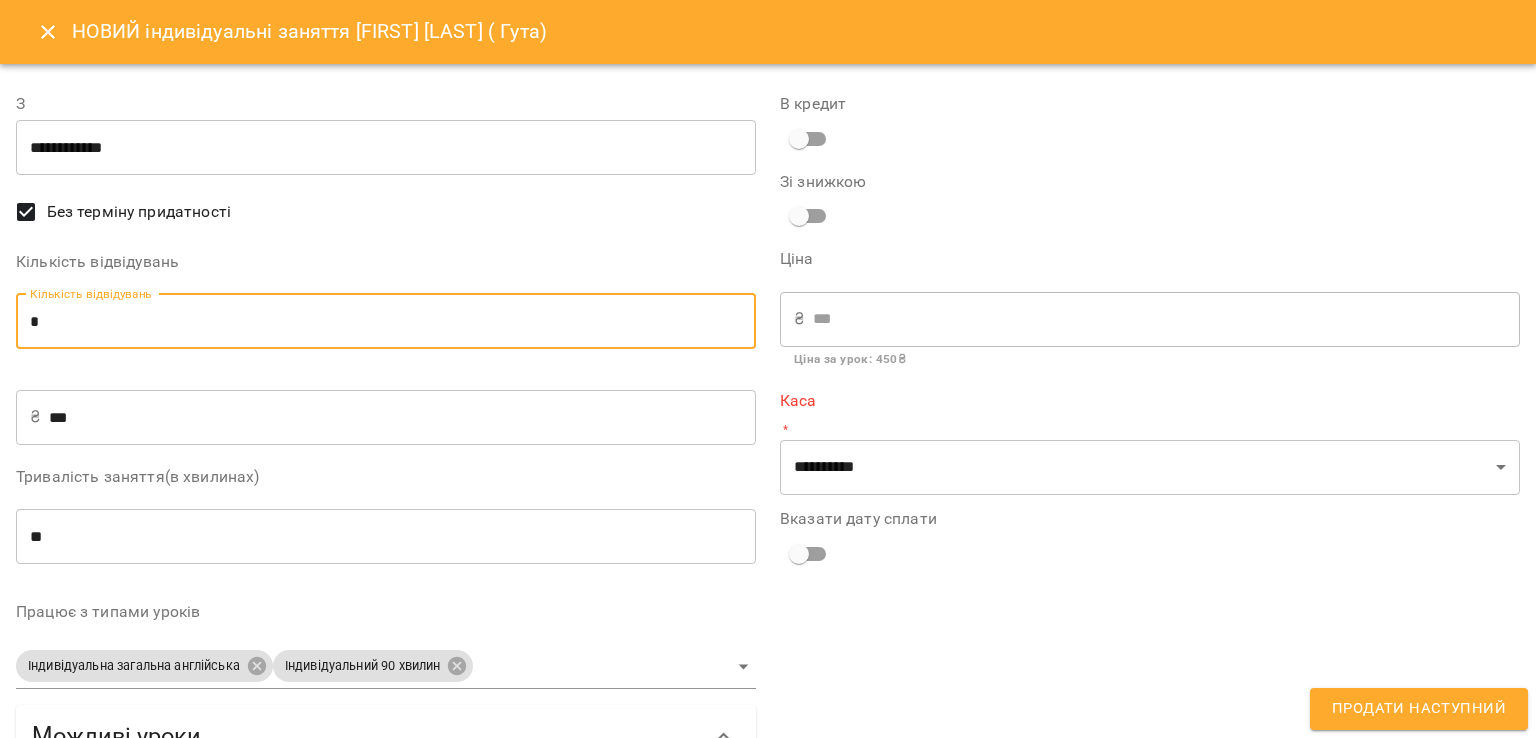 click on "*" at bounding box center (386, 322) 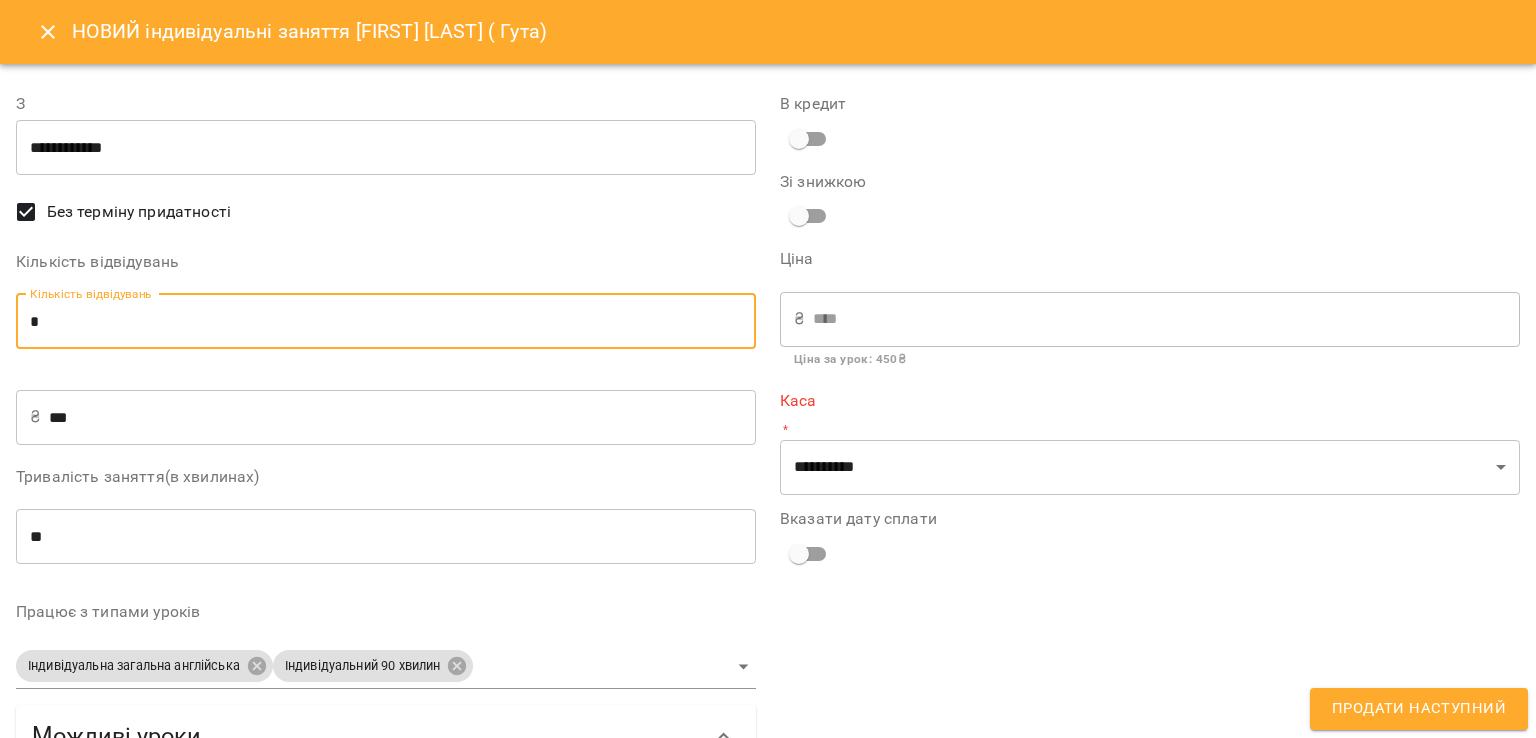 type on "*" 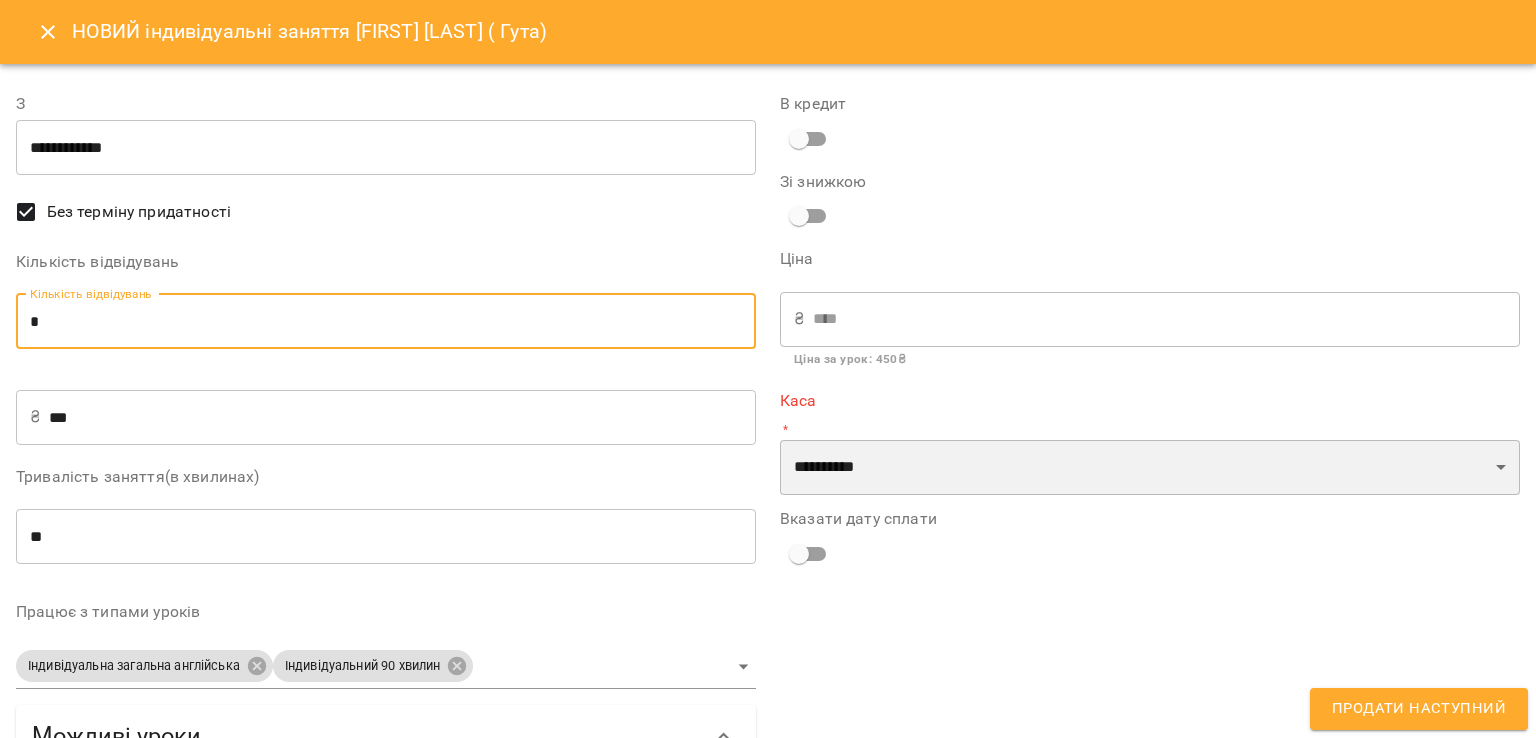 click on "**********" at bounding box center (1150, 468) 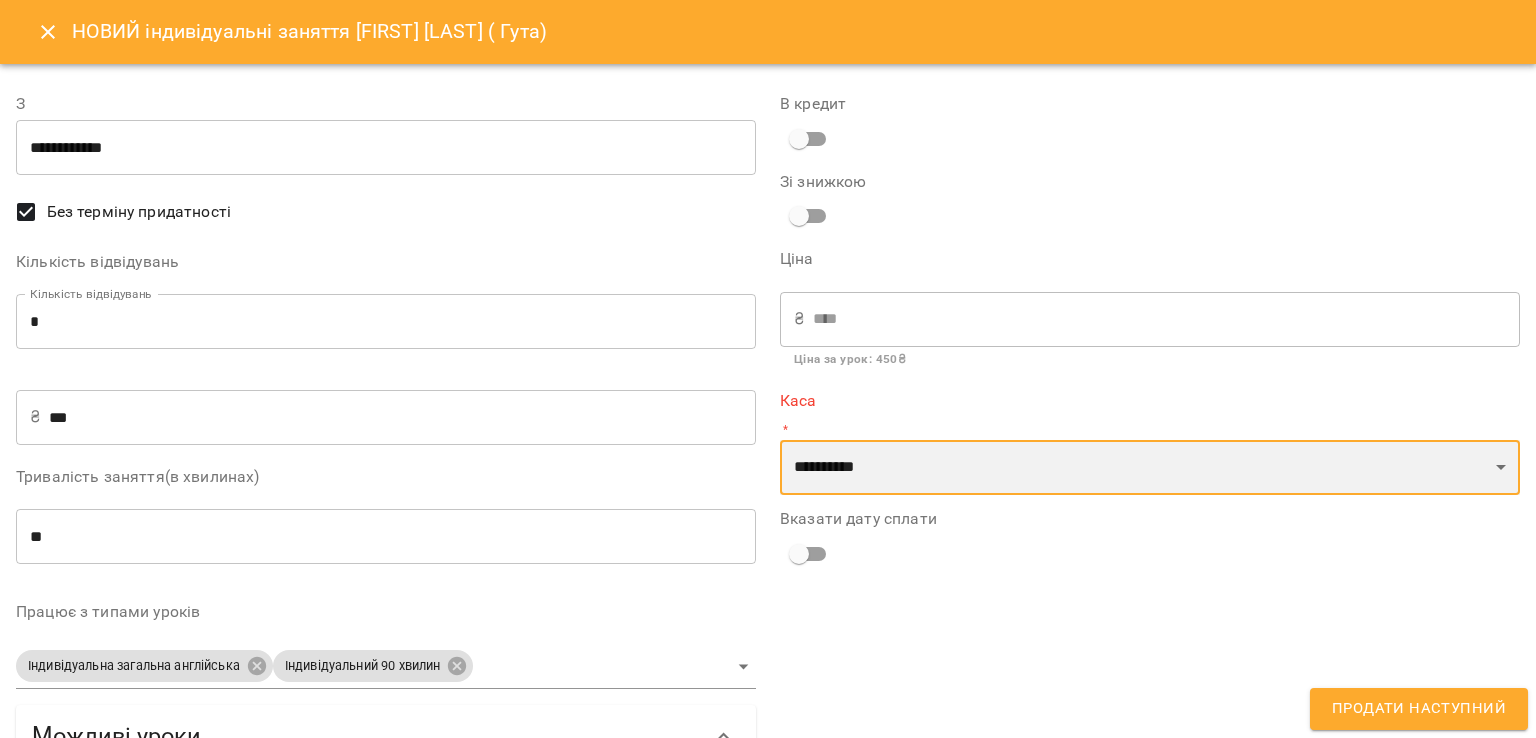 select on "****" 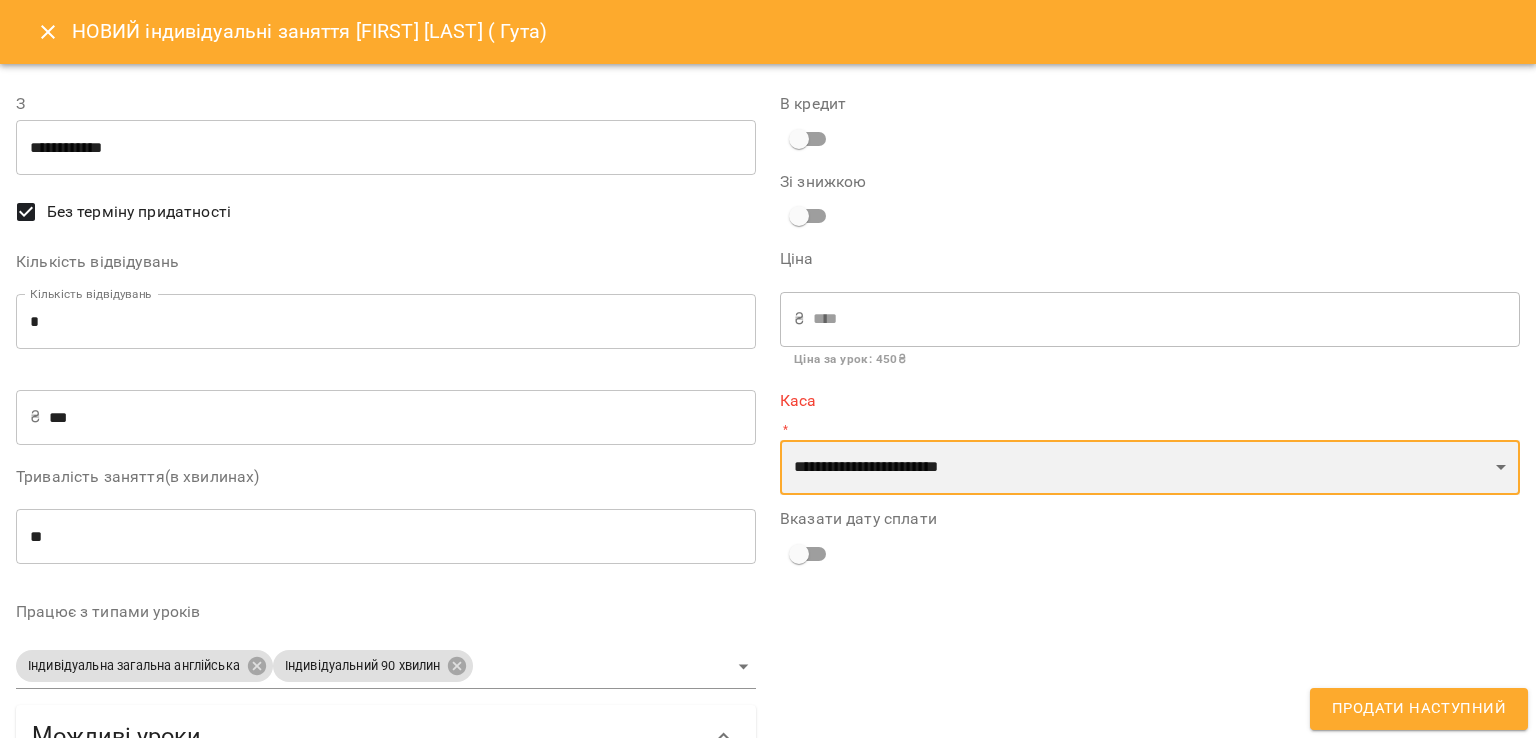 click on "**********" at bounding box center [1150, 468] 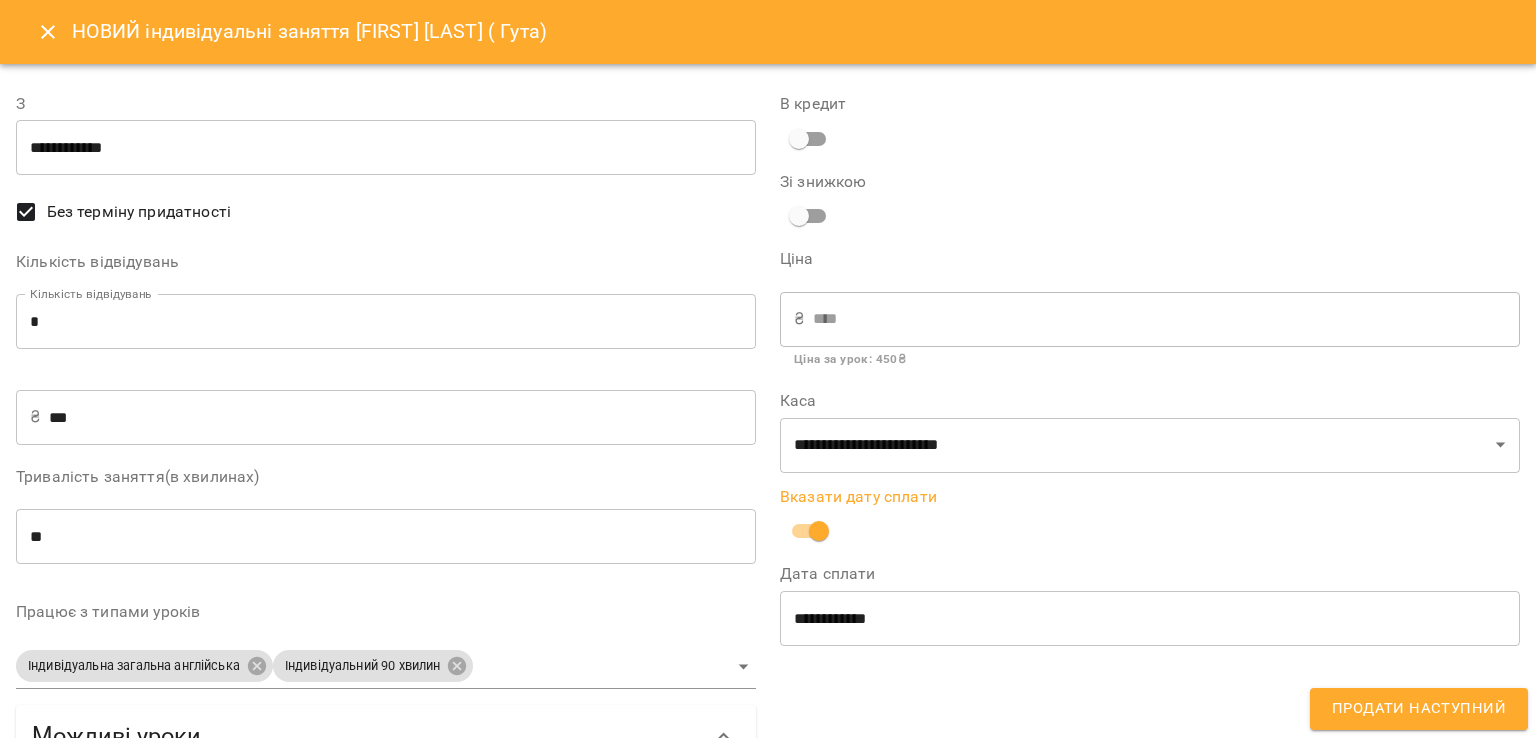 click on "Продати наступний" at bounding box center [1419, 709] 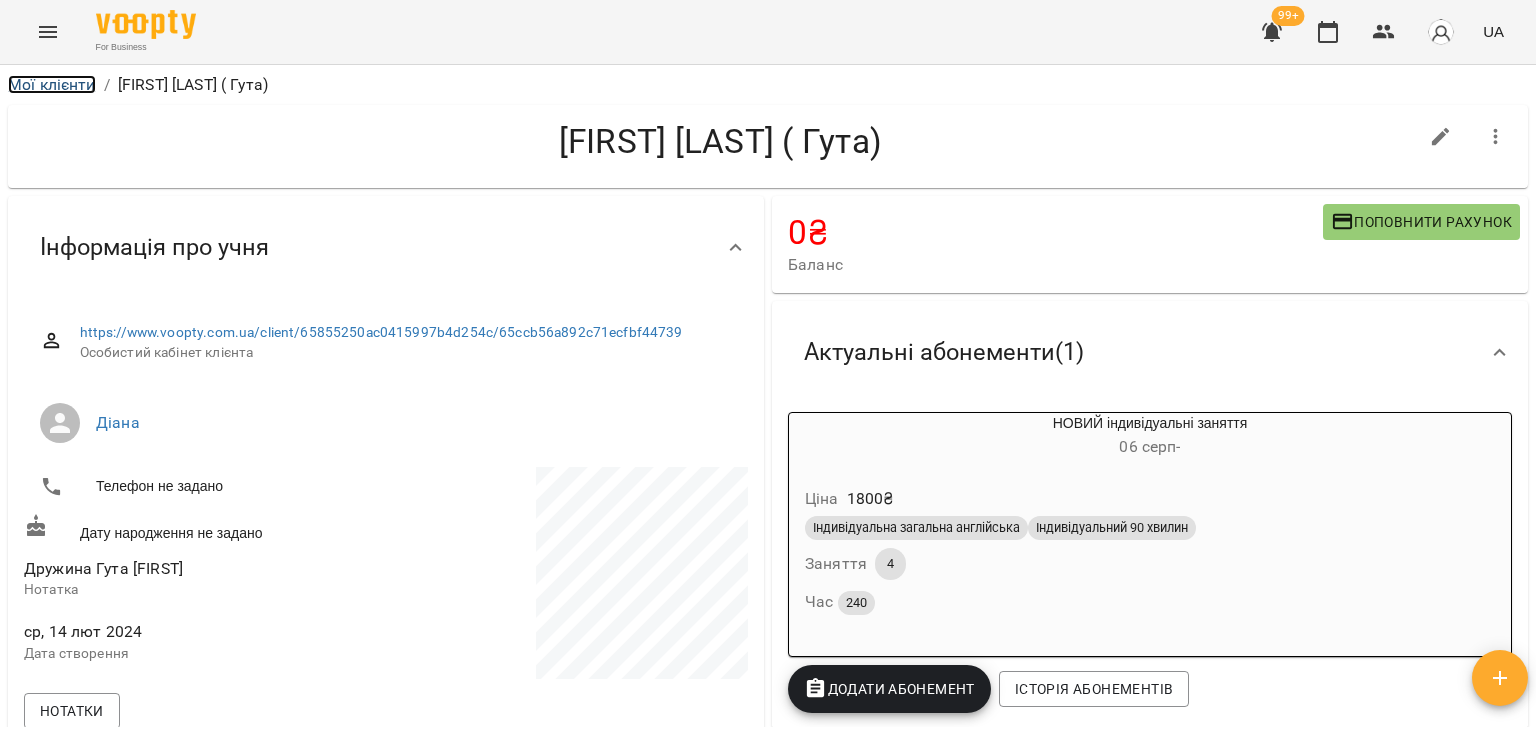 click on "Мої клієнти" at bounding box center (52, 84) 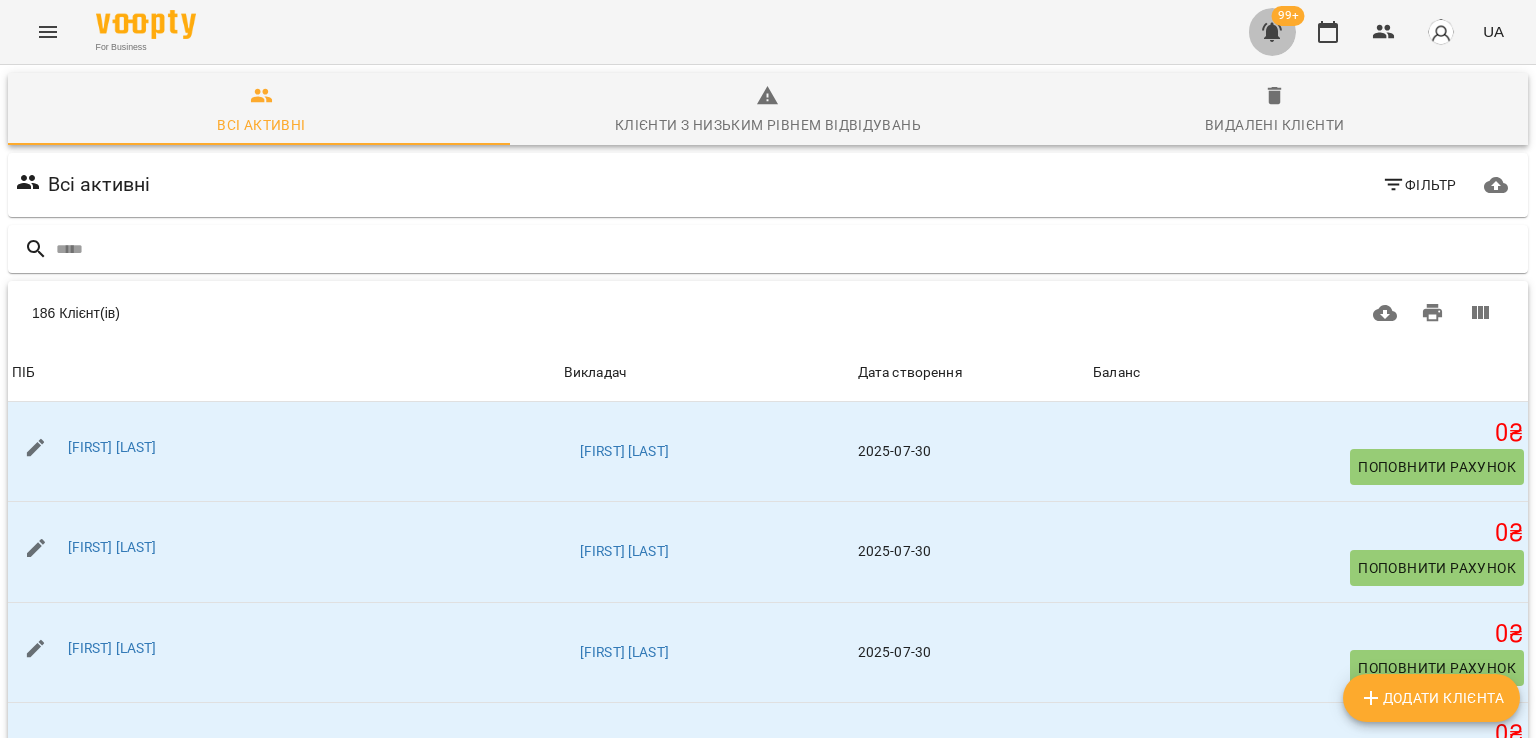 click 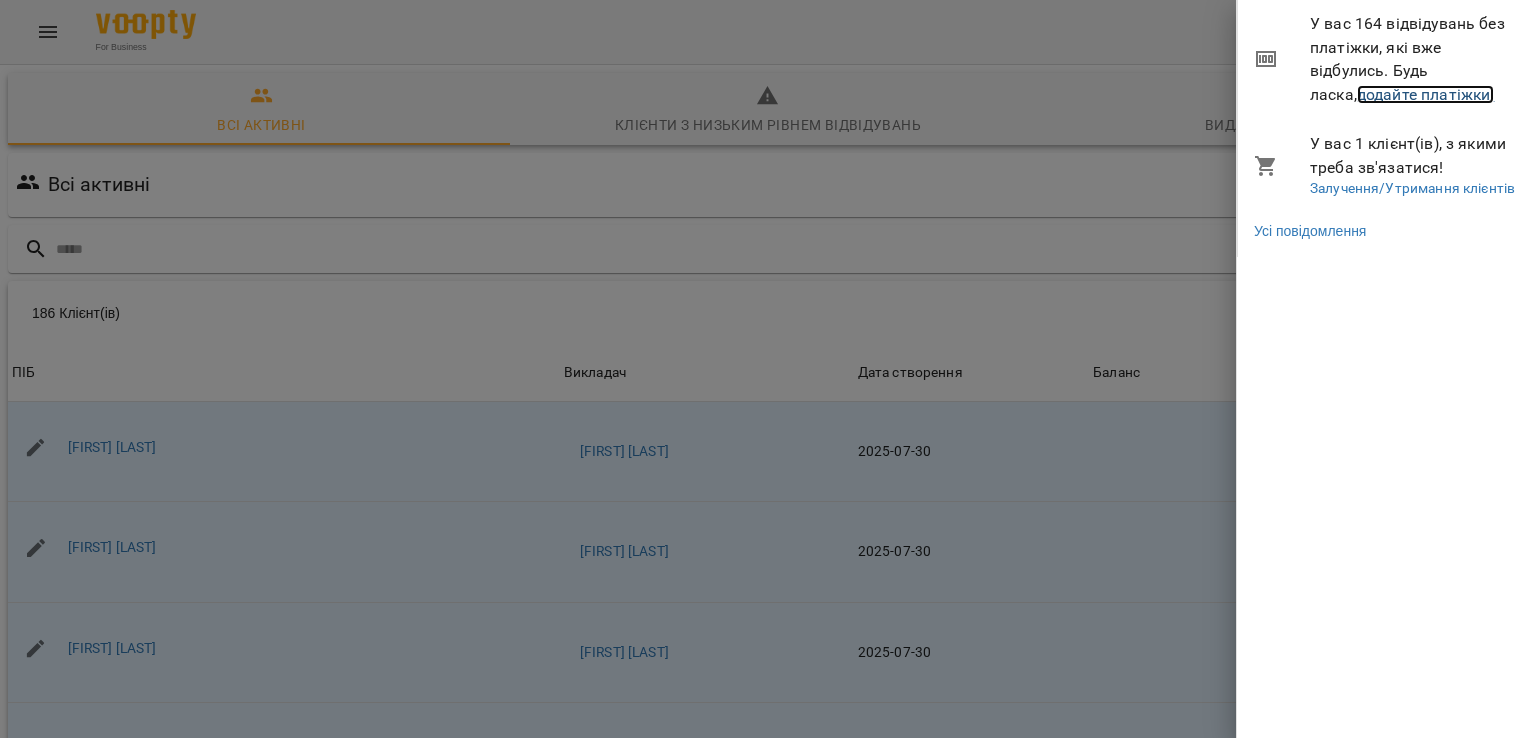 click on "додайте платіжки!" at bounding box center [1426, 94] 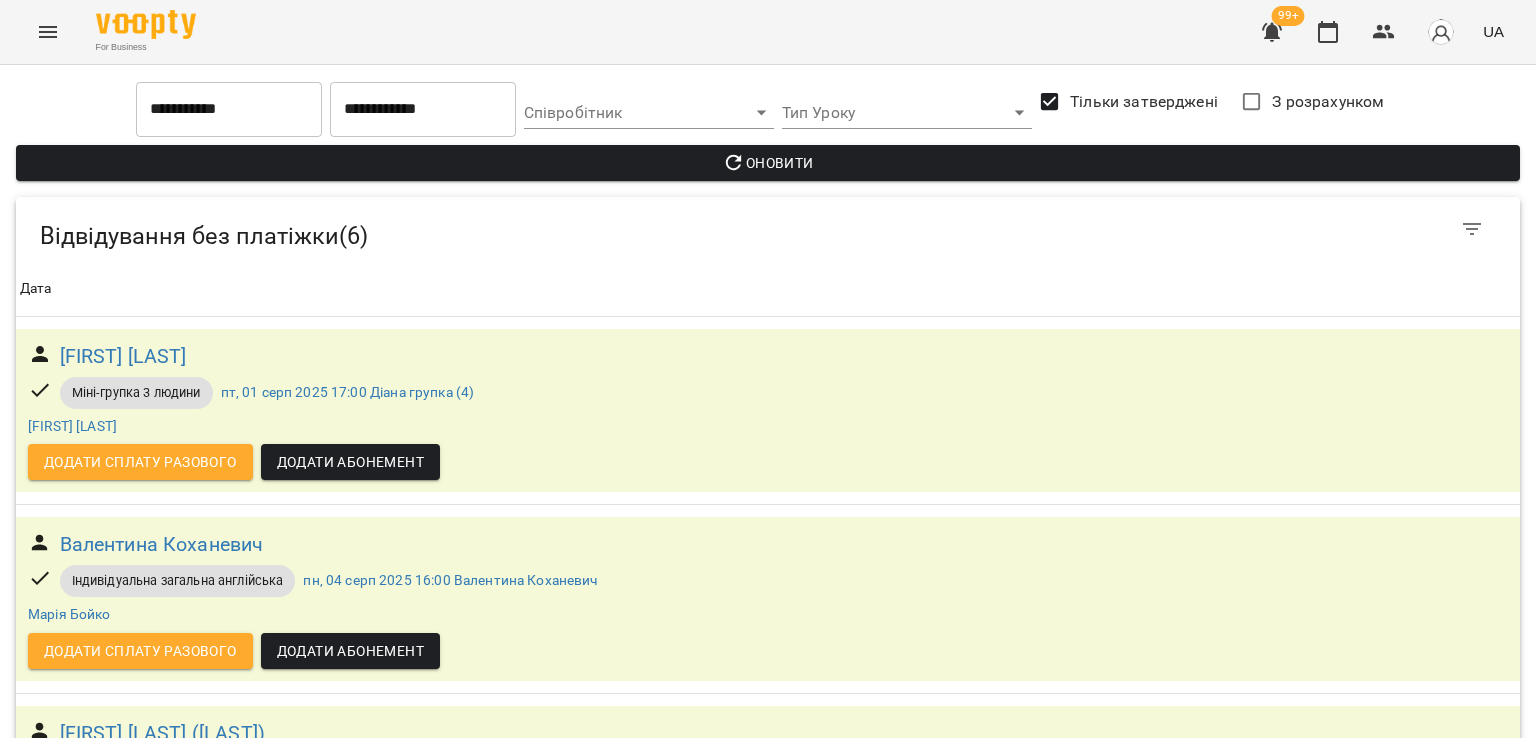 scroll, scrollTop: 523, scrollLeft: 0, axis: vertical 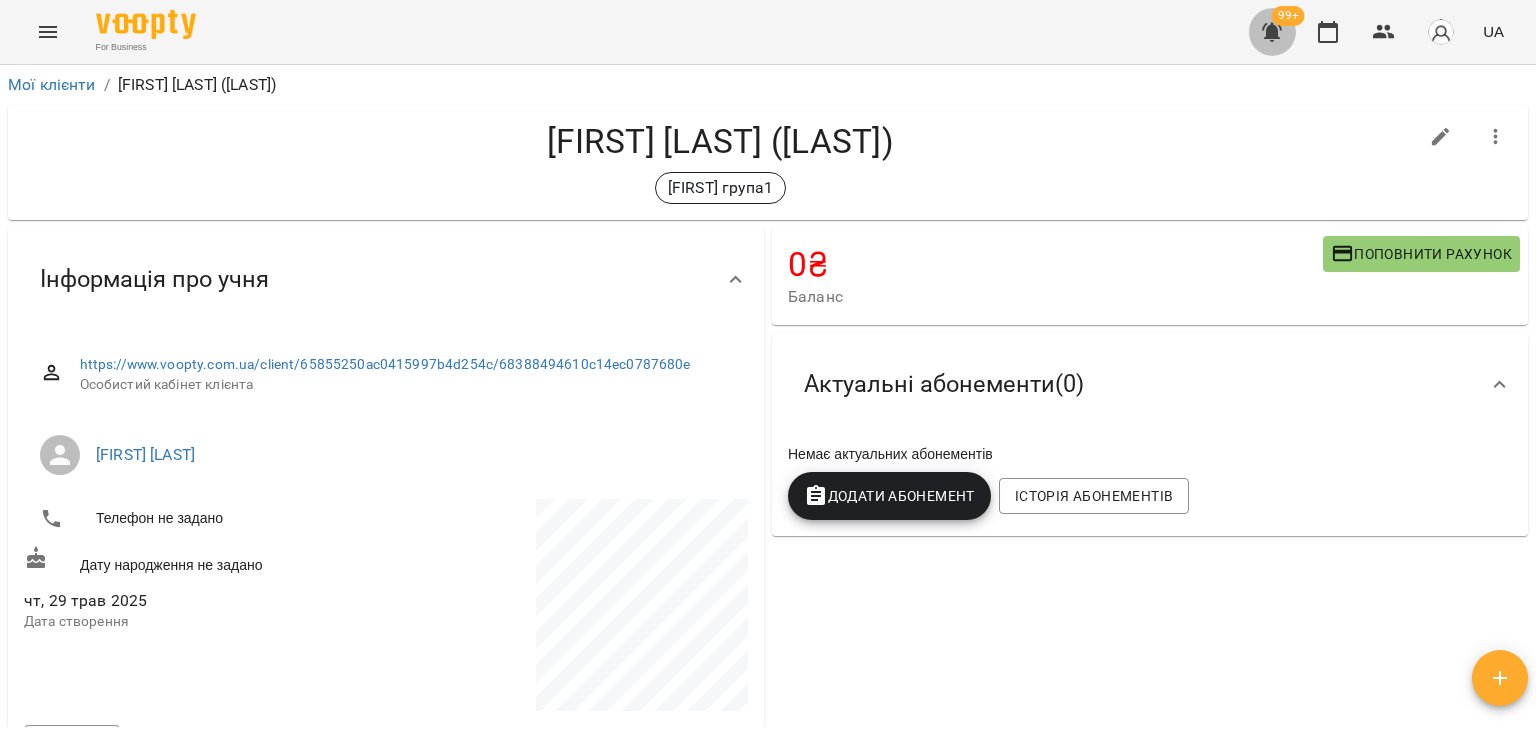 click 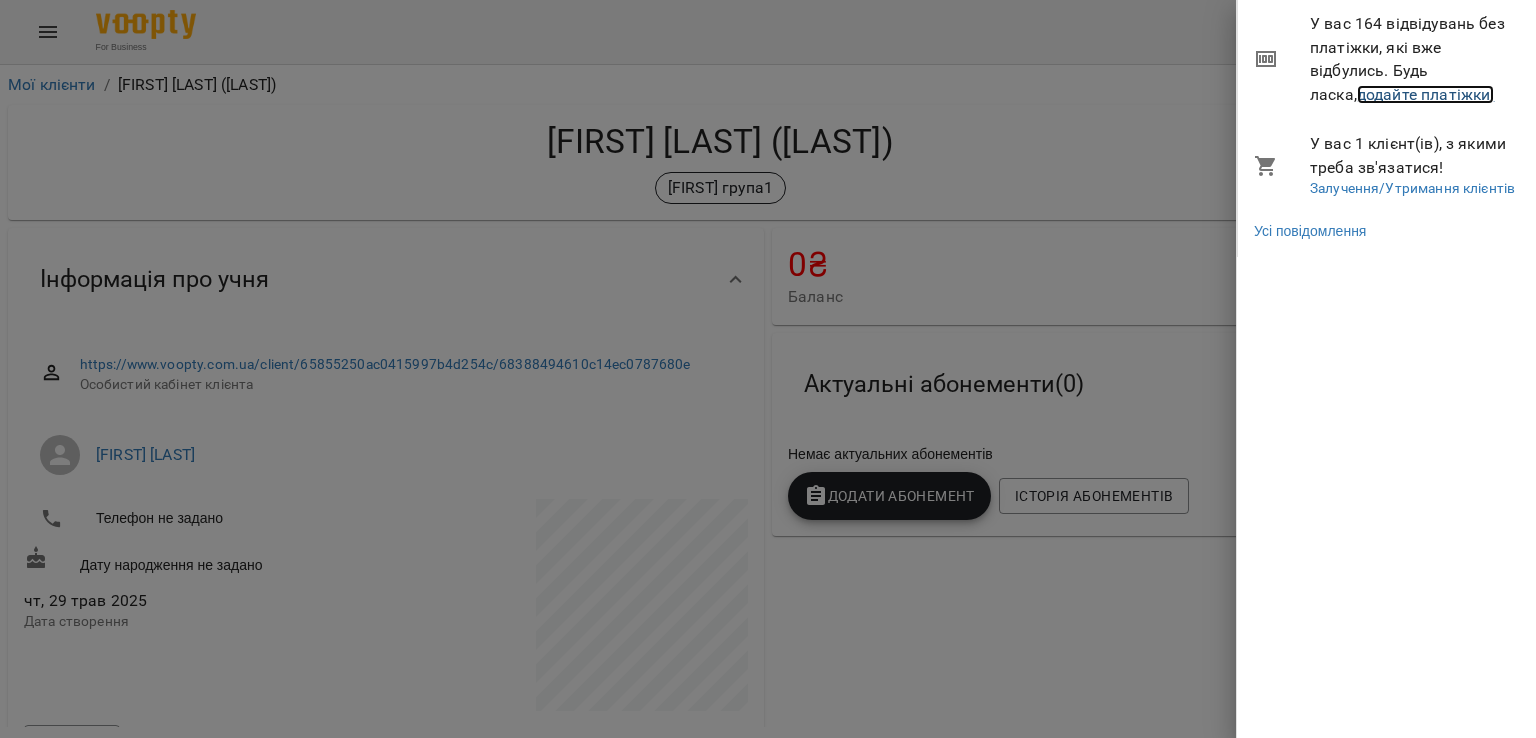 click on "додайте платіжки!" at bounding box center (1426, 94) 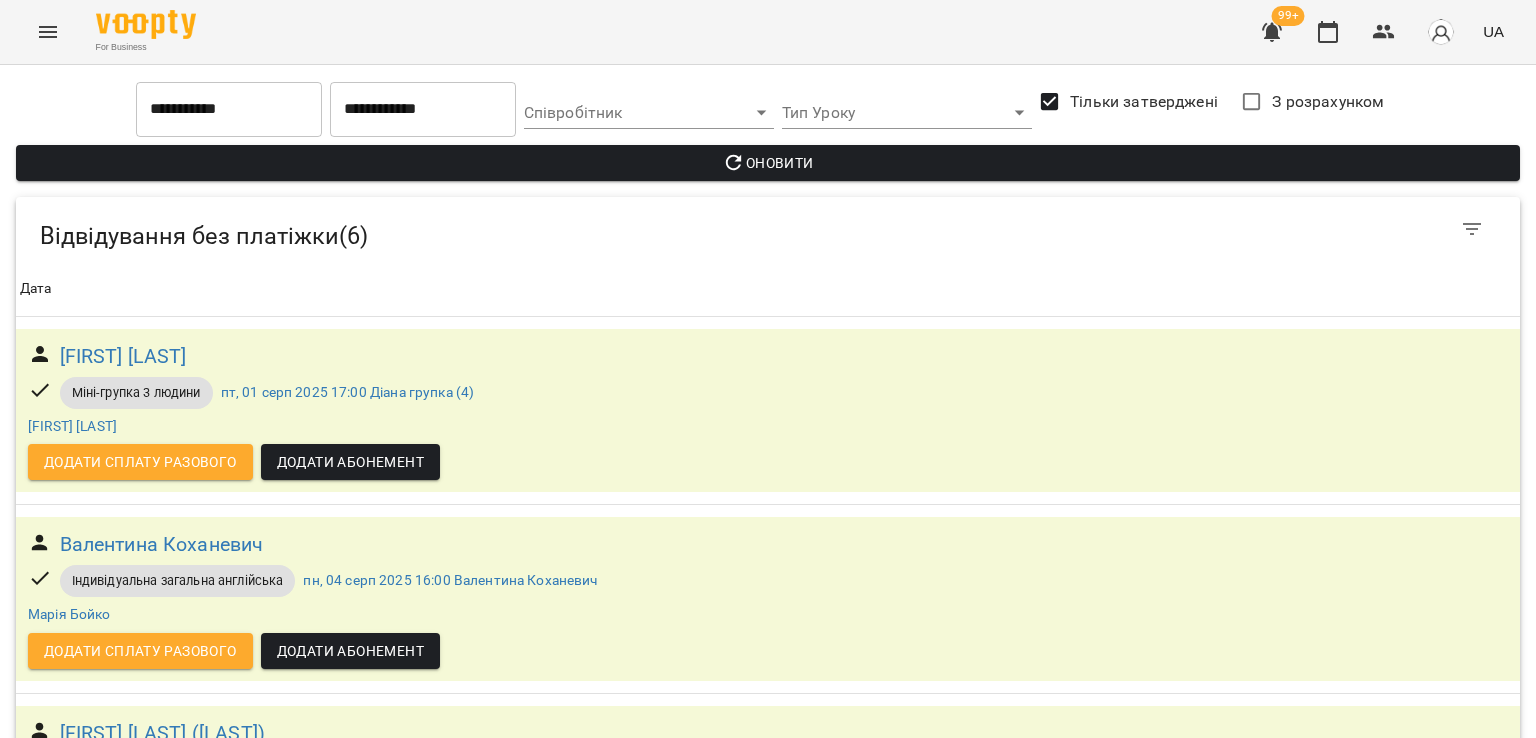 scroll, scrollTop: 0, scrollLeft: 0, axis: both 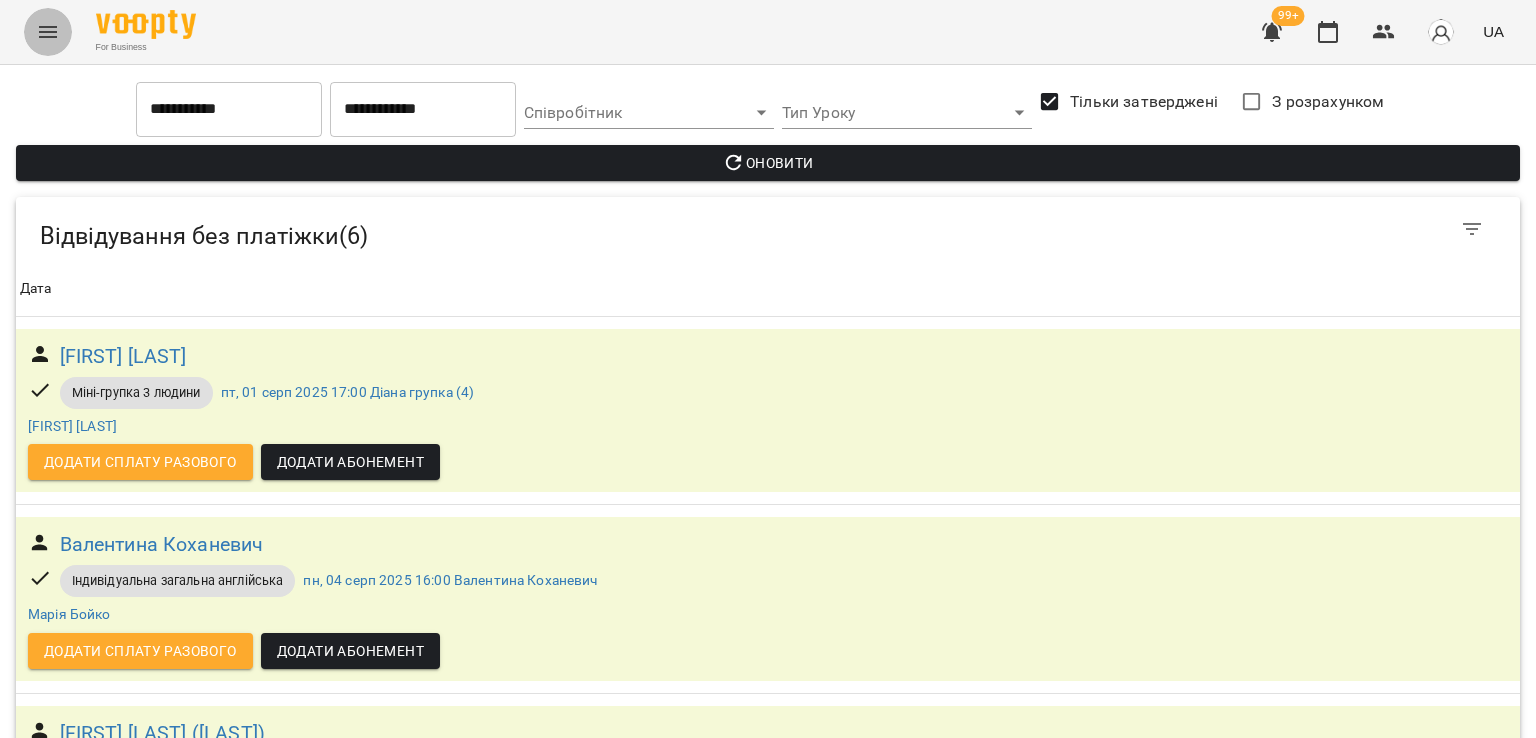 click 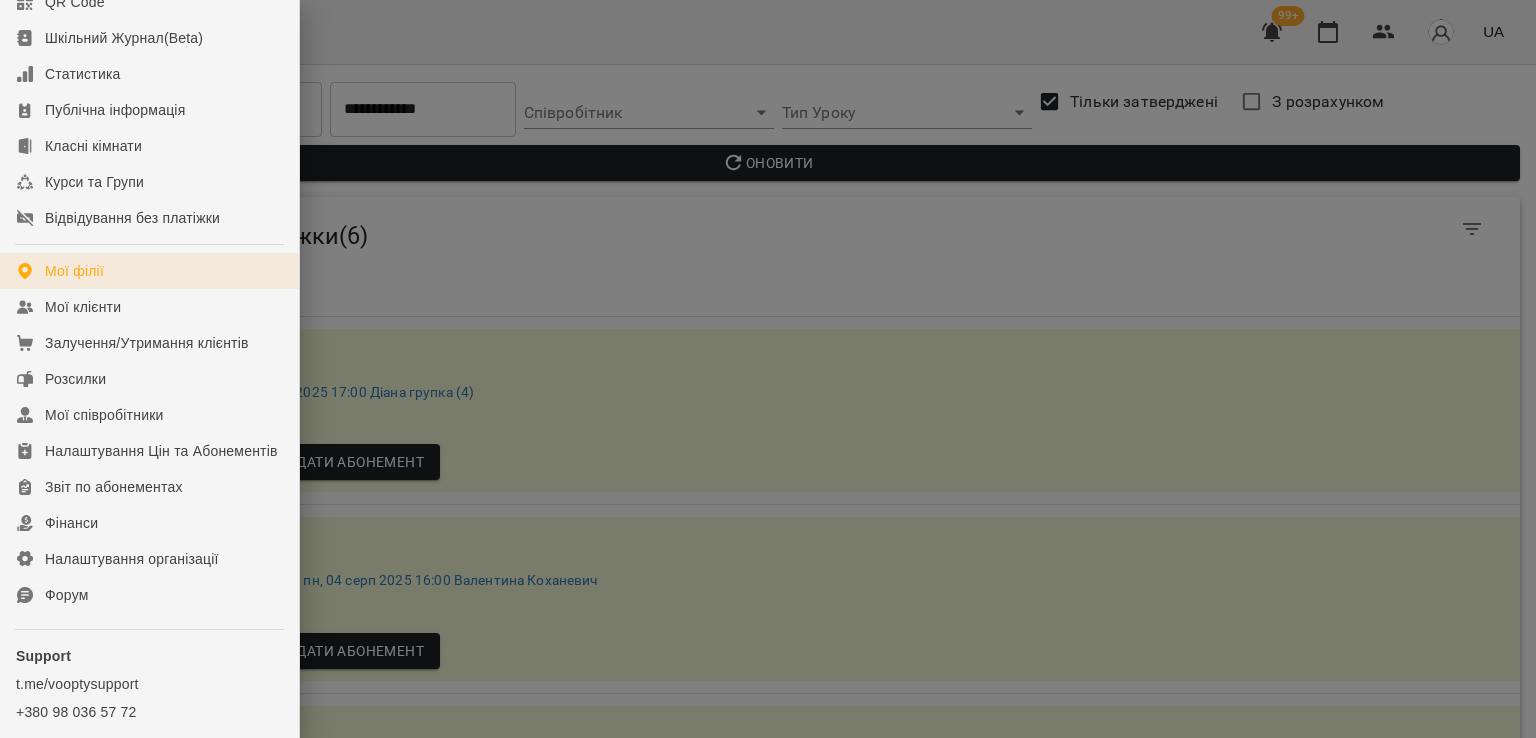 scroll, scrollTop: 274, scrollLeft: 0, axis: vertical 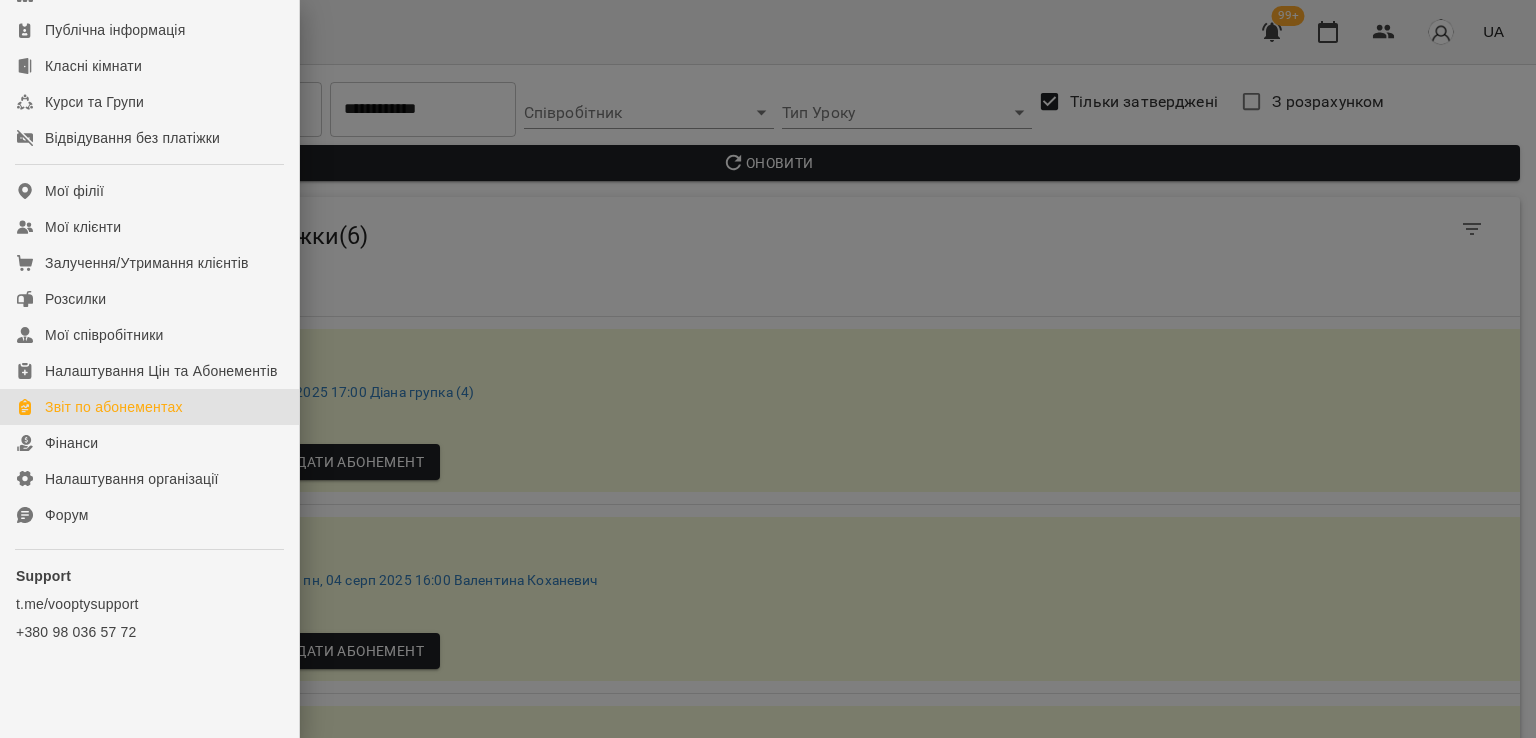 click on "Звіт по абонементах" at bounding box center (114, 407) 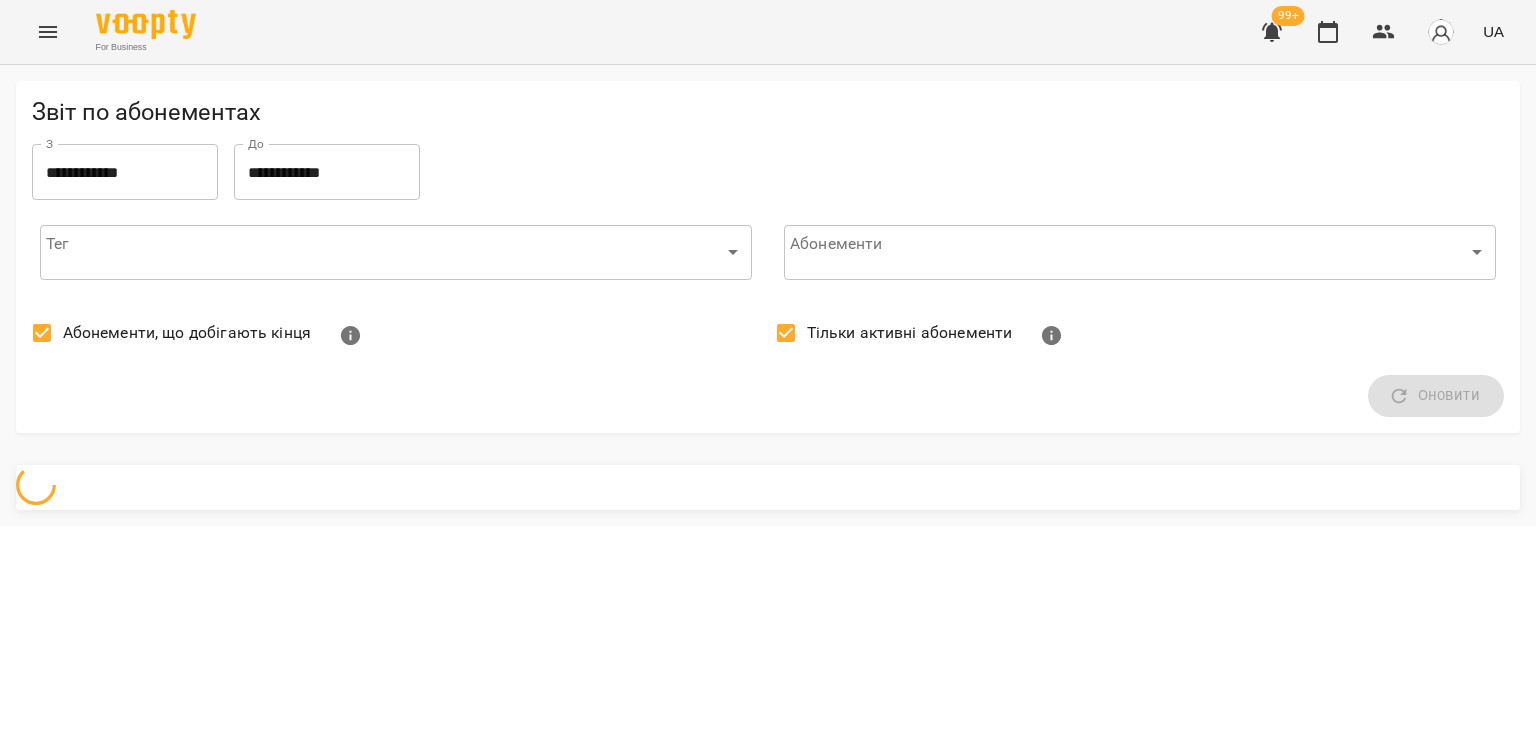 click on "Абонементи, що добігають кінця" at bounding box center (187, 333) 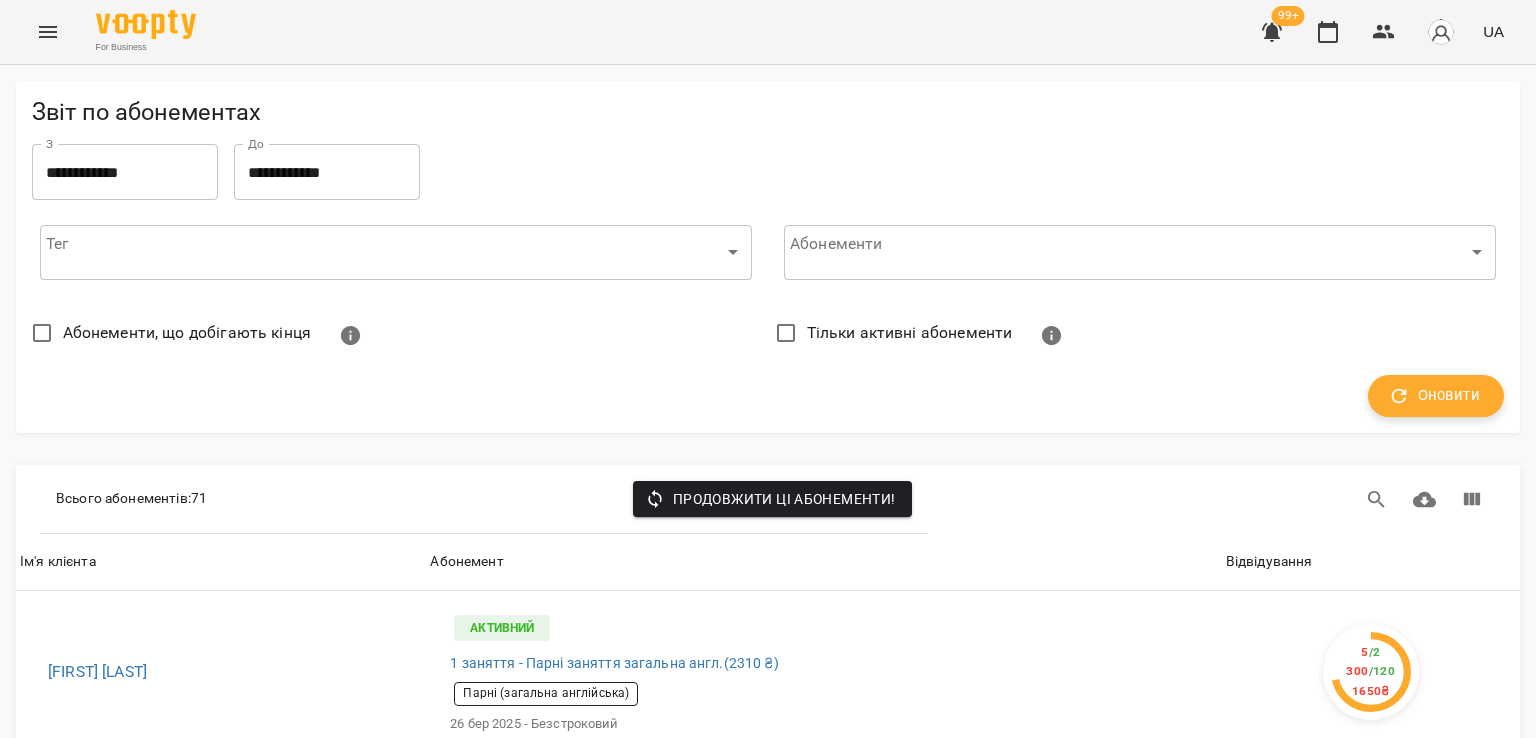click on "Оновити" at bounding box center (1436, 396) 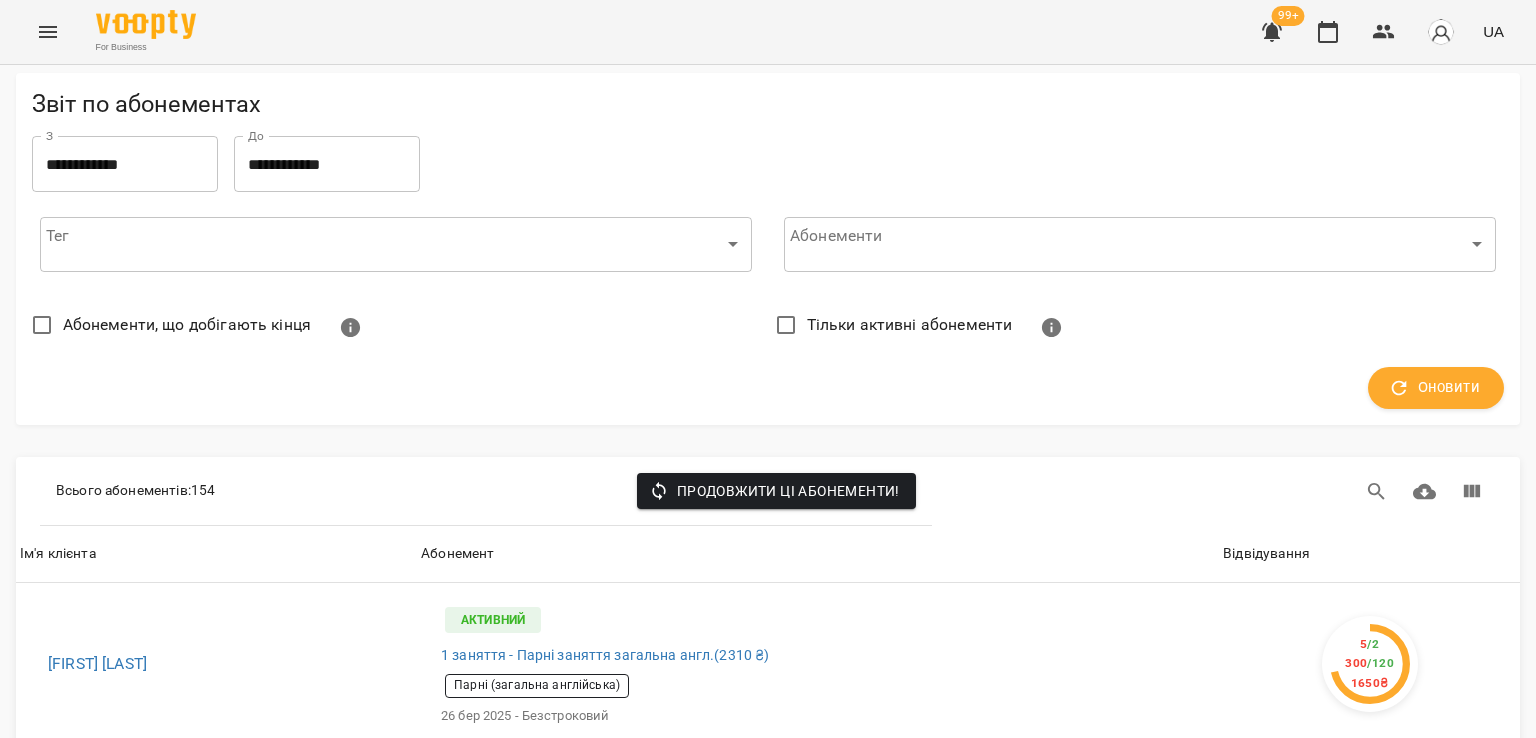 scroll, scrollTop: 100, scrollLeft: 0, axis: vertical 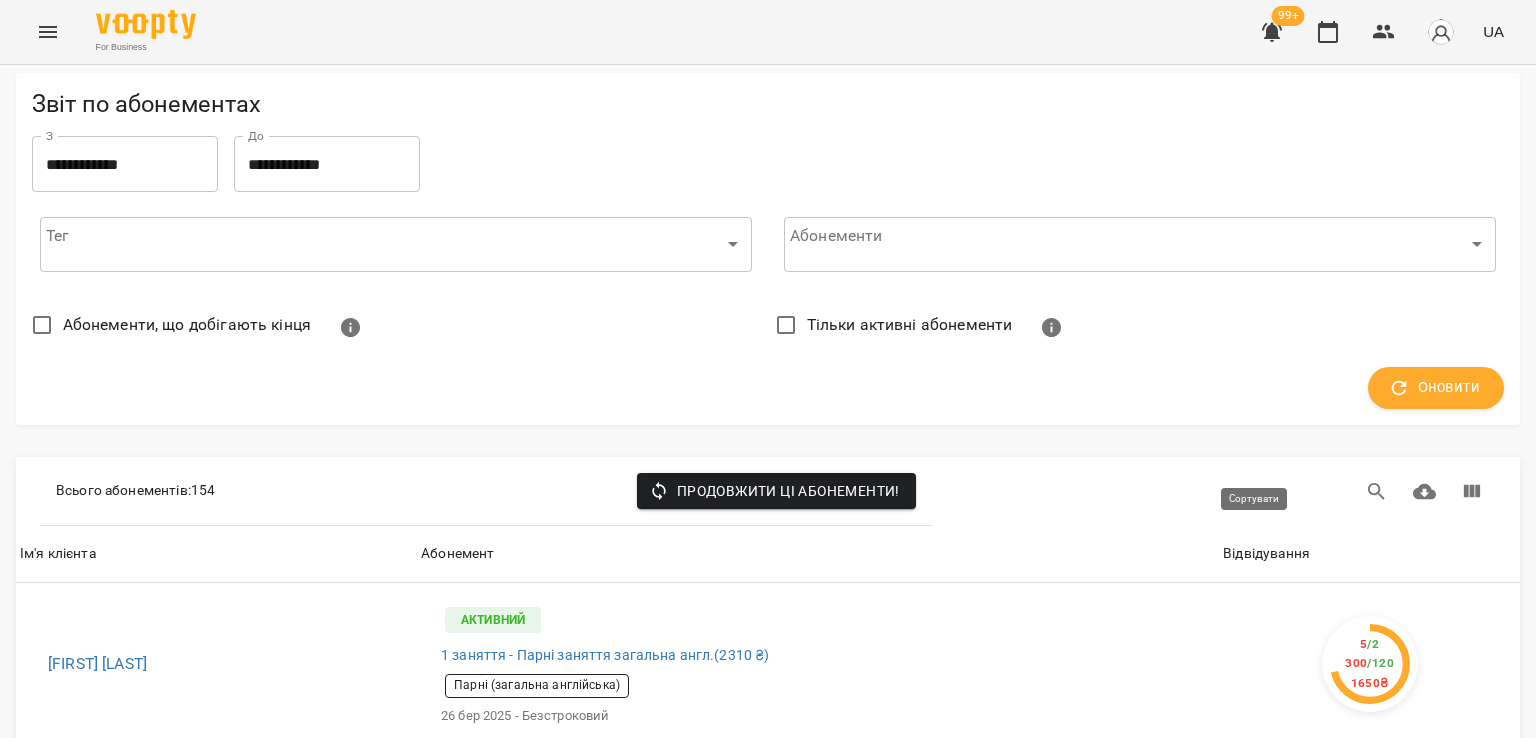 click on "Відвідування" at bounding box center [1266, 554] 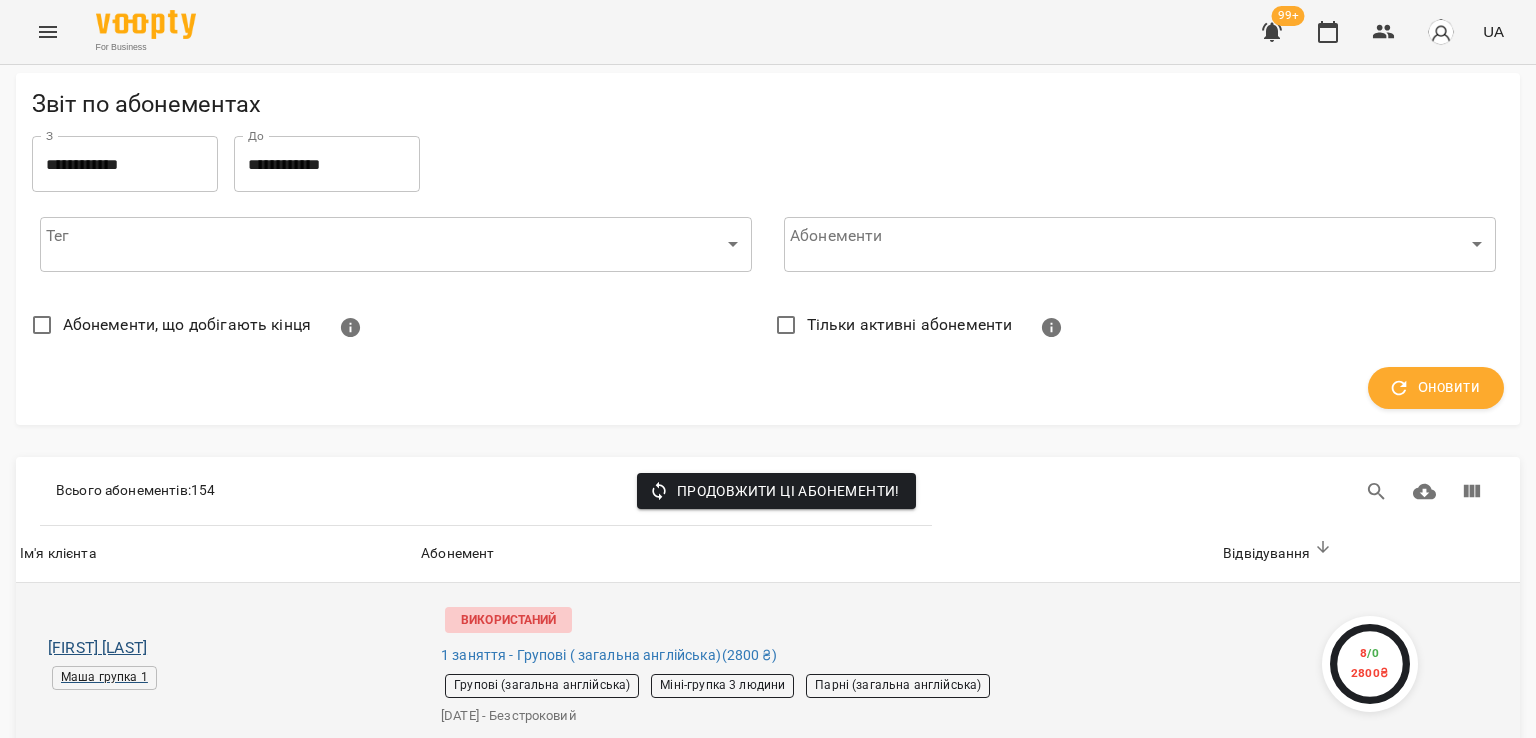 scroll, scrollTop: 400, scrollLeft: 0, axis: vertical 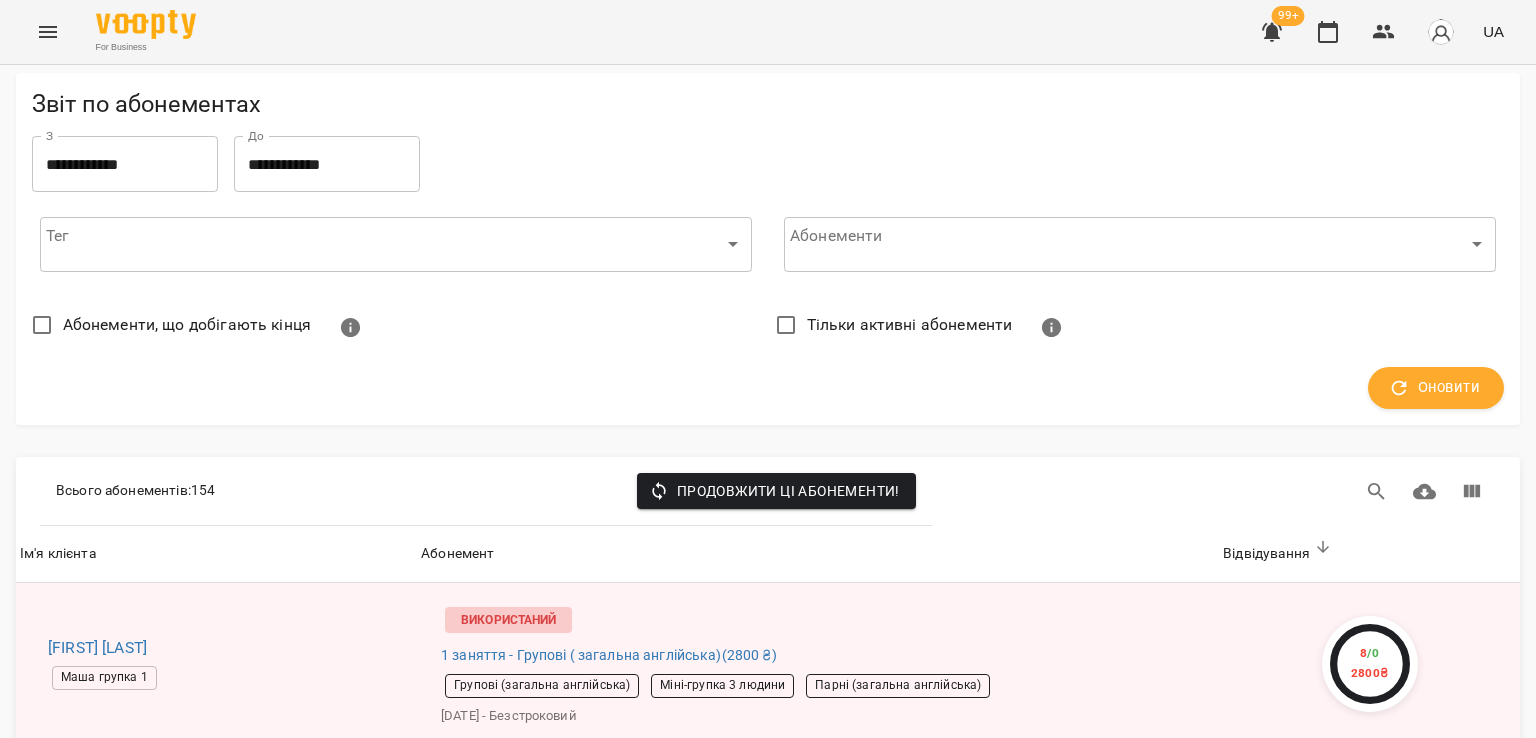 click 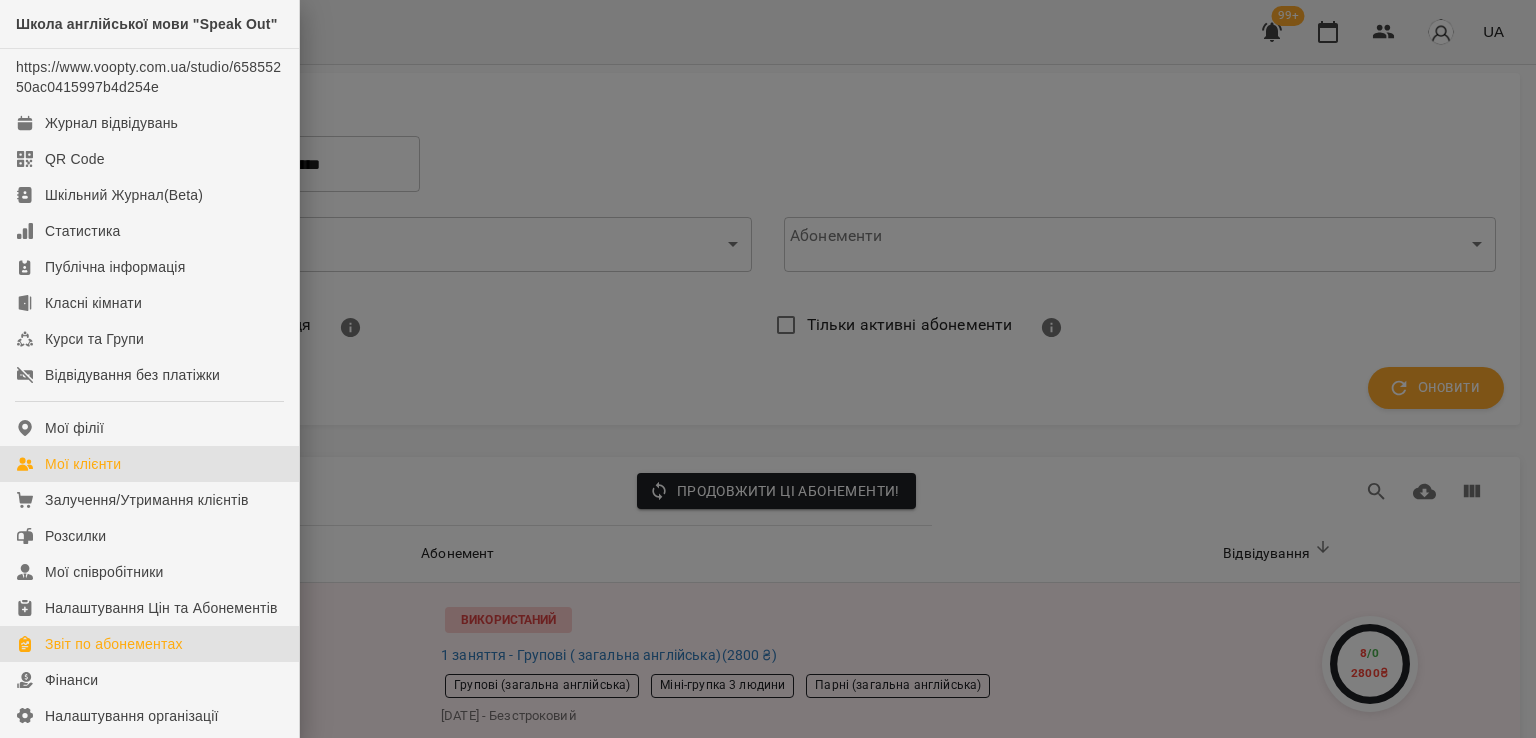 click on "Мої клієнти" at bounding box center [83, 464] 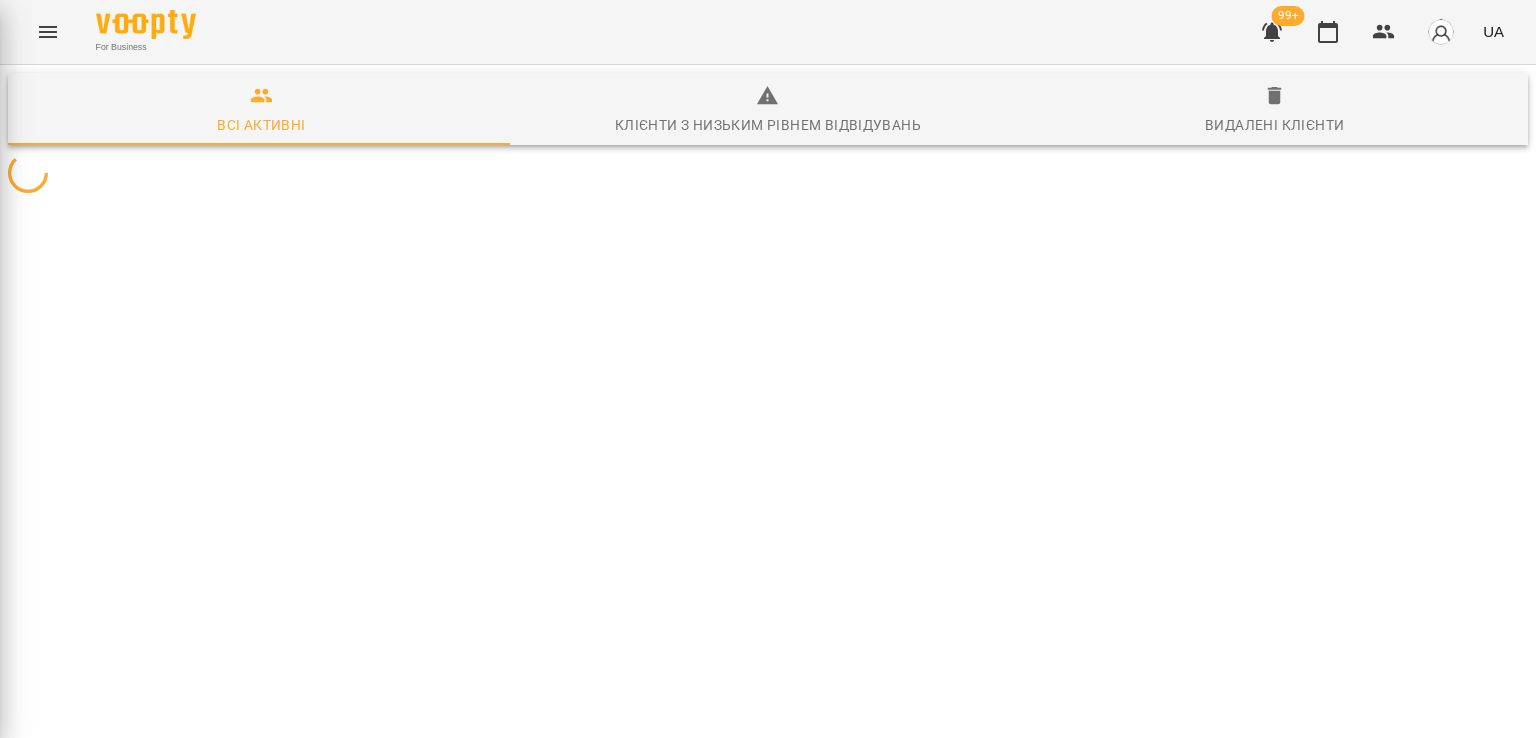 scroll, scrollTop: 0, scrollLeft: 0, axis: both 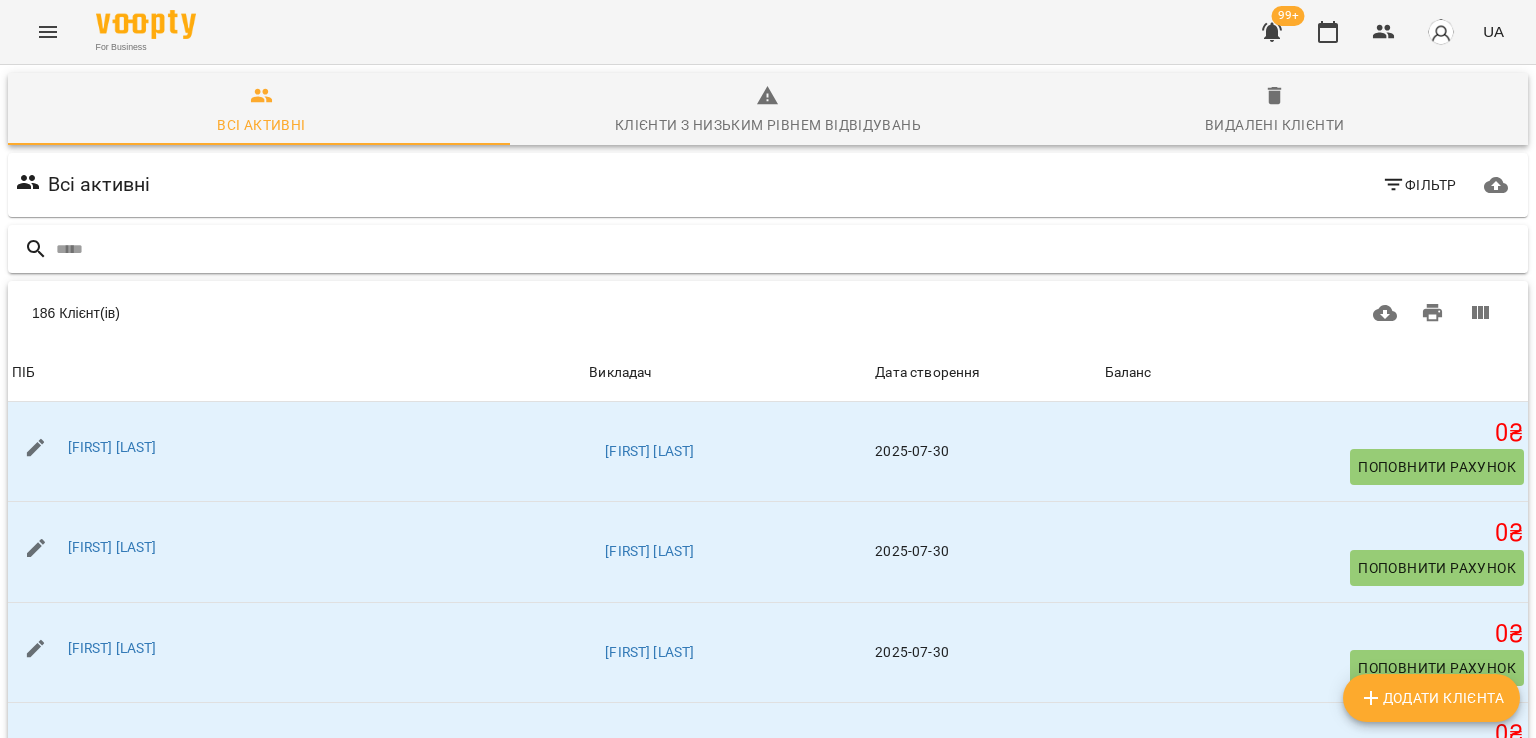 click at bounding box center (788, 249) 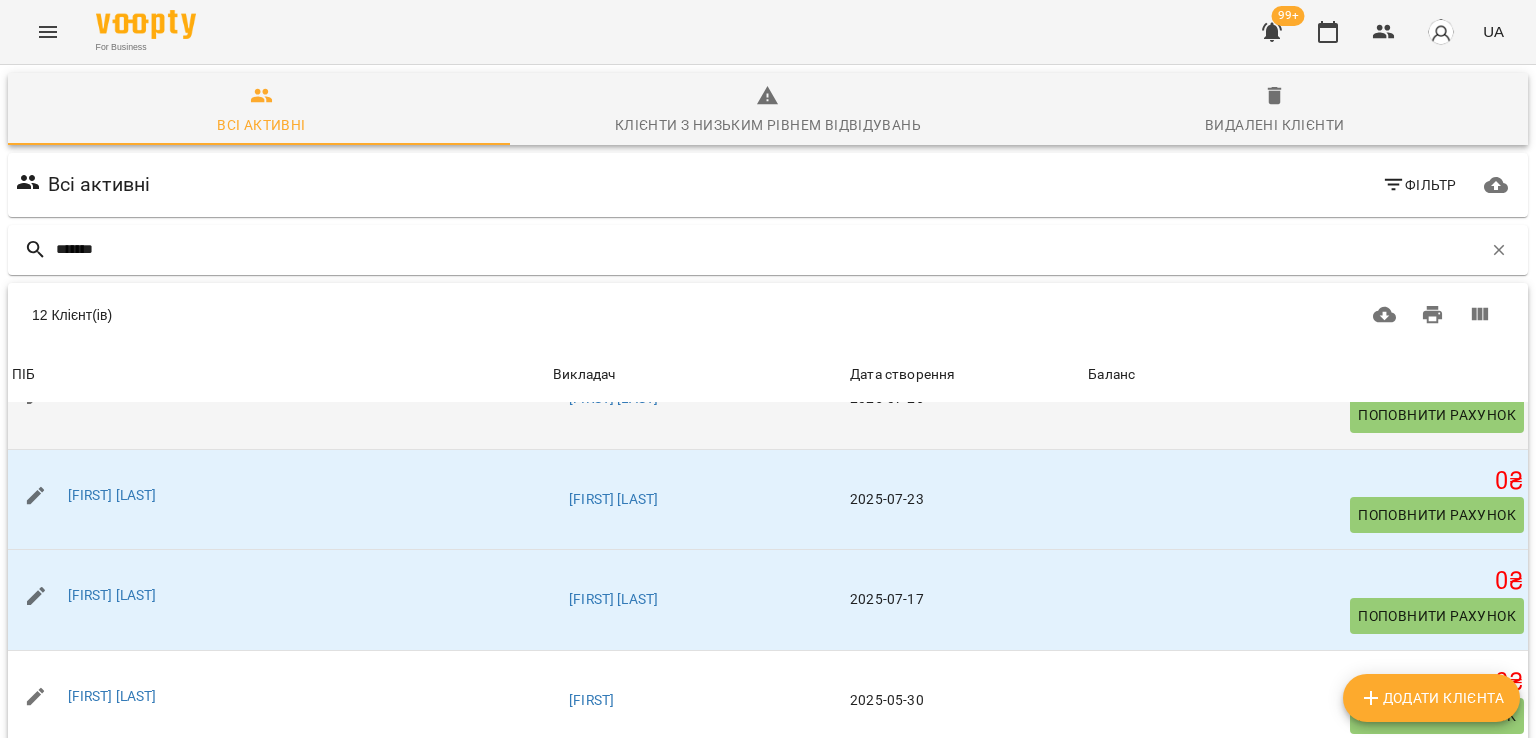 scroll, scrollTop: 100, scrollLeft: 0, axis: vertical 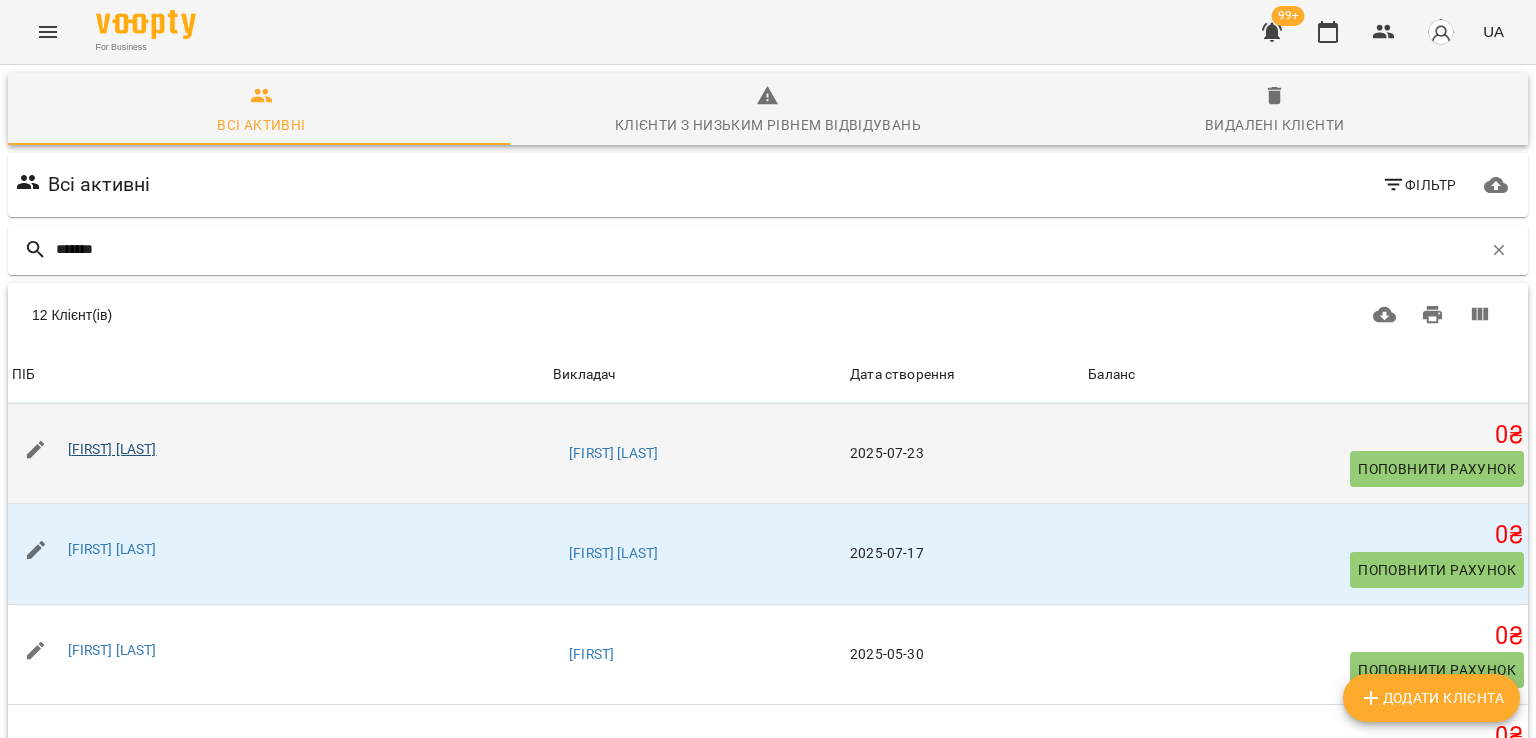 type on "******" 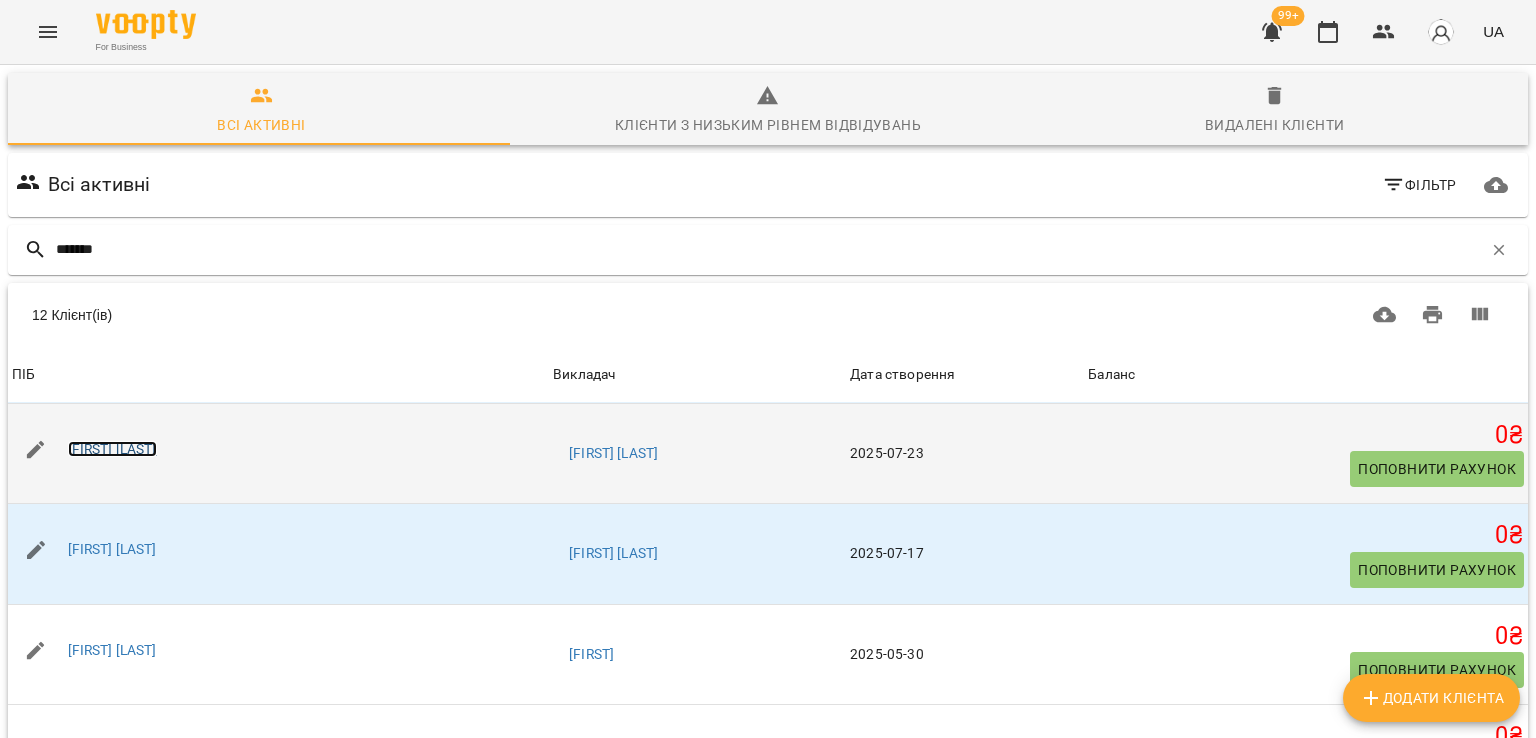 click on "Тетяна Жукова" at bounding box center [112, 449] 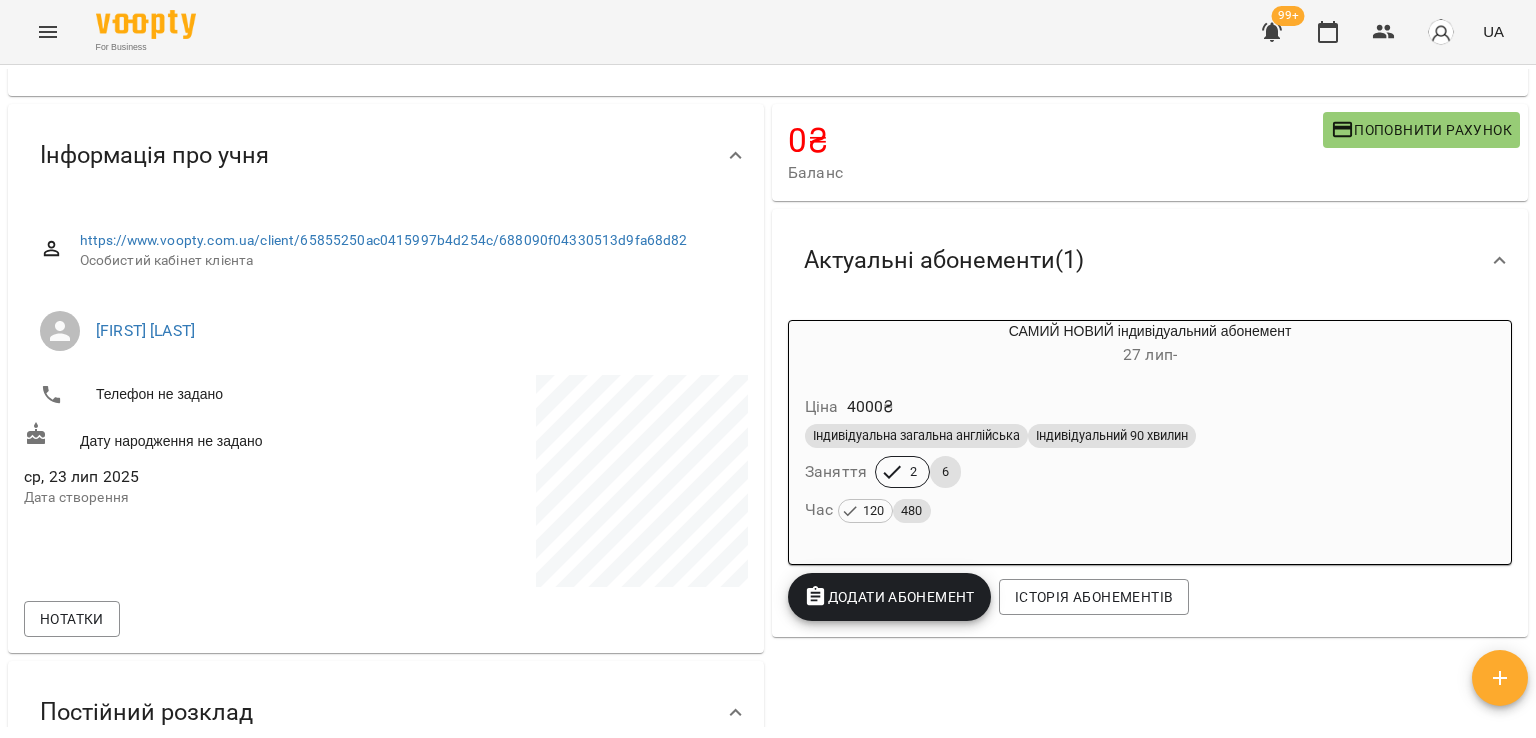 scroll, scrollTop: 0, scrollLeft: 0, axis: both 